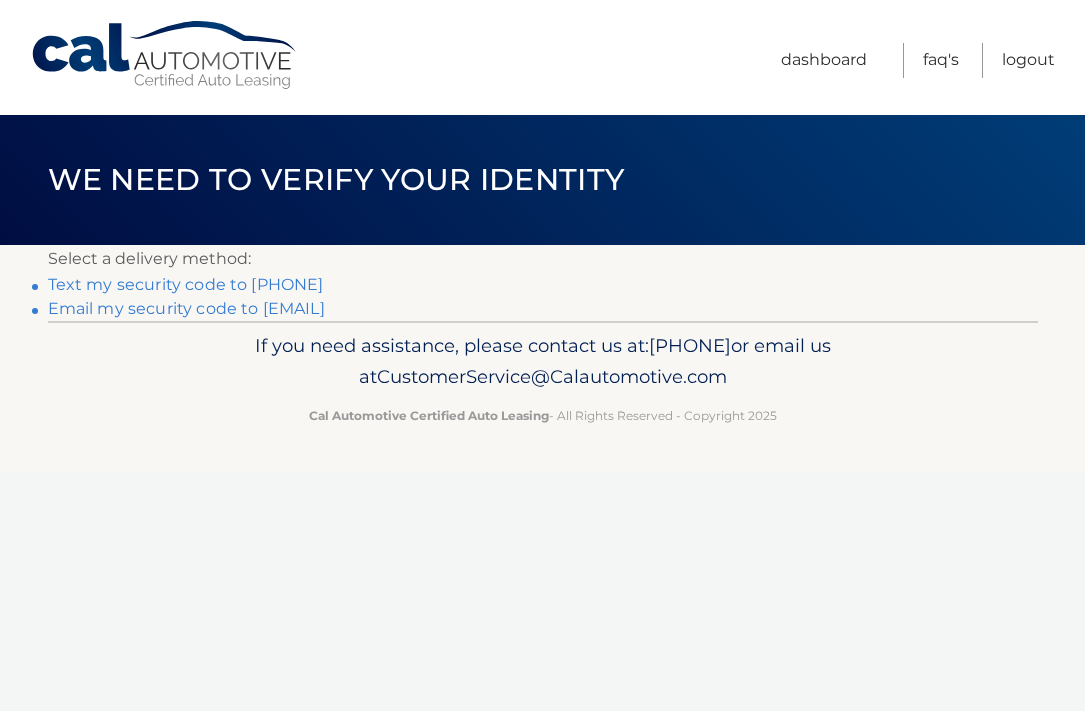 scroll, scrollTop: 0, scrollLeft: 0, axis: both 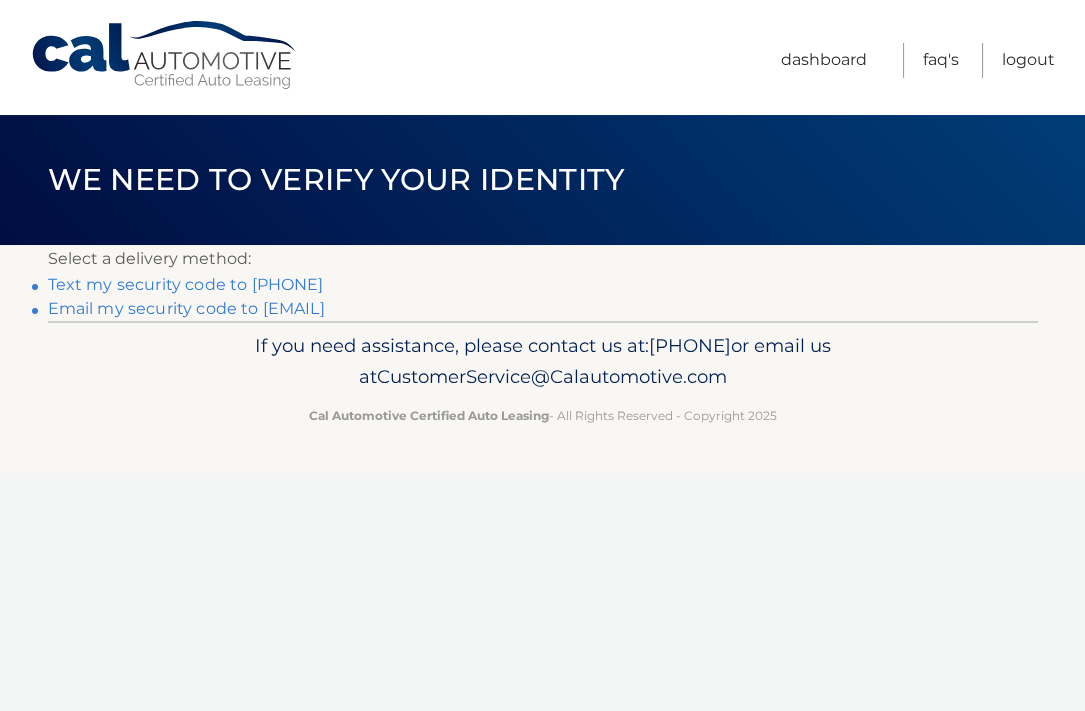 click on "Text my security code to xxx-xxx-2160" at bounding box center (186, 284) 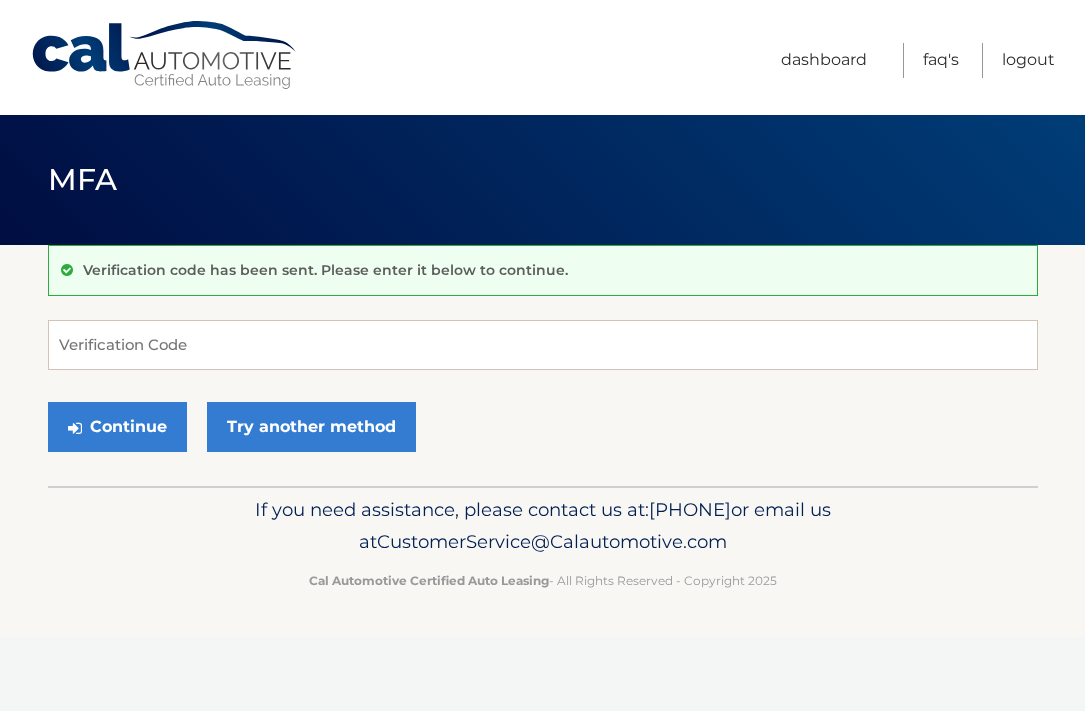 scroll, scrollTop: 0, scrollLeft: 0, axis: both 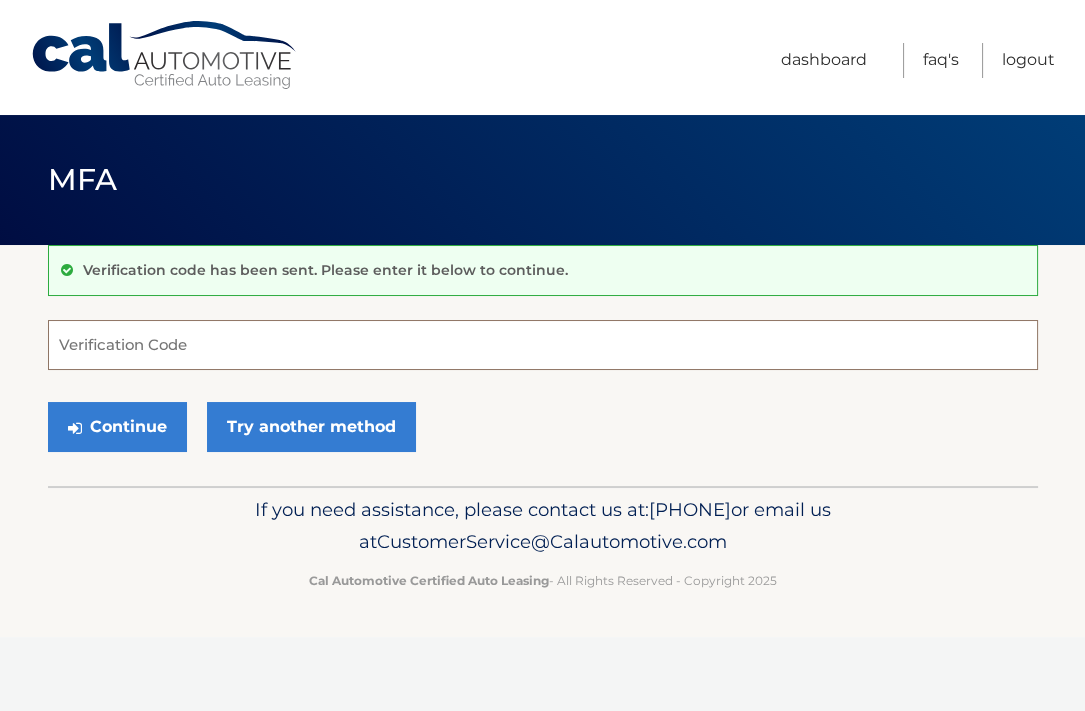 click on "Verification Code" at bounding box center [543, 345] 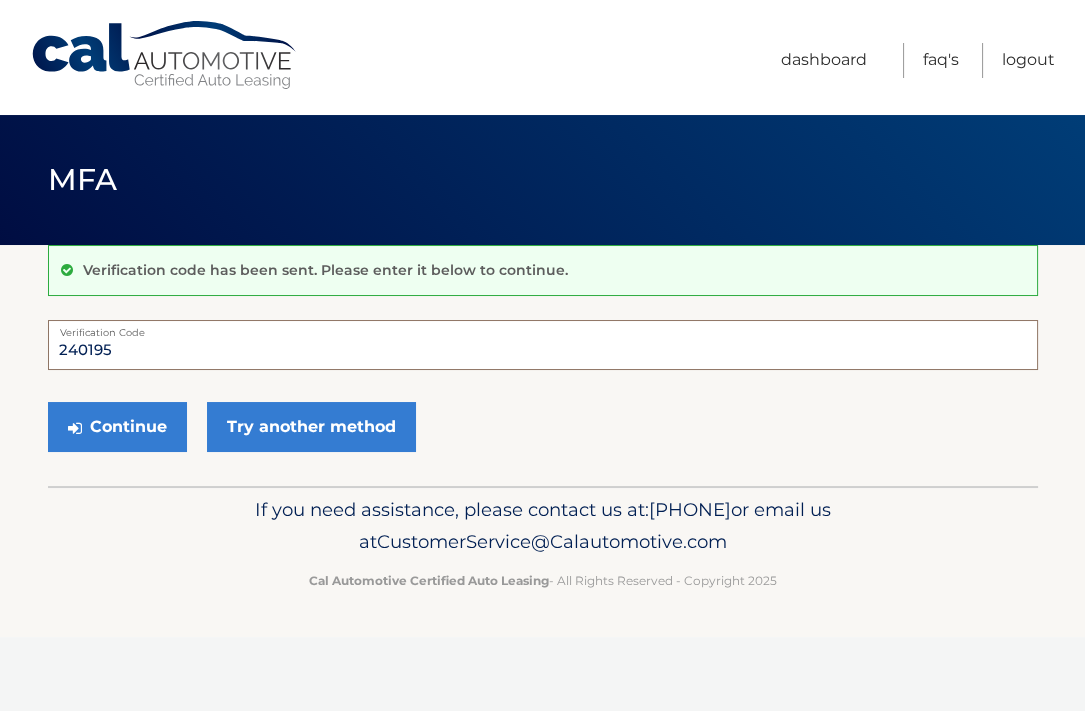 type on "240195" 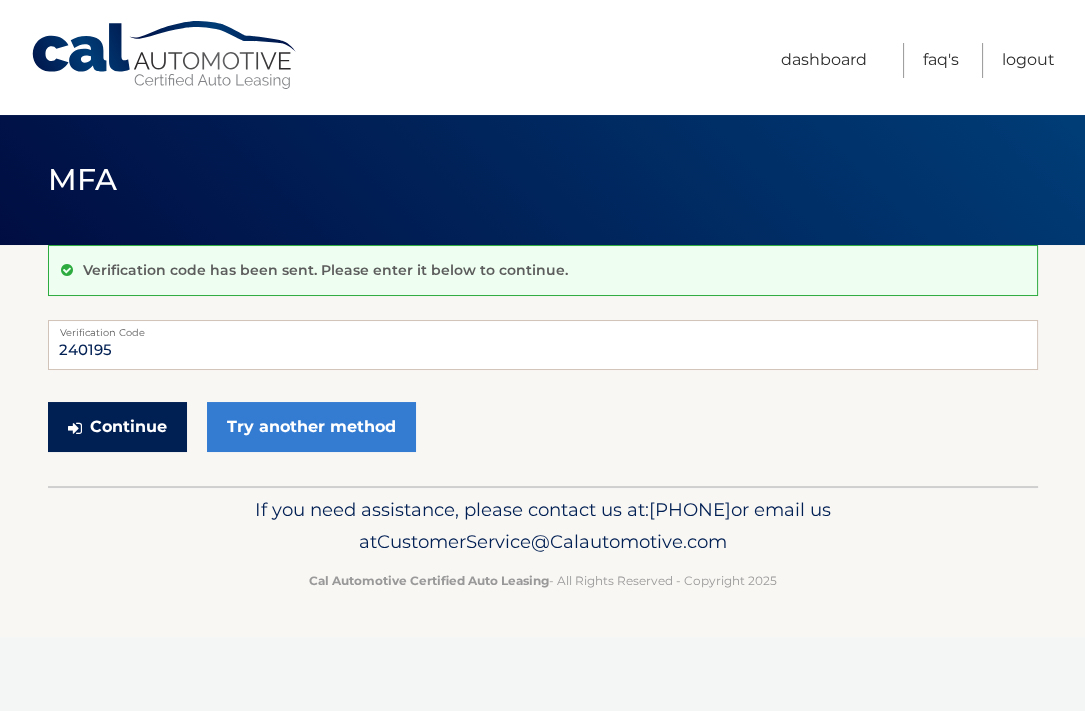 click on "Continue" at bounding box center [117, 427] 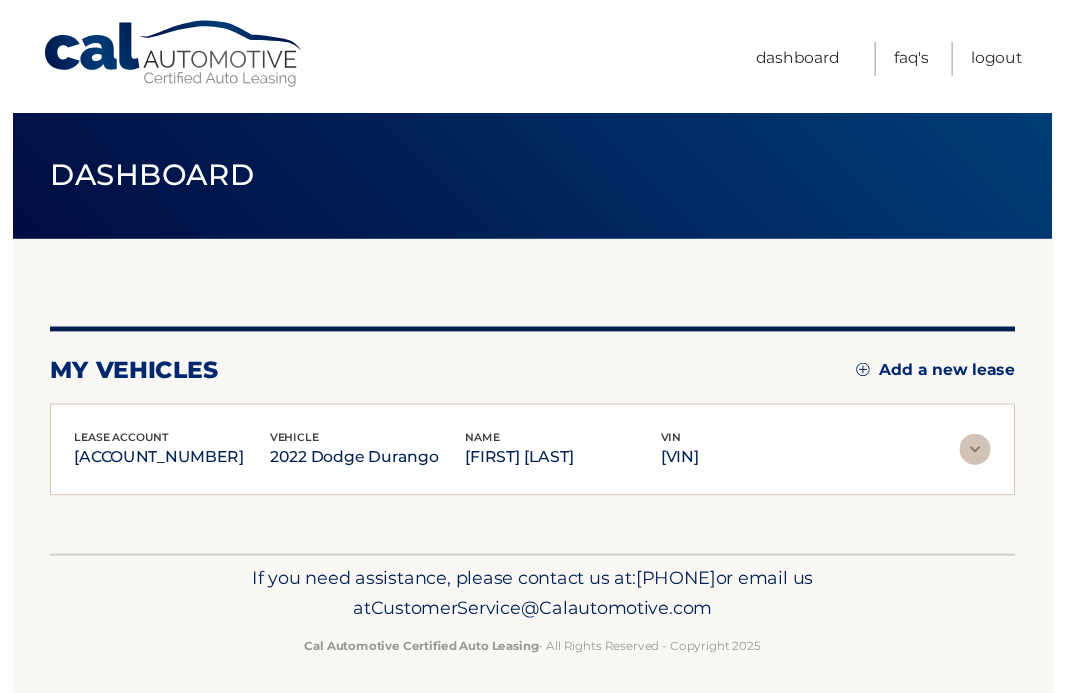 scroll, scrollTop: 0, scrollLeft: 0, axis: both 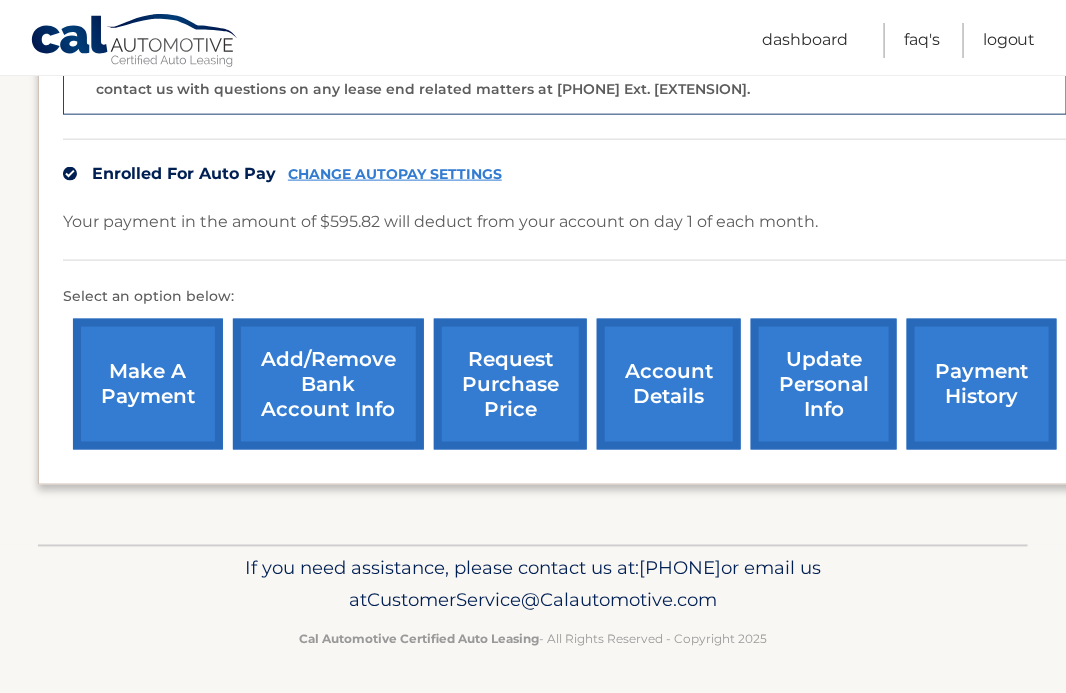 click on "account details" at bounding box center [669, 384] 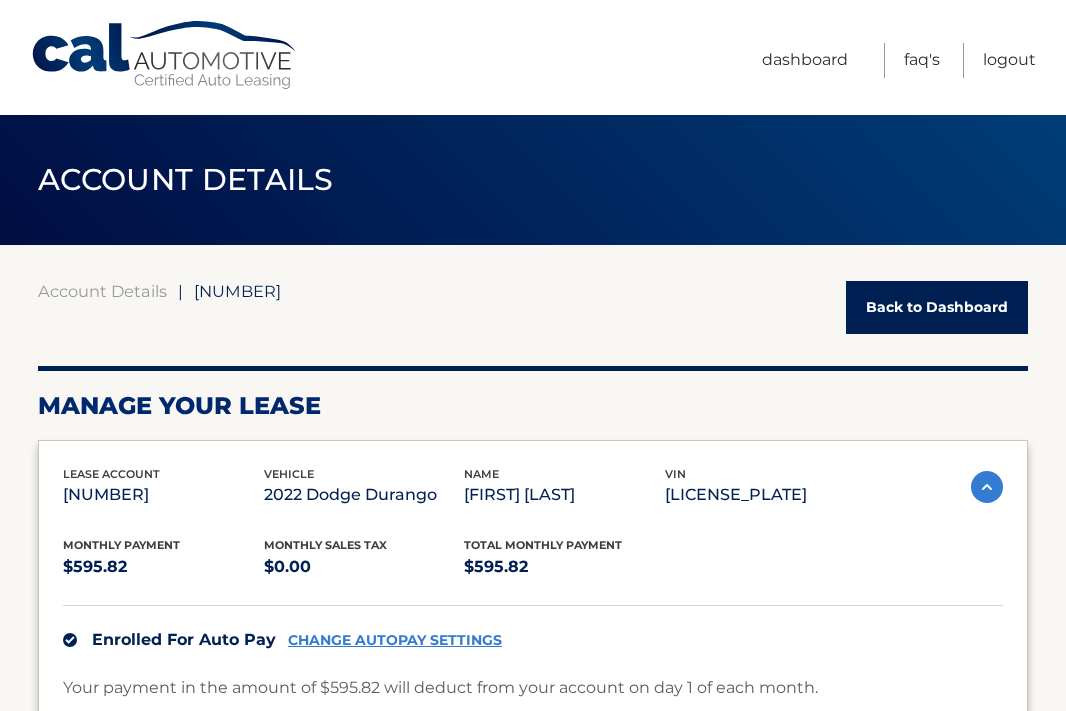 scroll, scrollTop: 0, scrollLeft: 0, axis: both 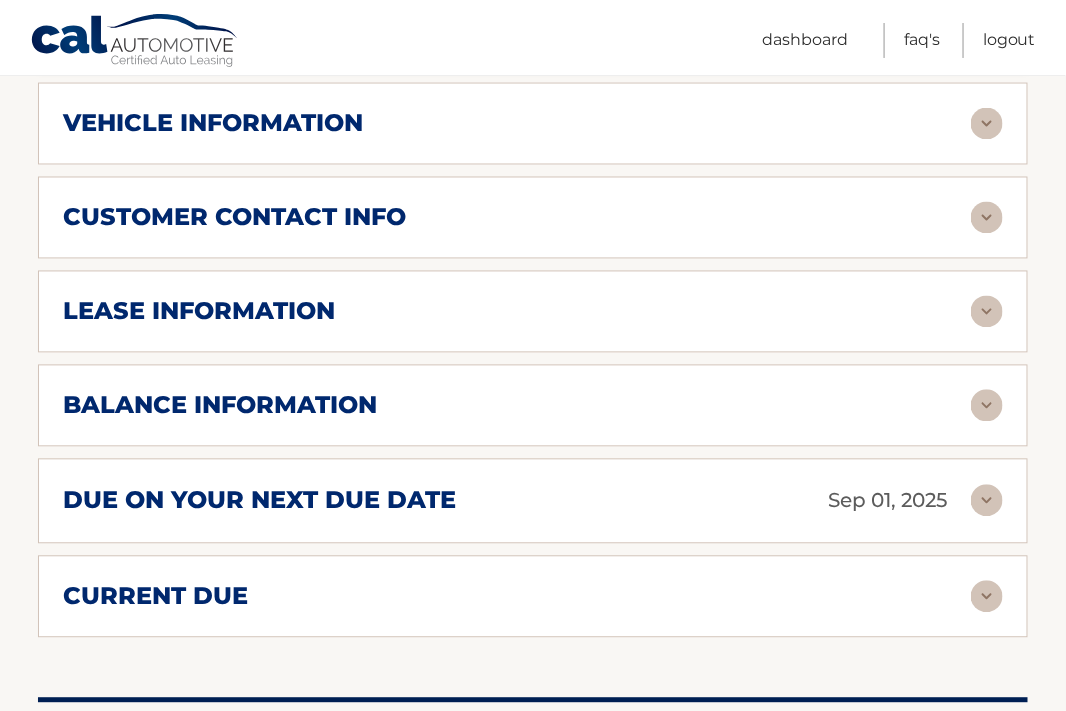 click at bounding box center (987, 406) 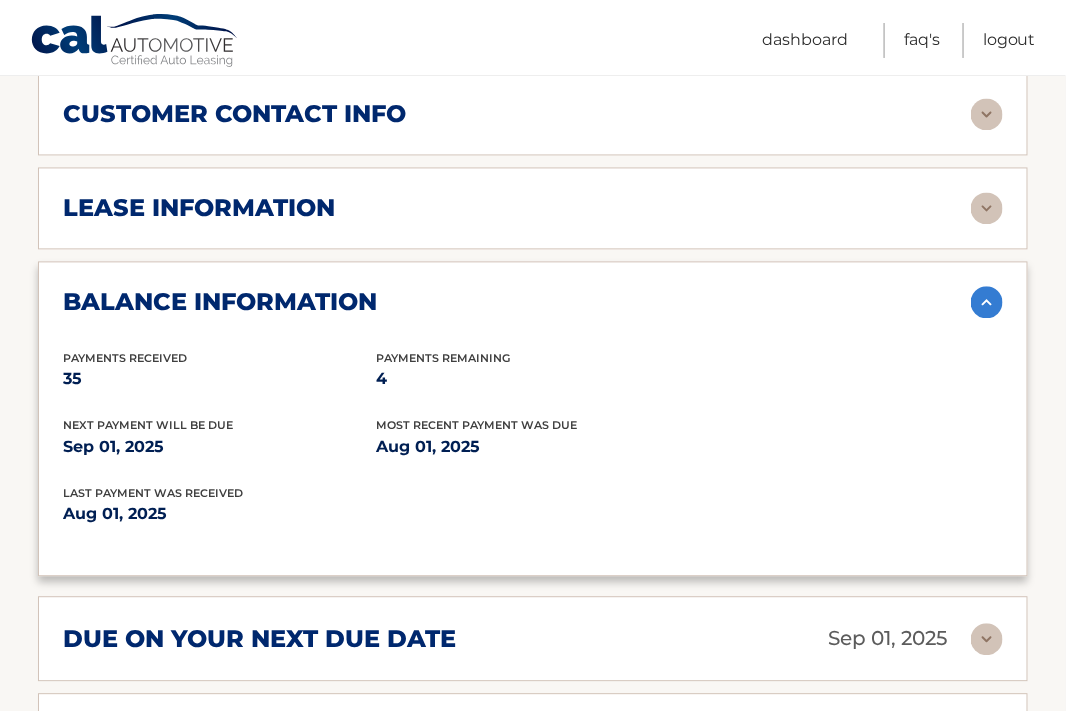 scroll, scrollTop: 986, scrollLeft: 0, axis: vertical 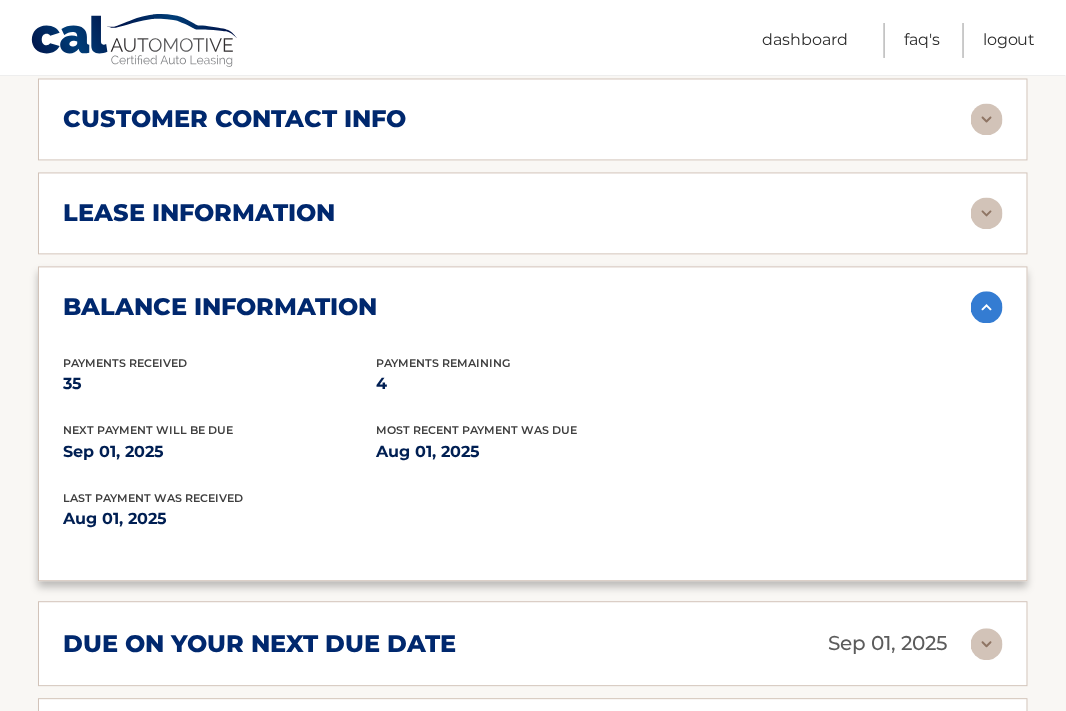 click at bounding box center (987, 214) 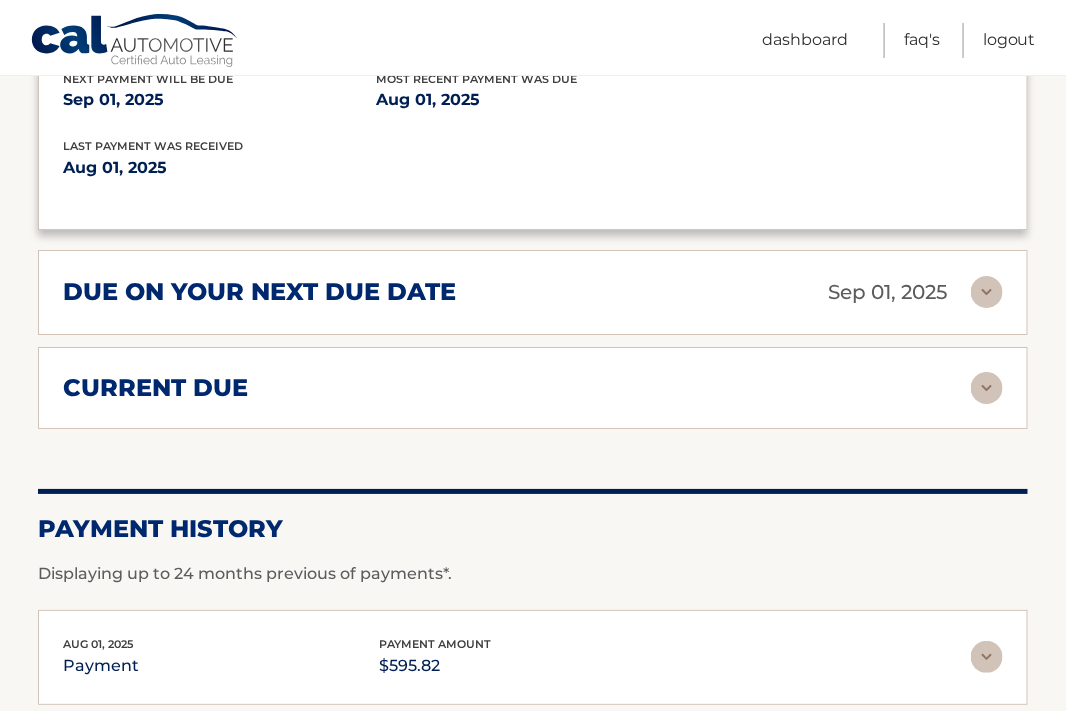 scroll, scrollTop: 1675, scrollLeft: 0, axis: vertical 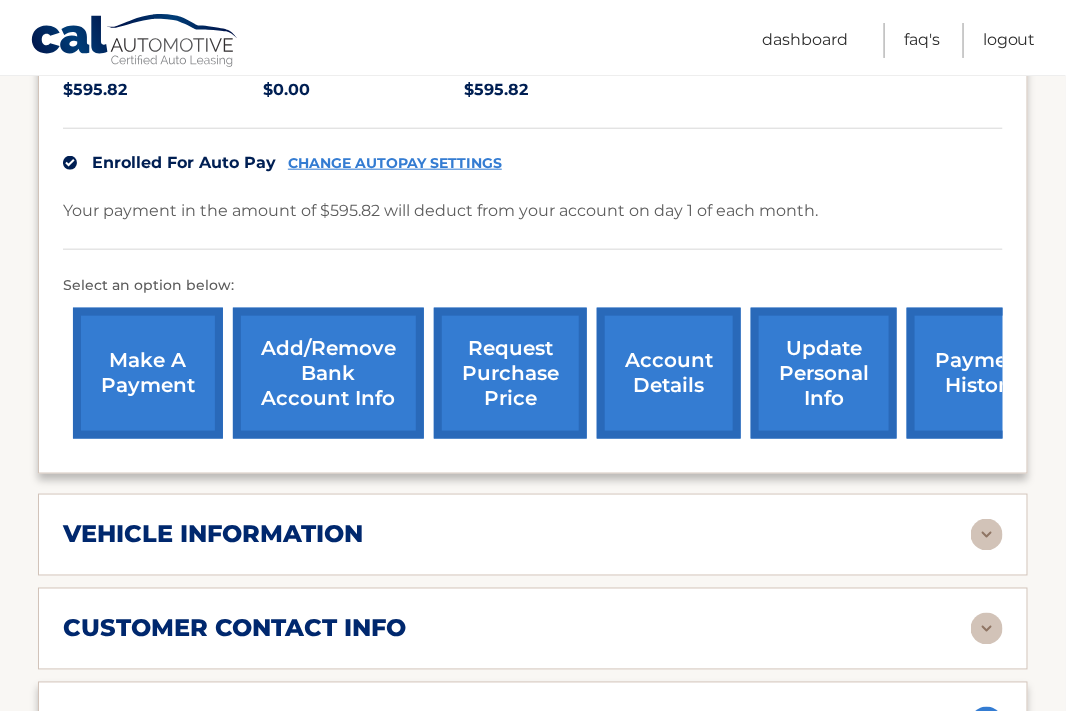 click on "make a payment" at bounding box center (148, 373) 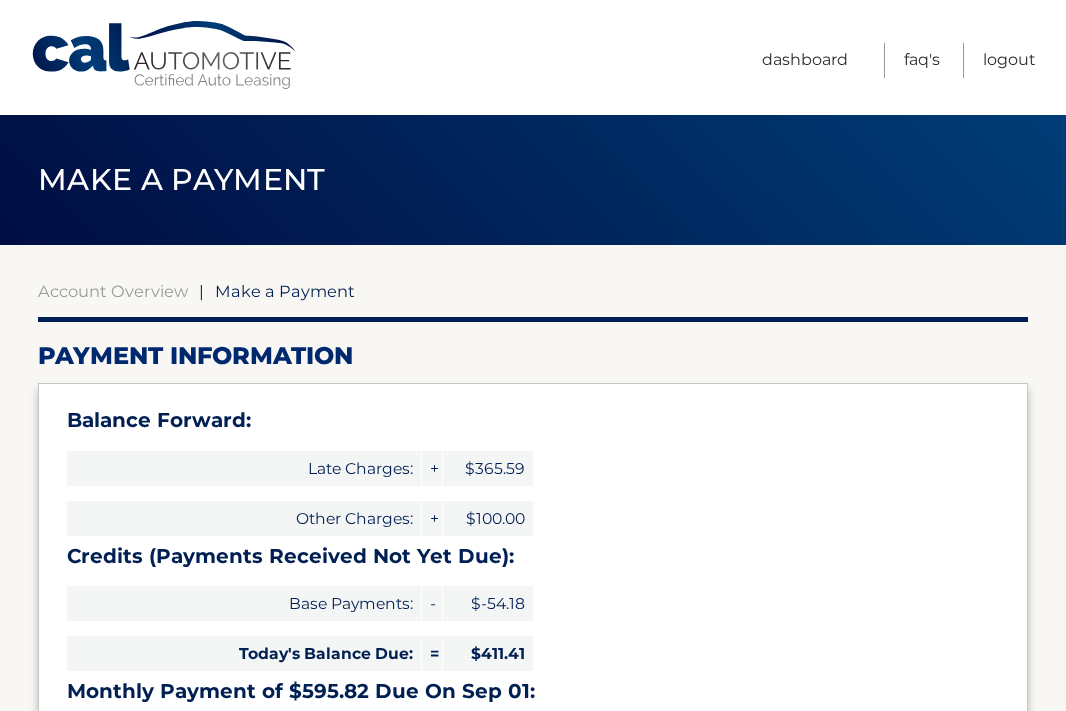 scroll, scrollTop: 0, scrollLeft: 0, axis: both 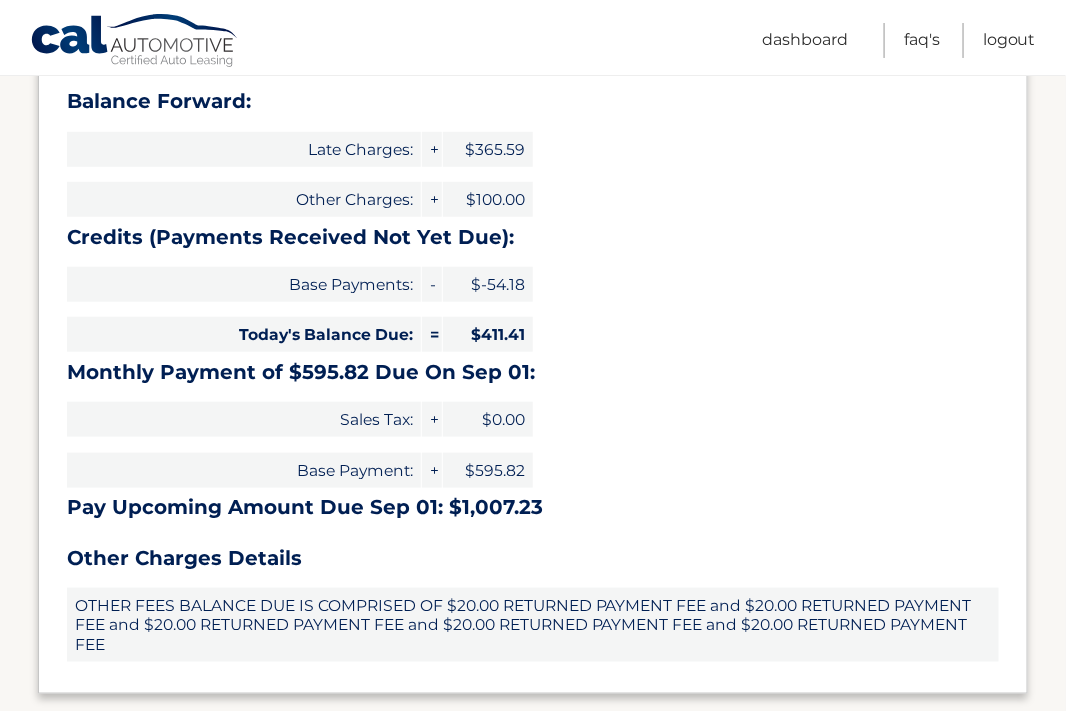 click on "+" at bounding box center [432, 199] 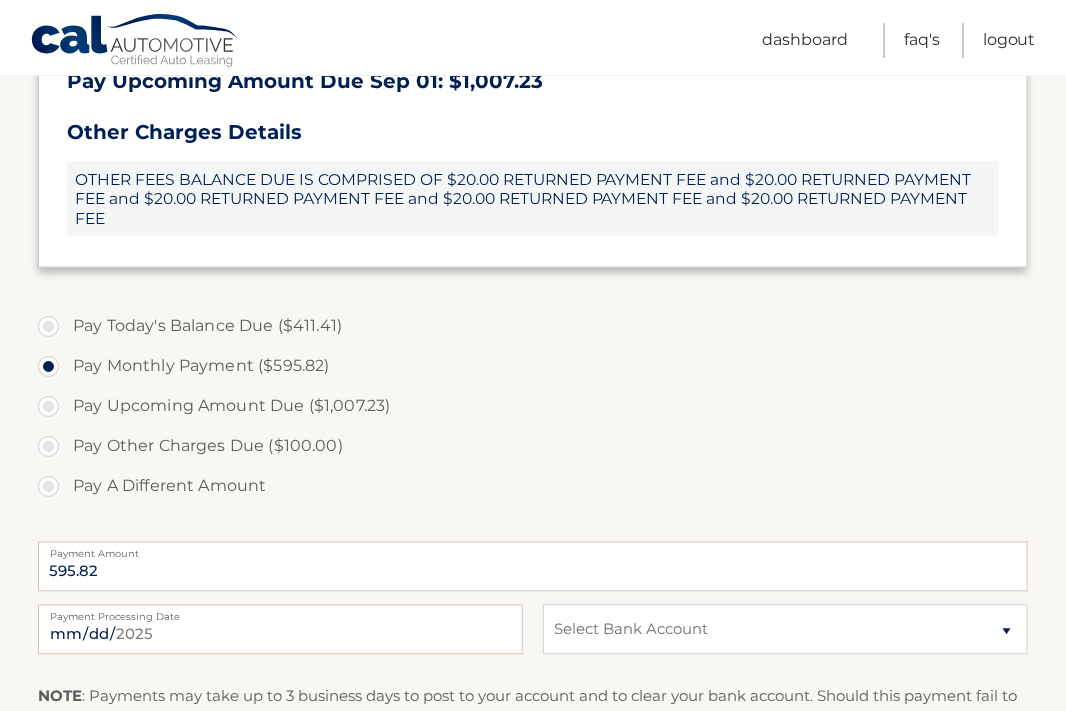 scroll, scrollTop: 747, scrollLeft: 0, axis: vertical 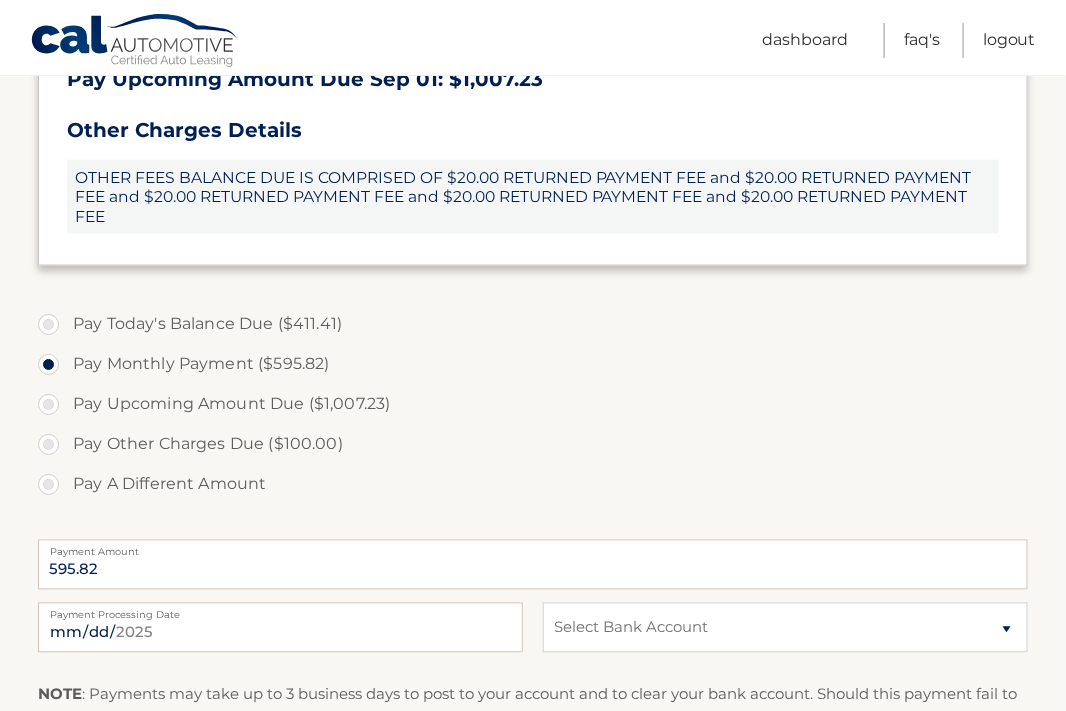 click on "Pay Upcoming Amount Due ($1,007.23)" at bounding box center [533, 405] 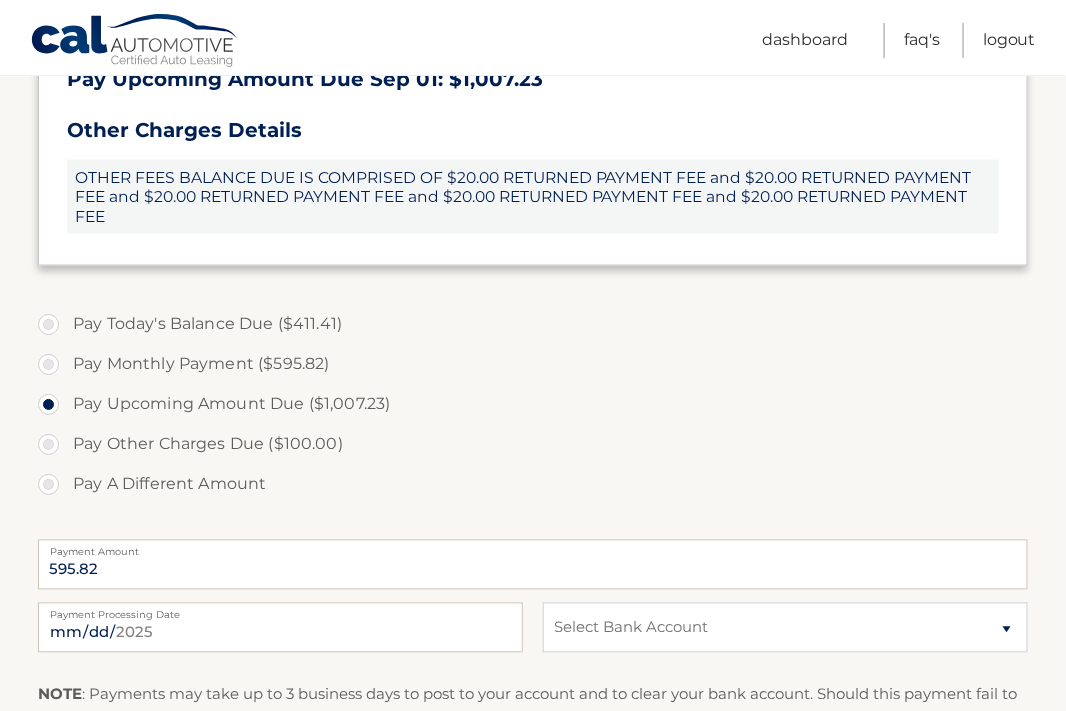 type on "1007.23" 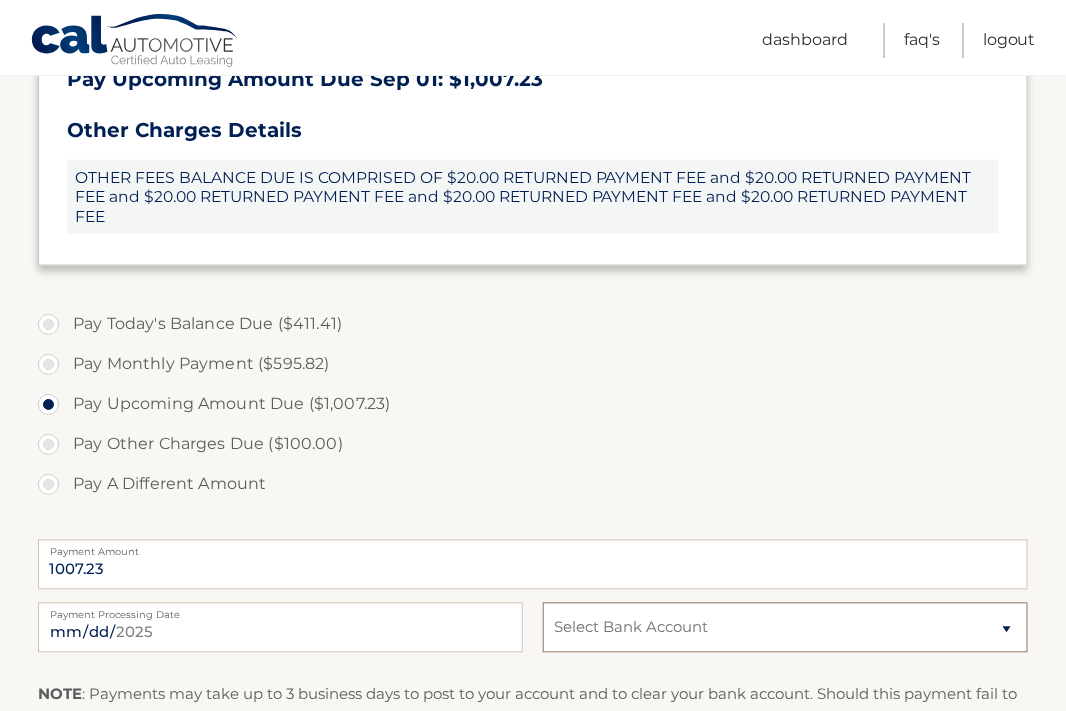 click on "Select Bank Account
Checking JPMORGAN CHASE BANK, NA *****8330 Checking TD BANK NA *****0426" at bounding box center [785, 628] 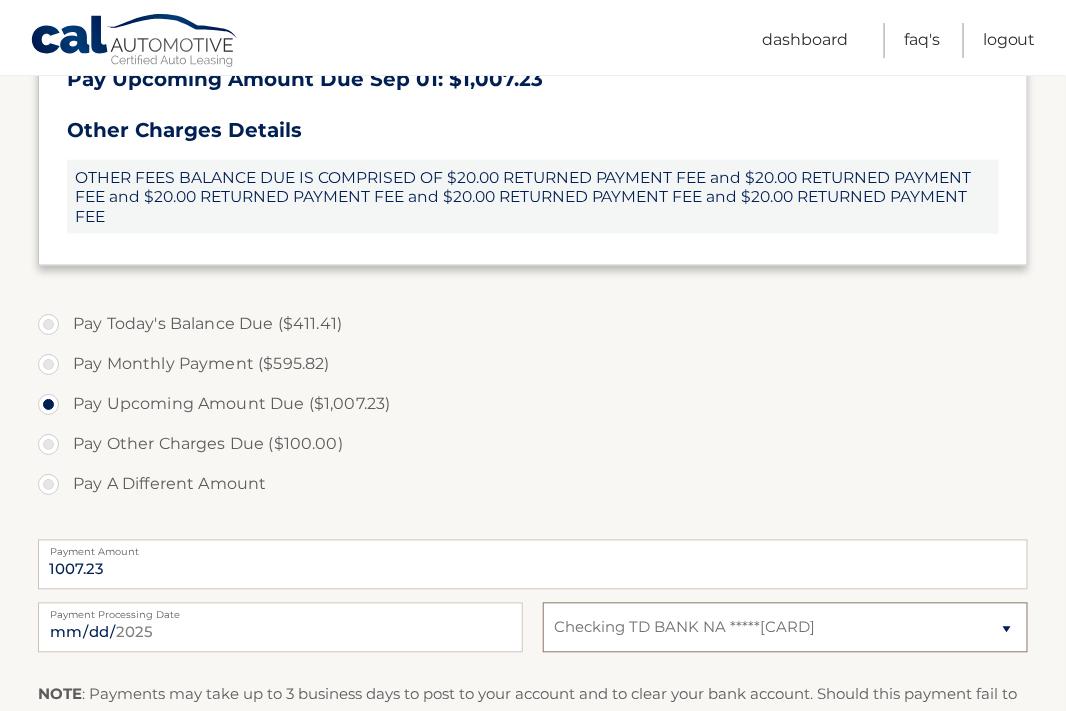 click on "Select Bank Account
Checking JPMORGAN CHASE BANK, NA *****8330 Checking TD BANK NA *****0426" at bounding box center [785, 628] 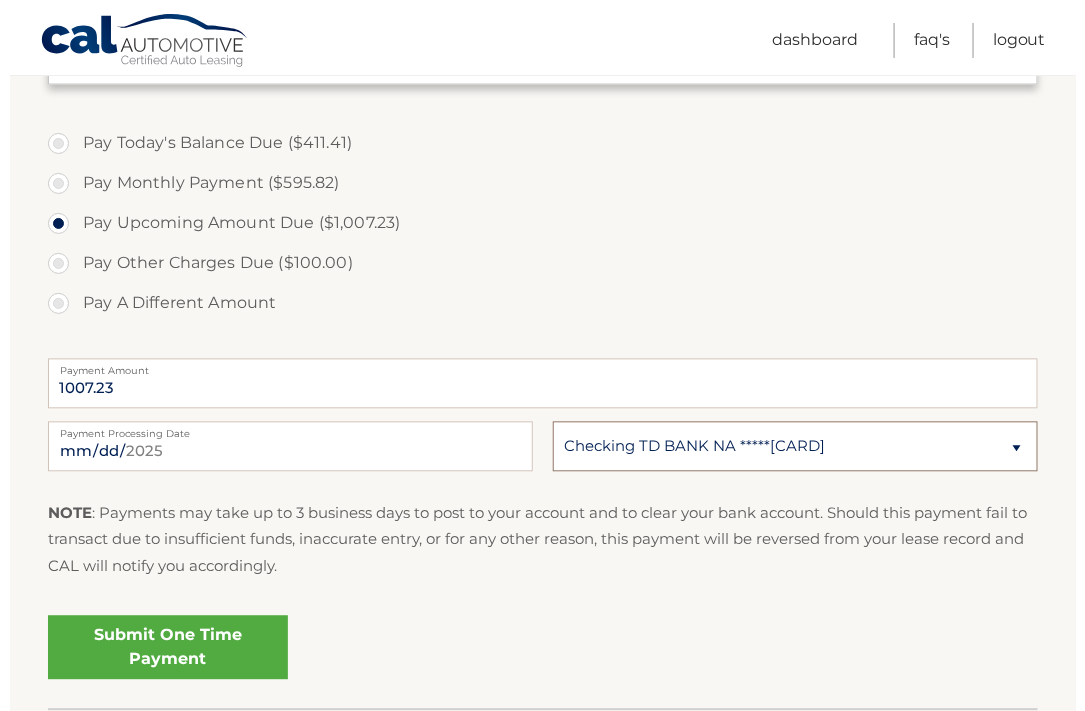 scroll, scrollTop: 925, scrollLeft: 0, axis: vertical 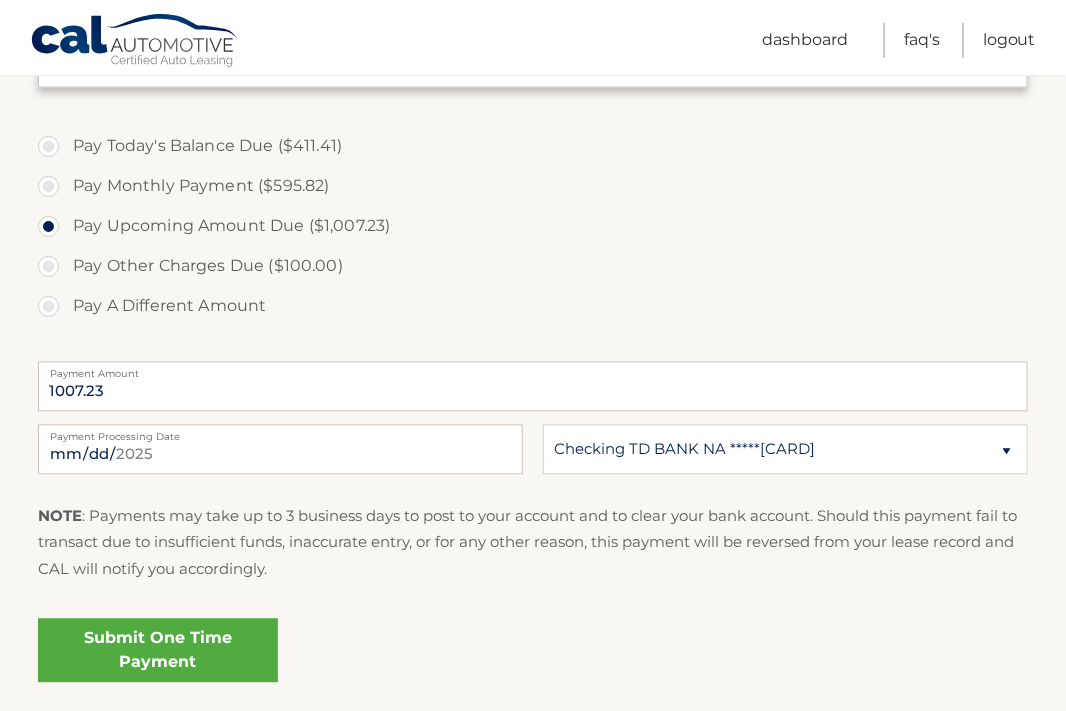 click on "Submit One Time Payment" at bounding box center (158, 651) 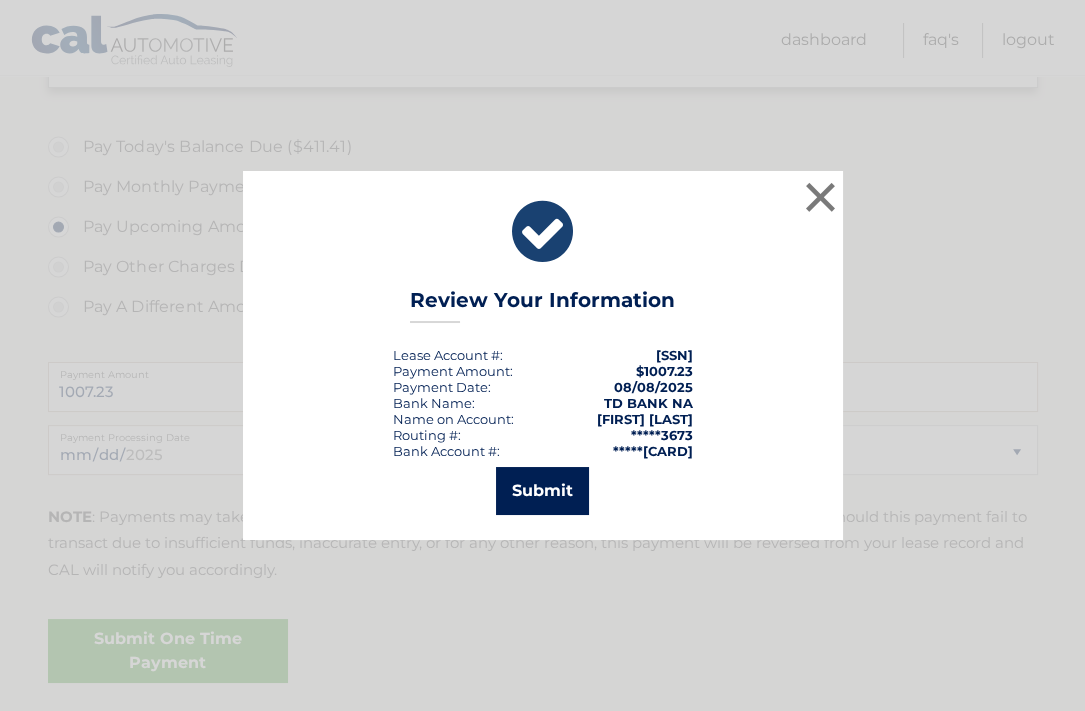 click on "Submit" at bounding box center (542, 491) 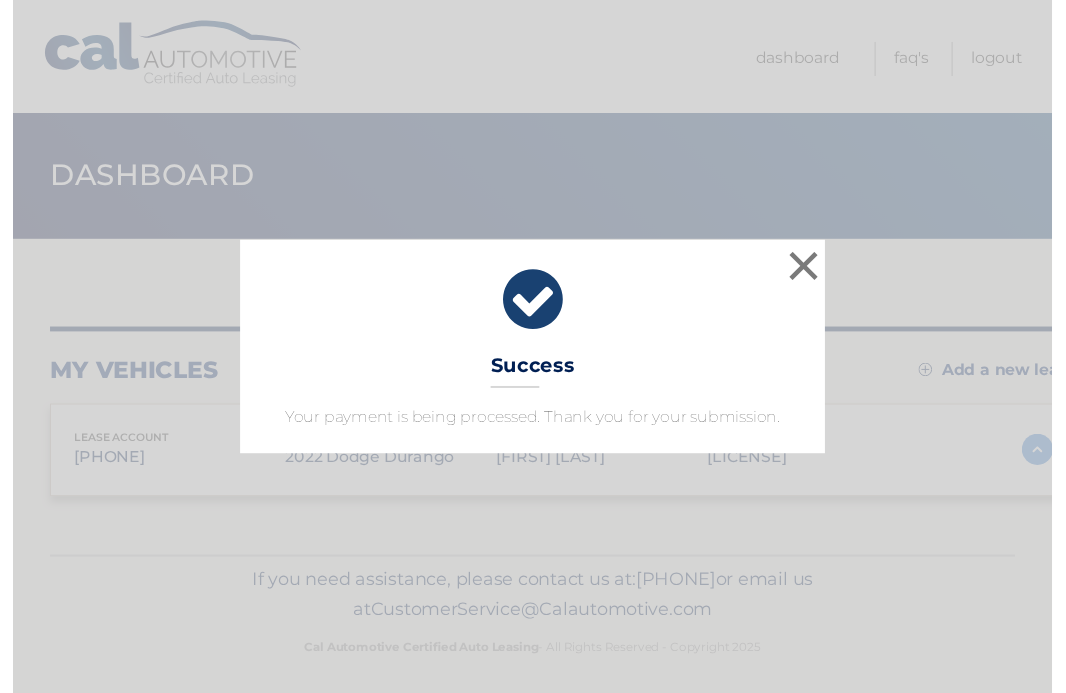 scroll, scrollTop: 0, scrollLeft: 0, axis: both 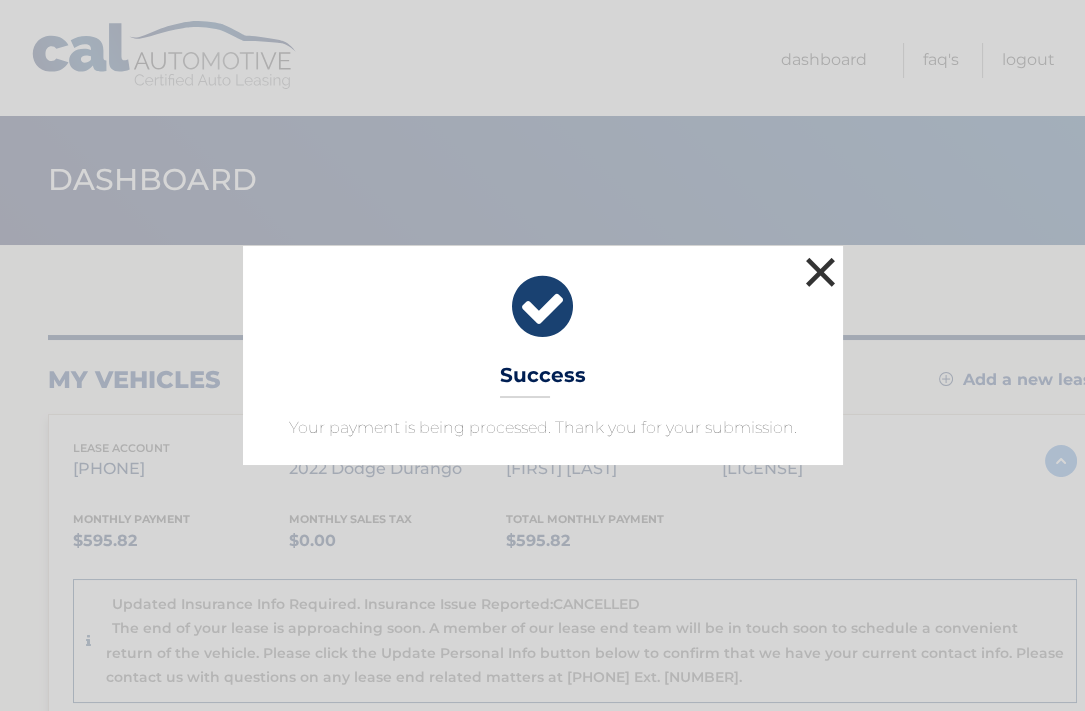 click on "×" at bounding box center [821, 272] 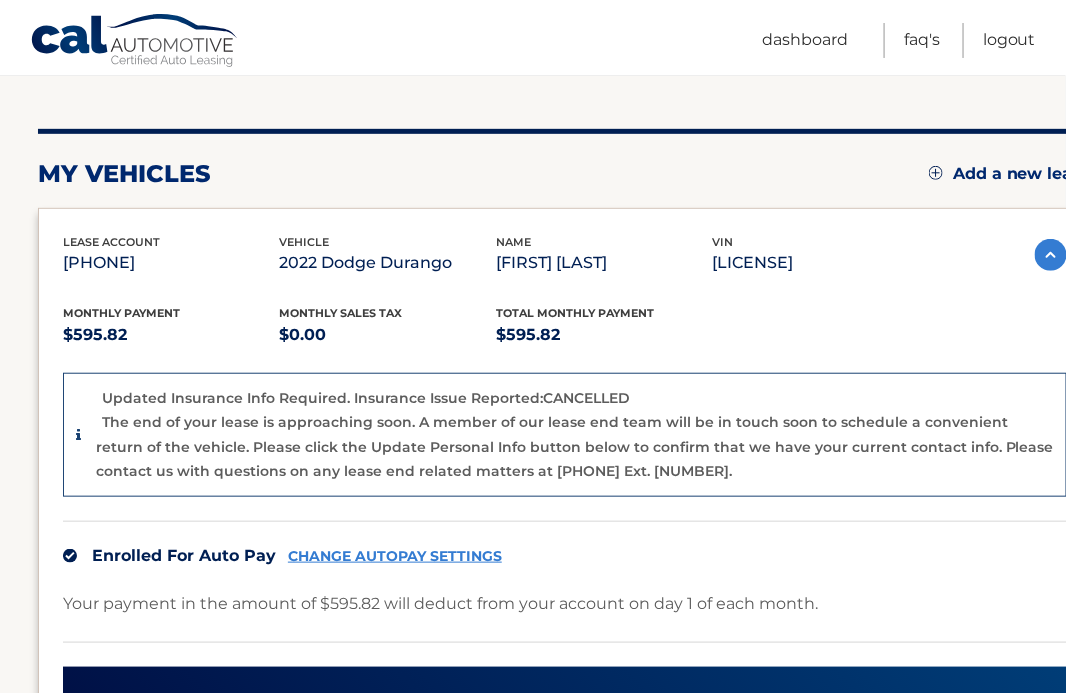 scroll, scrollTop: 212, scrollLeft: 0, axis: vertical 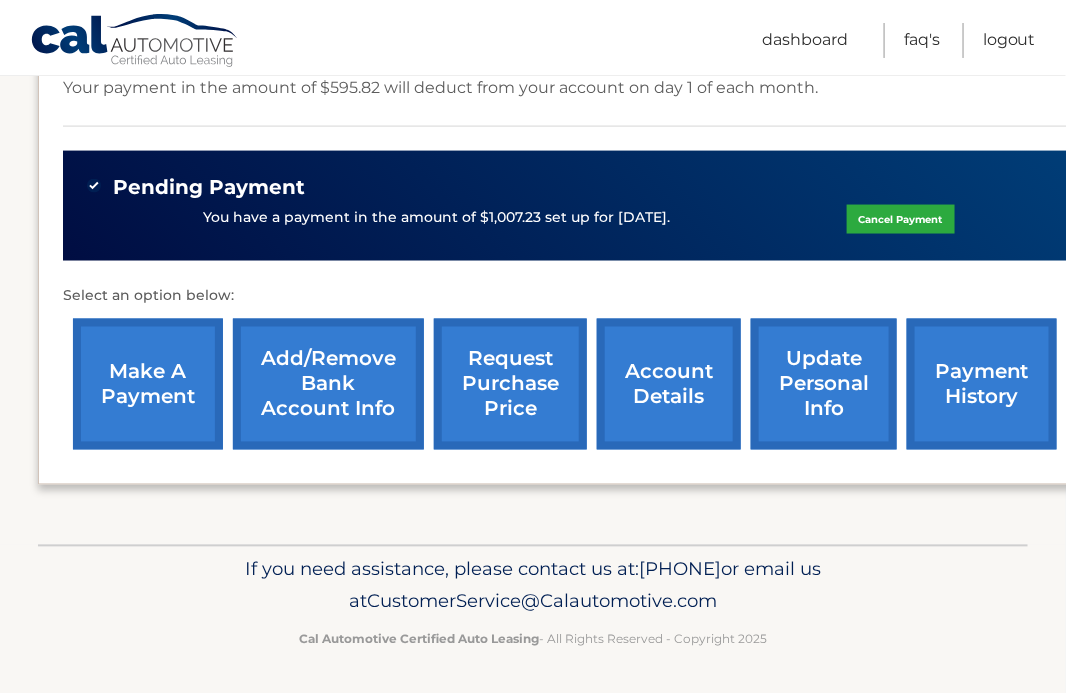click on "make a payment" at bounding box center [148, 384] 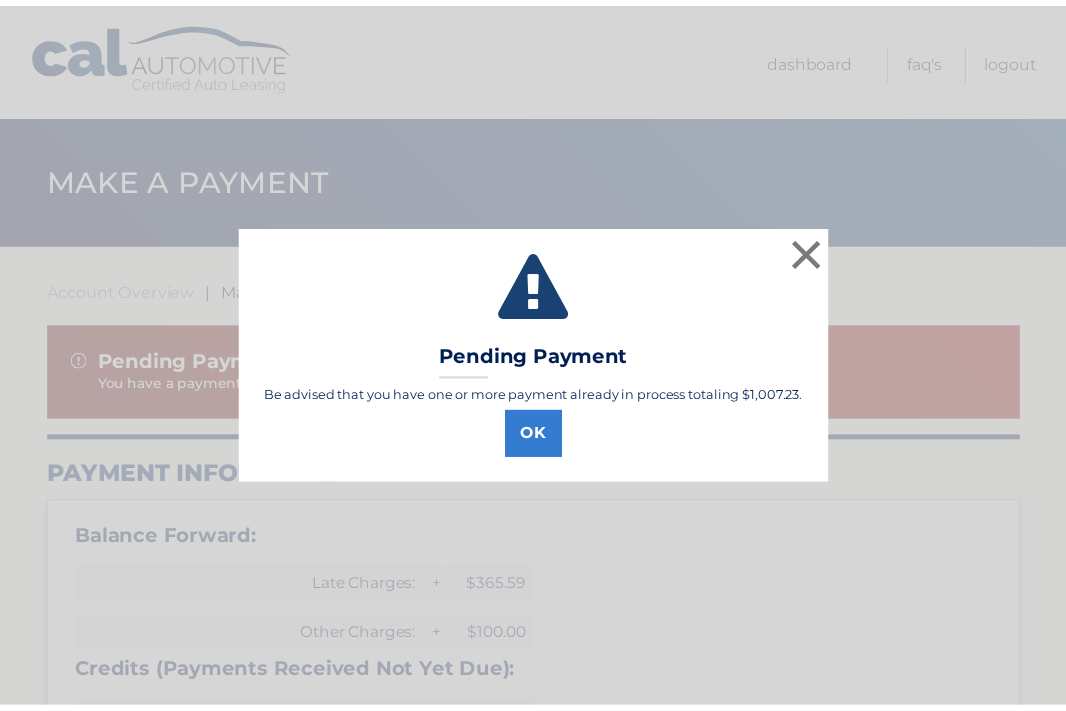scroll, scrollTop: 0, scrollLeft: 0, axis: both 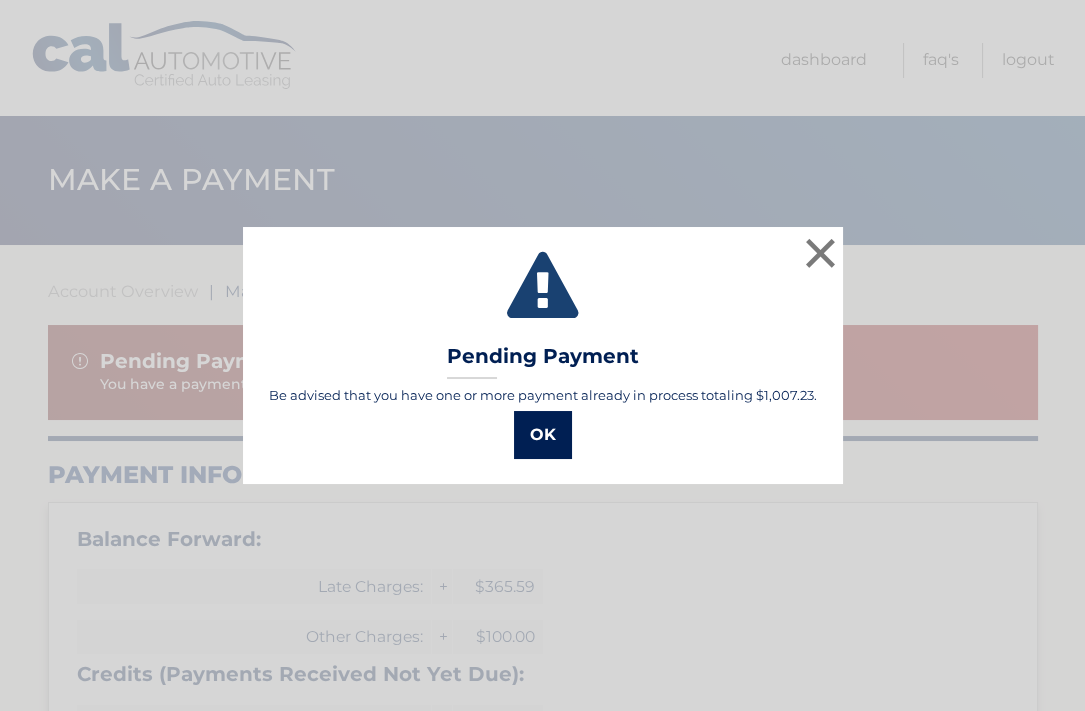 click on "OK" at bounding box center (543, 435) 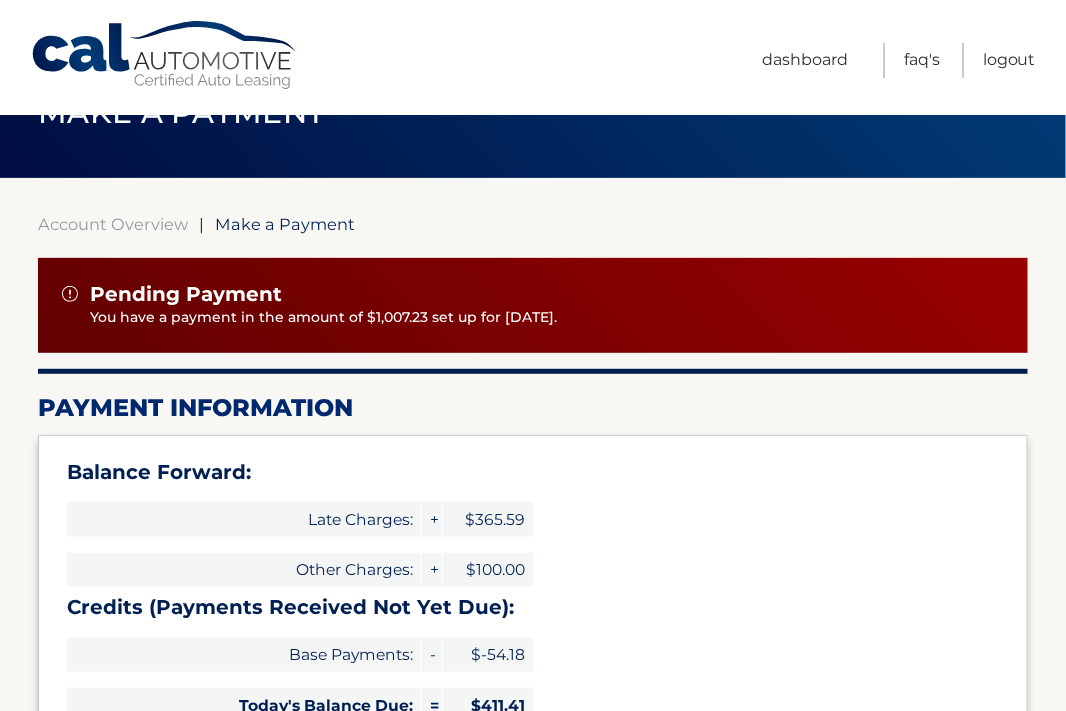 scroll, scrollTop: 0, scrollLeft: 0, axis: both 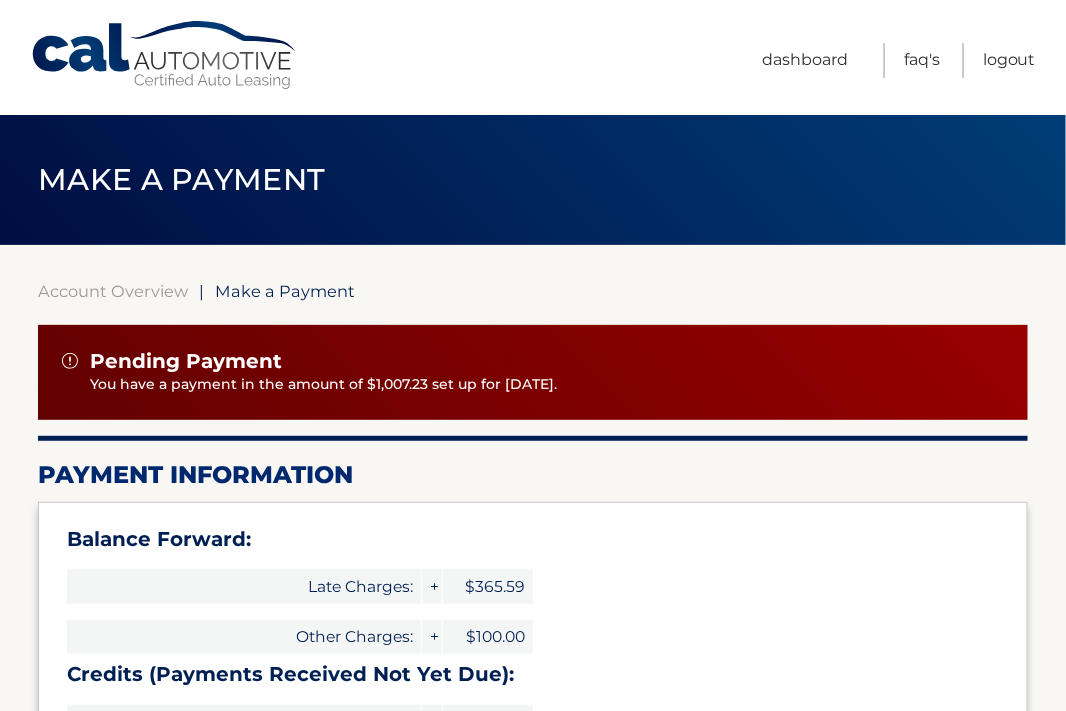 click on "Account Overview" at bounding box center (113, 291) 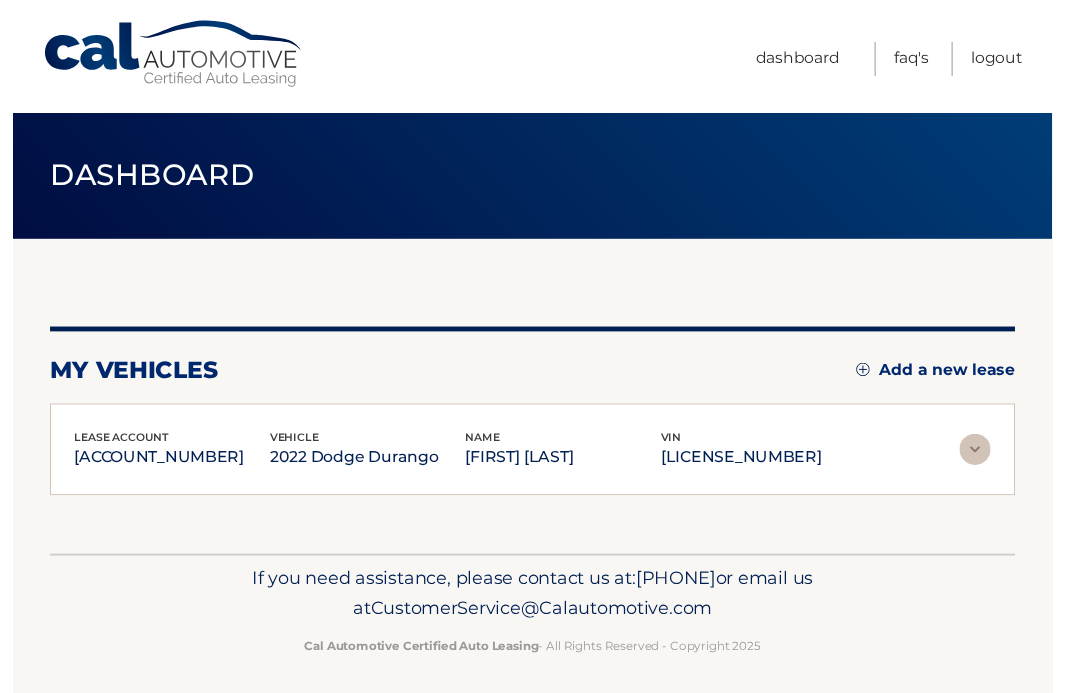 scroll, scrollTop: 0, scrollLeft: 0, axis: both 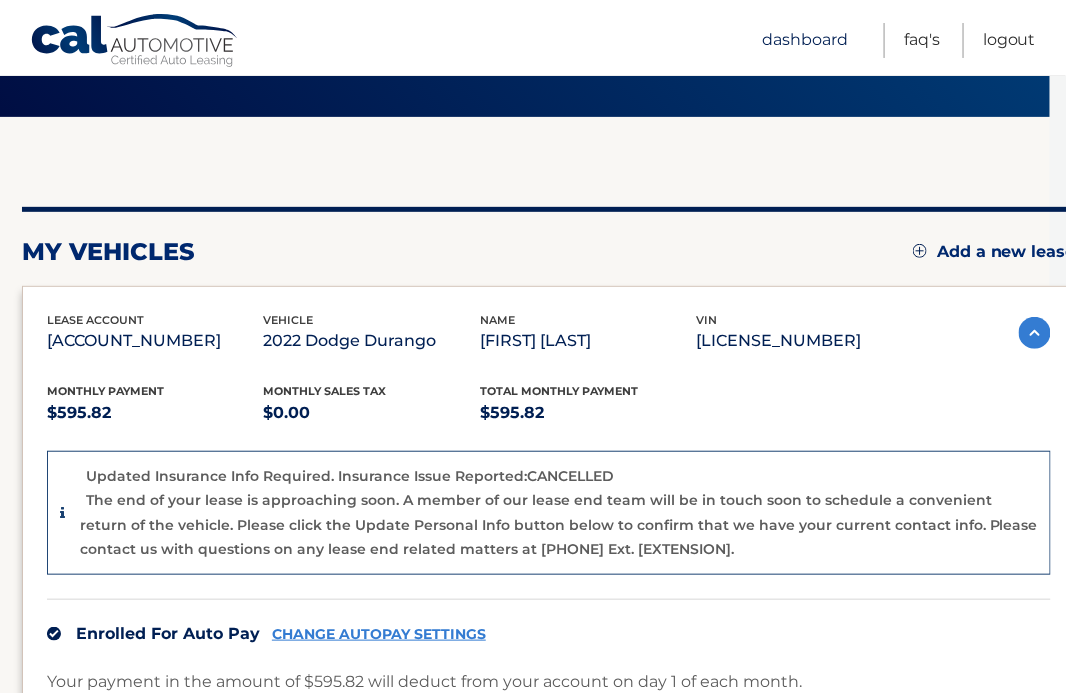 click on "Dashboard" at bounding box center (805, 40) 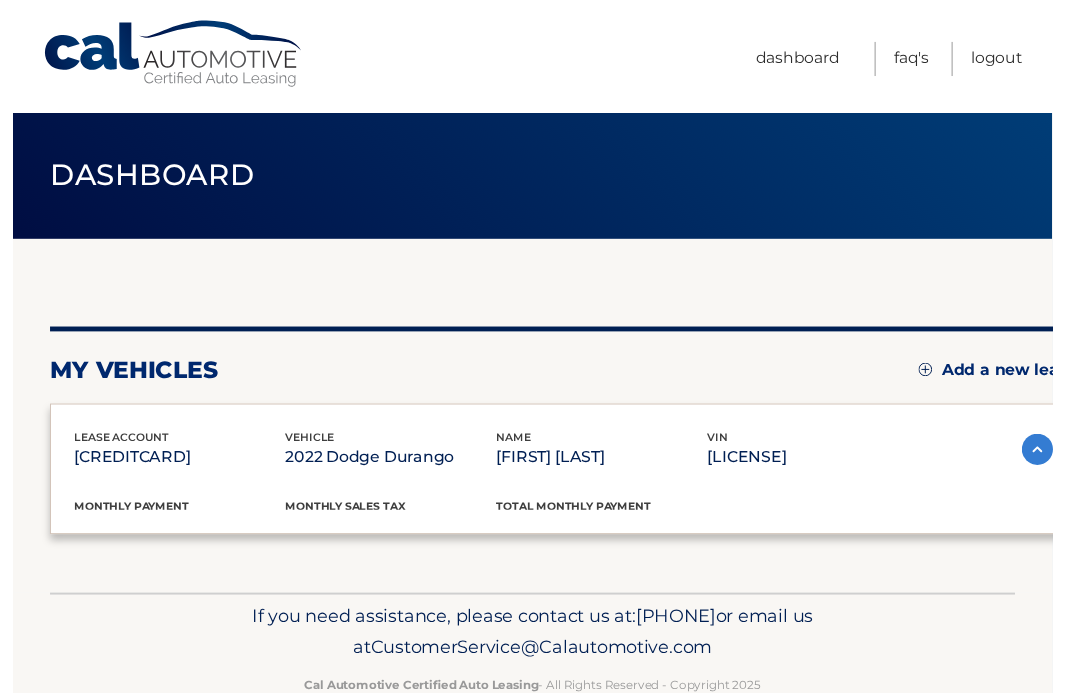 scroll, scrollTop: 0, scrollLeft: 0, axis: both 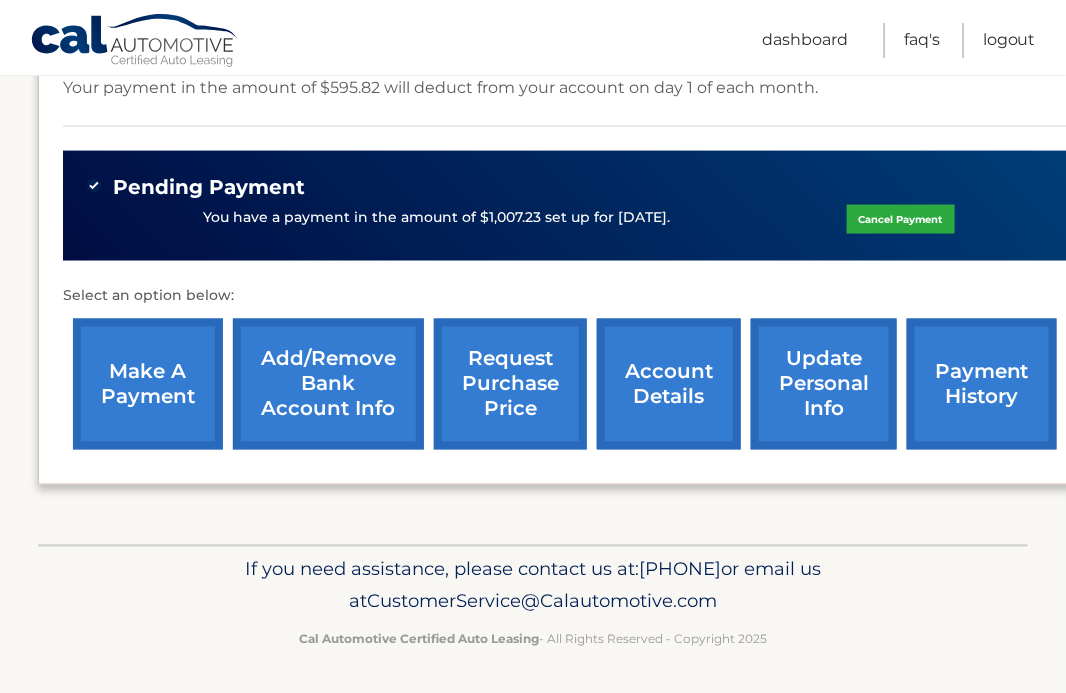 click on "update personal info" at bounding box center (824, 384) 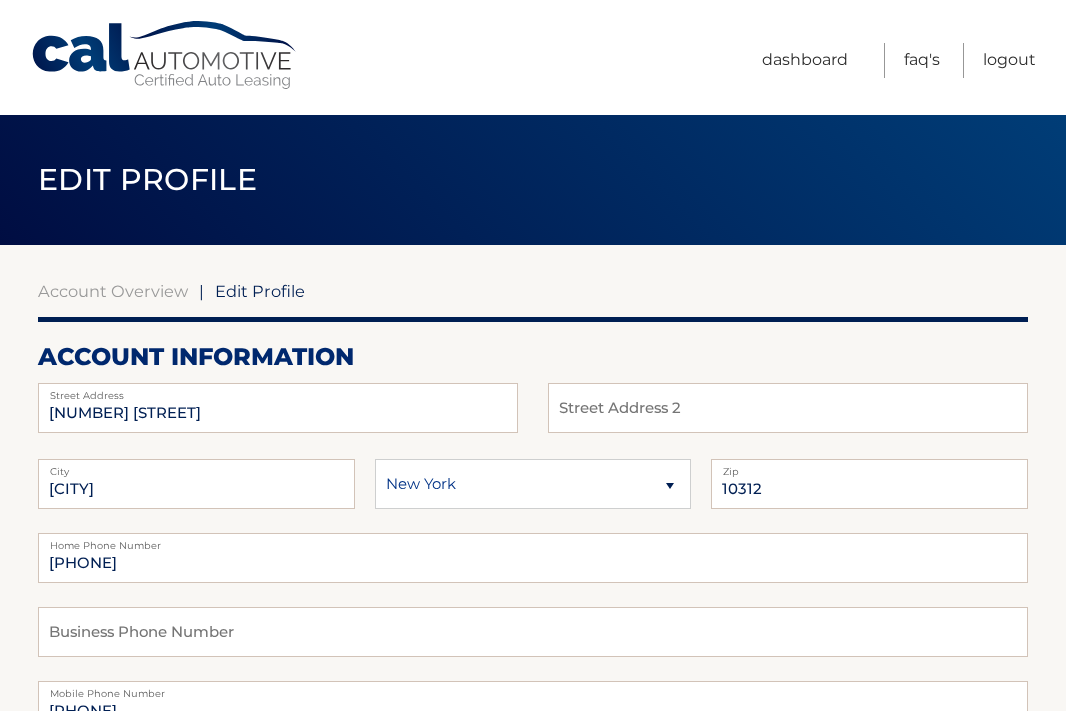 scroll, scrollTop: 0, scrollLeft: 0, axis: both 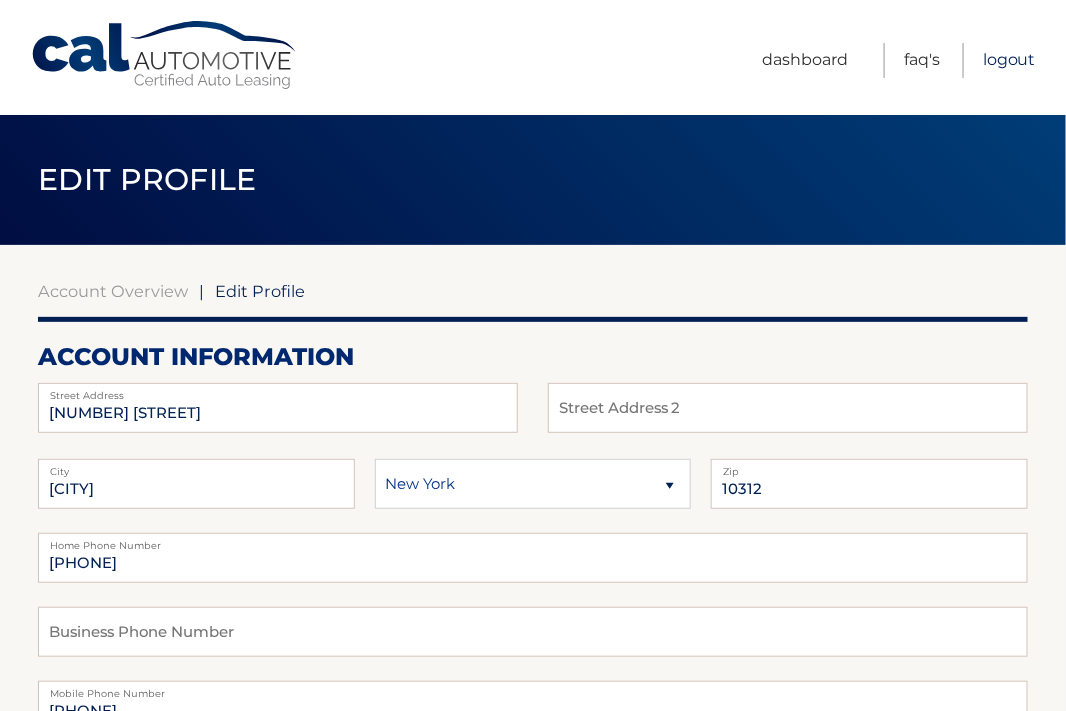 click on "Logout" at bounding box center (1009, 60) 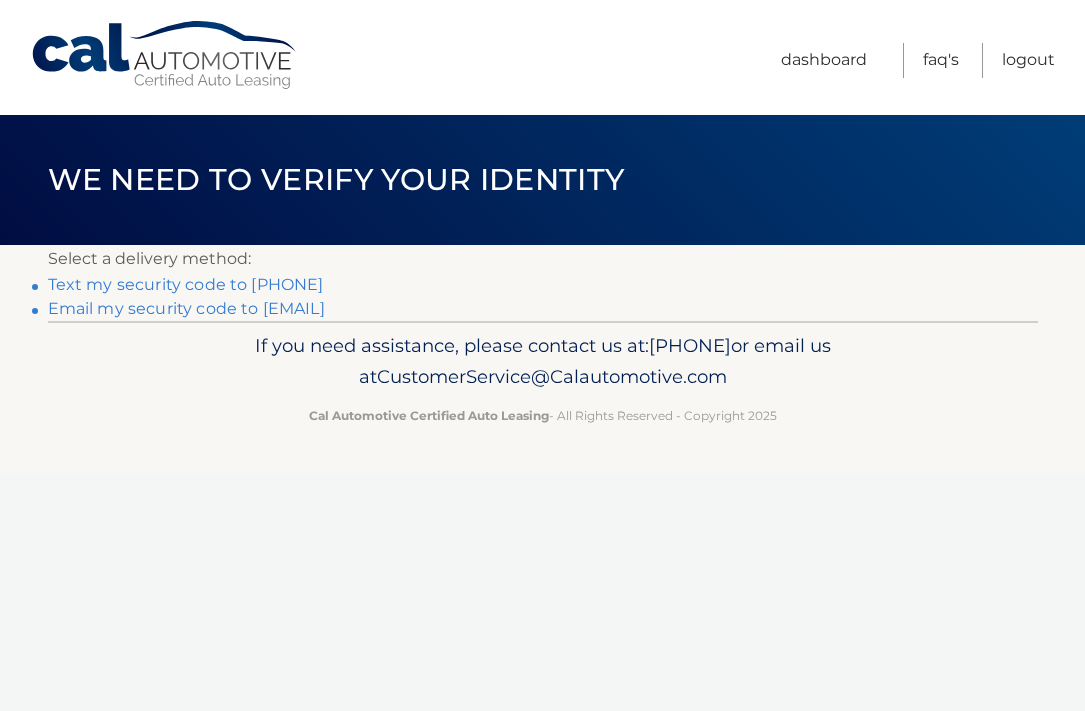 scroll, scrollTop: 0, scrollLeft: 0, axis: both 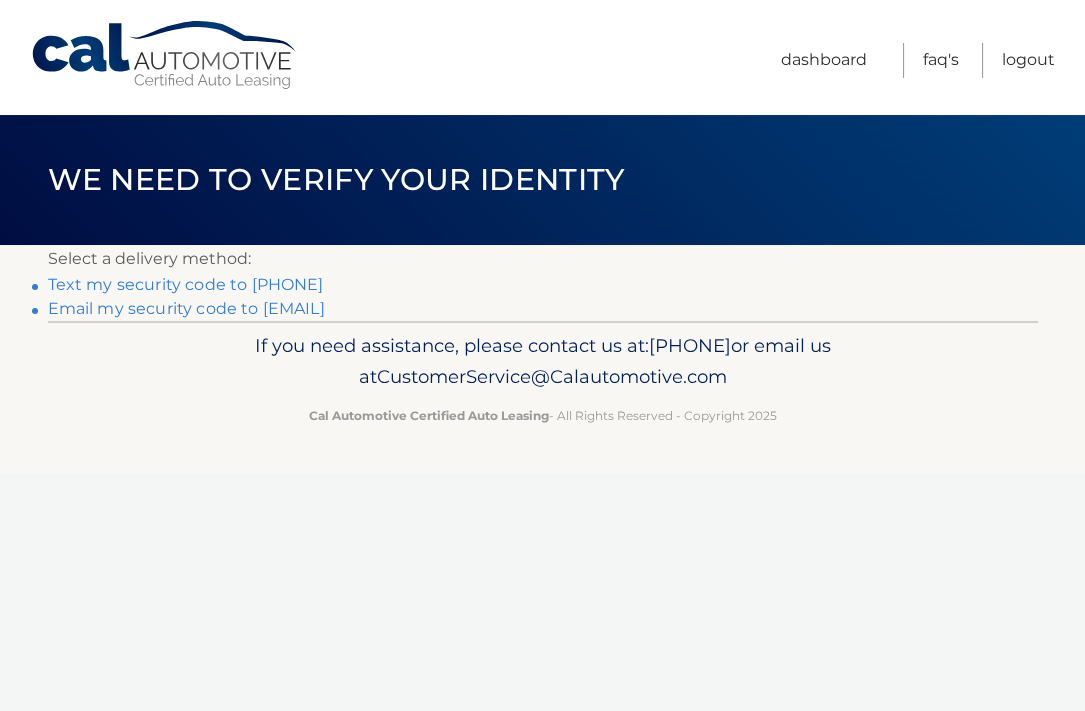 click on "Text my security code to [PHONE]" at bounding box center [186, 284] 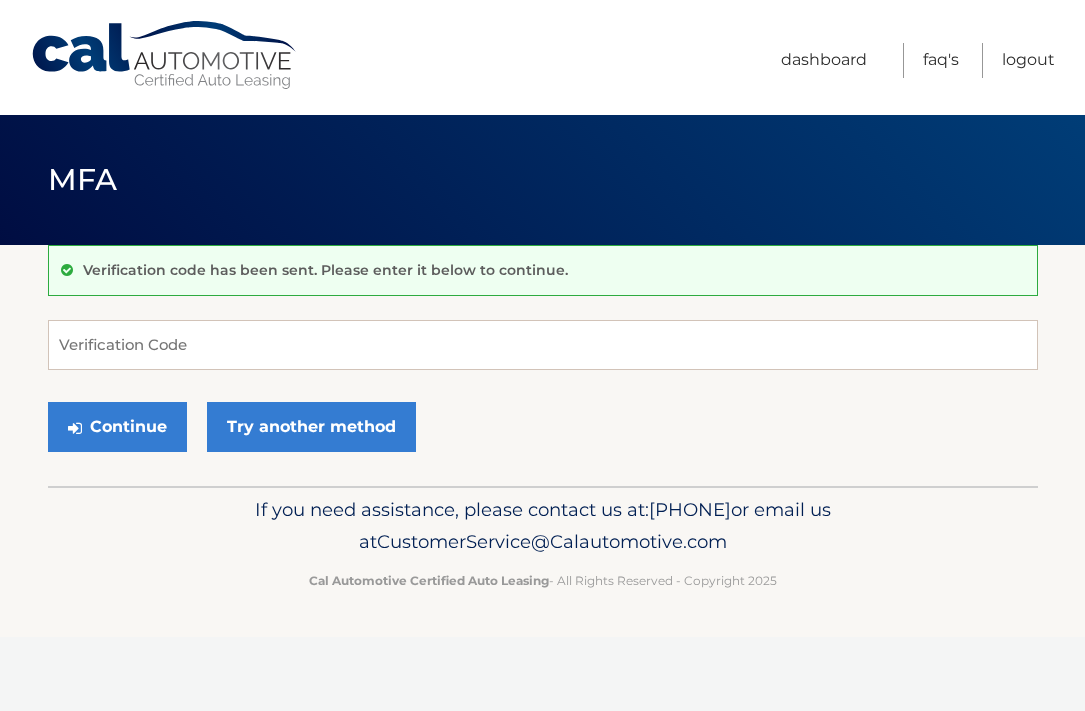 scroll, scrollTop: 0, scrollLeft: 0, axis: both 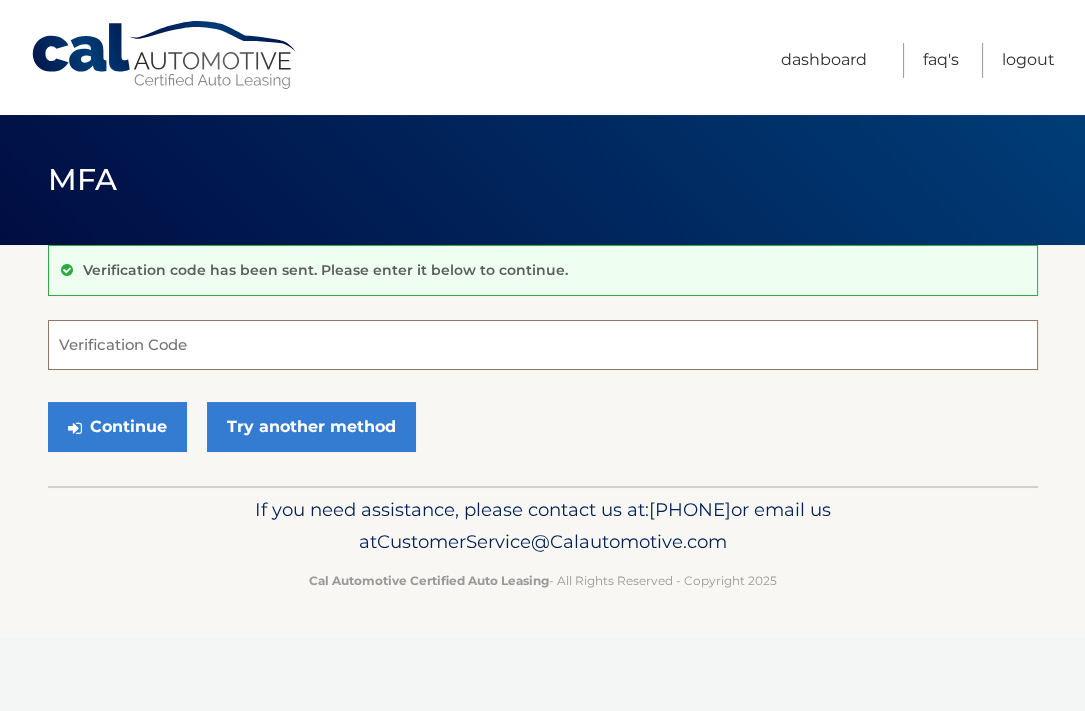 click on "Verification Code" at bounding box center (543, 345) 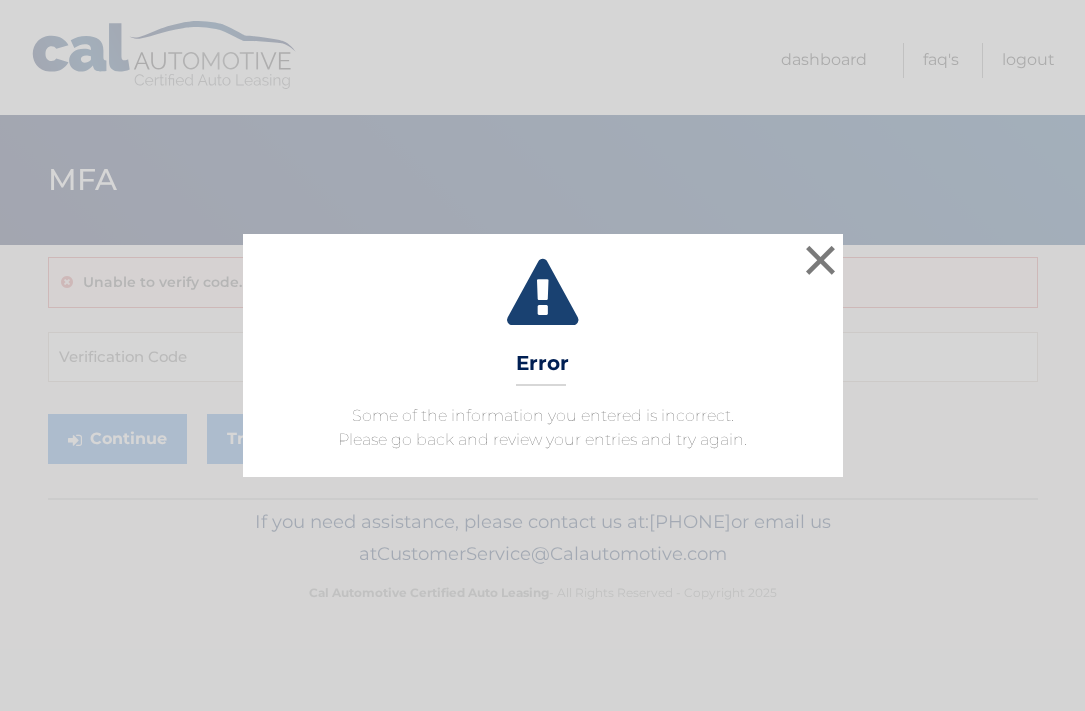 scroll, scrollTop: 0, scrollLeft: 0, axis: both 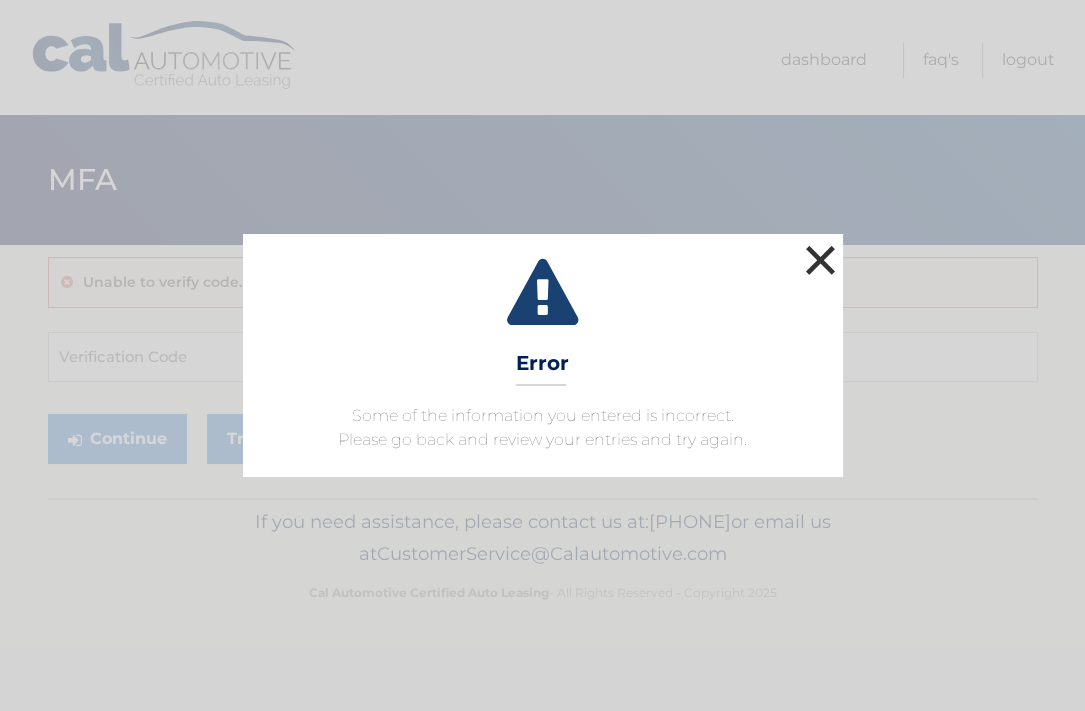 click on "×" at bounding box center (821, 260) 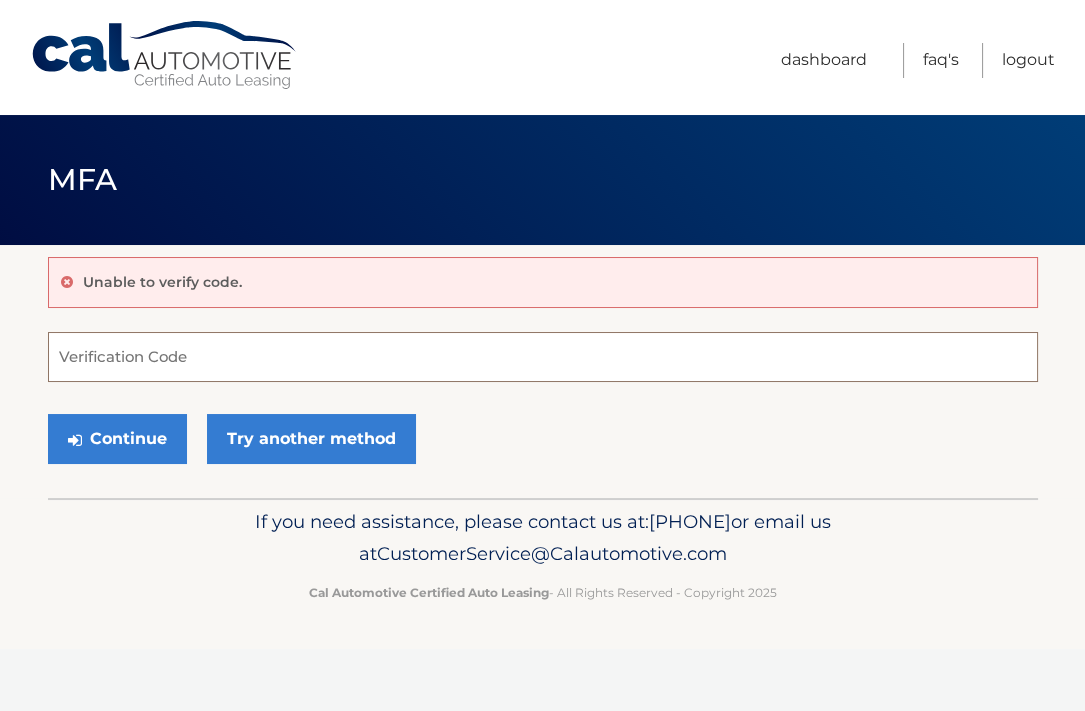 click on "Verification Code" at bounding box center (543, 357) 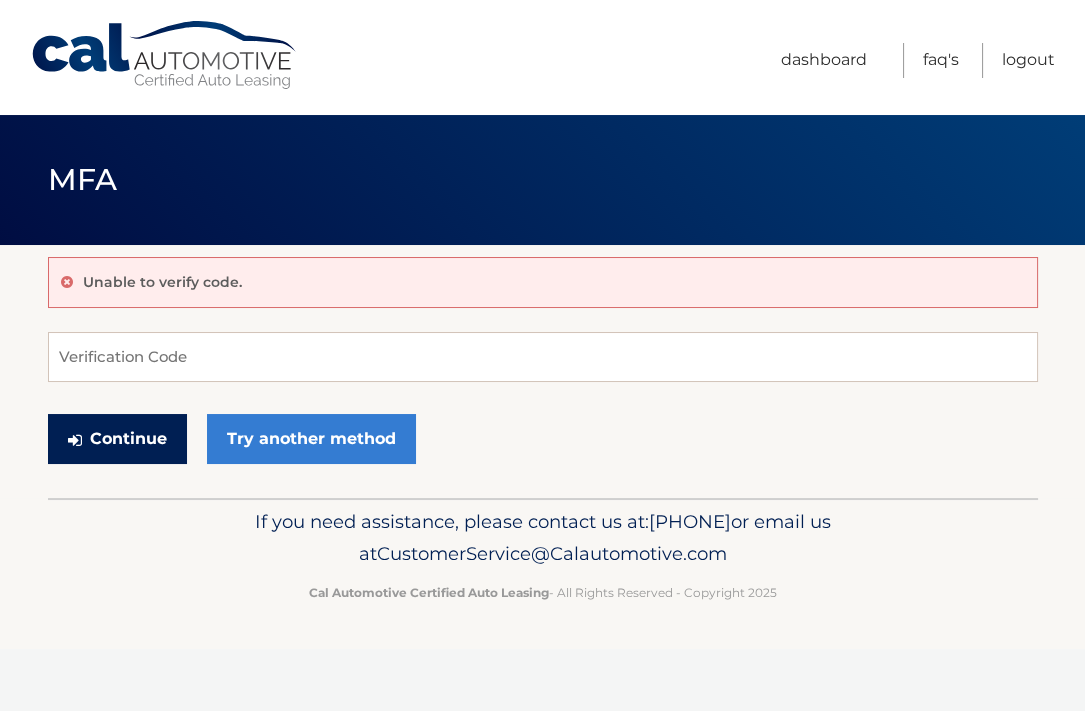 click on "Continue" at bounding box center (117, 439) 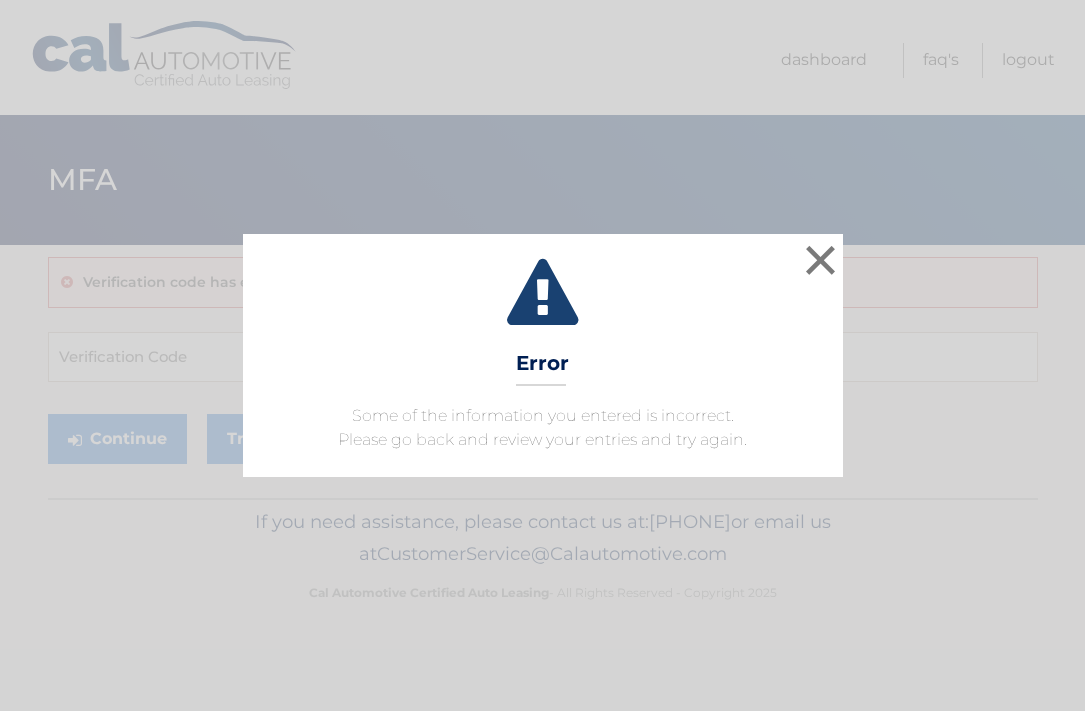 scroll, scrollTop: 0, scrollLeft: 0, axis: both 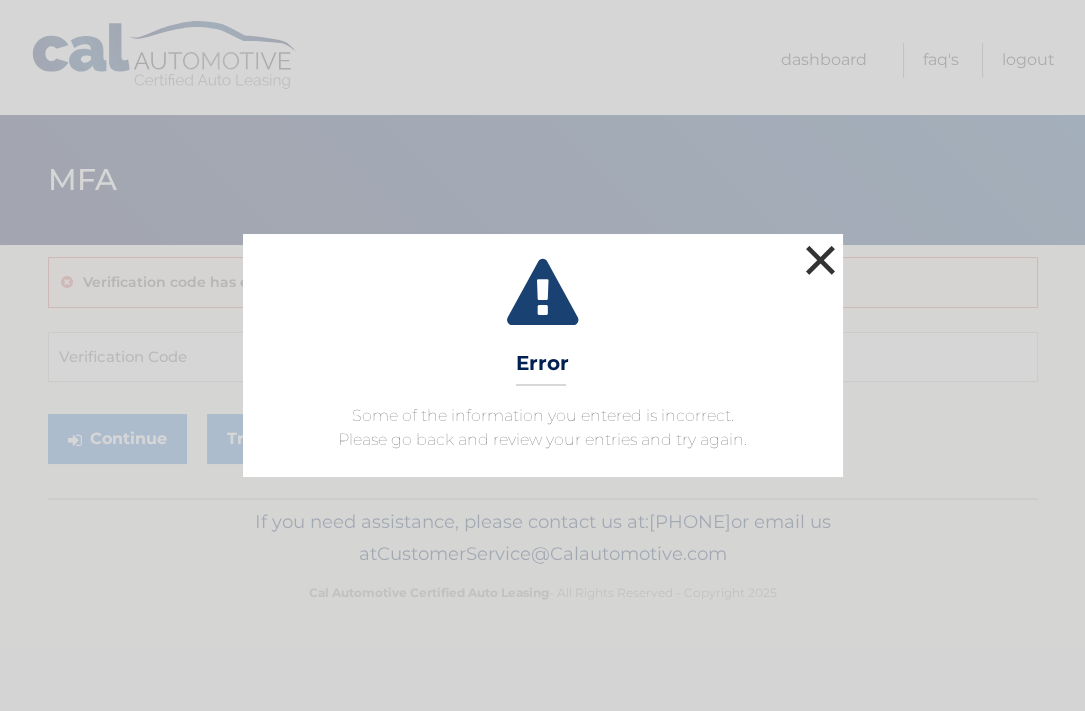 click on "×" at bounding box center [821, 260] 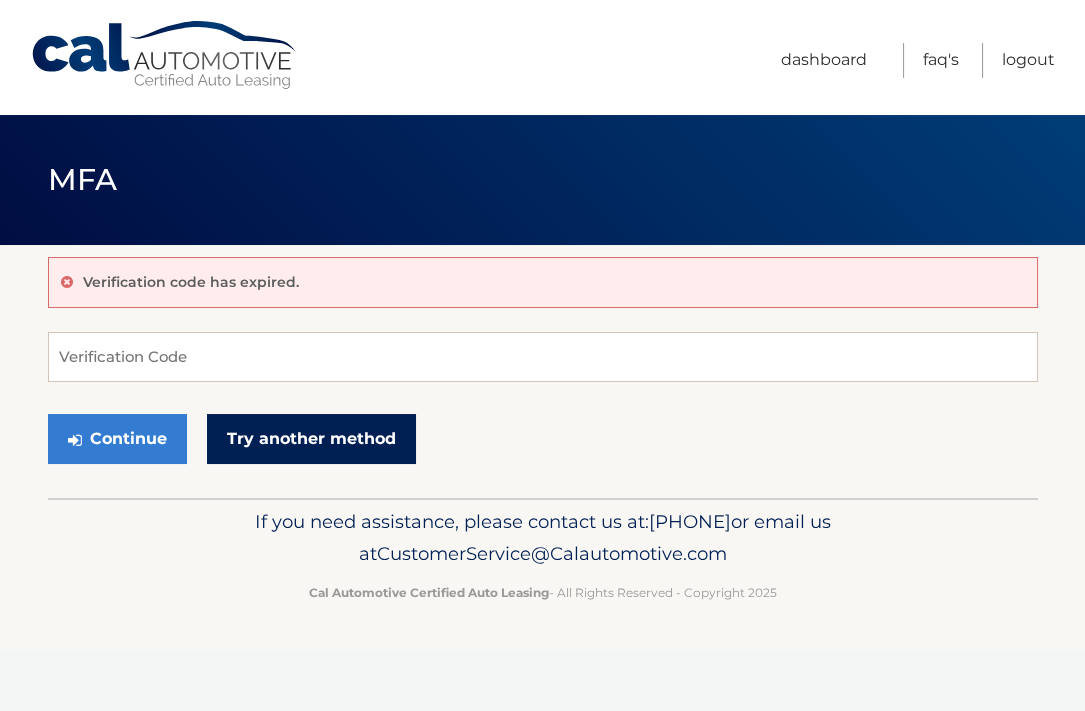click on "Try another method" at bounding box center [311, 439] 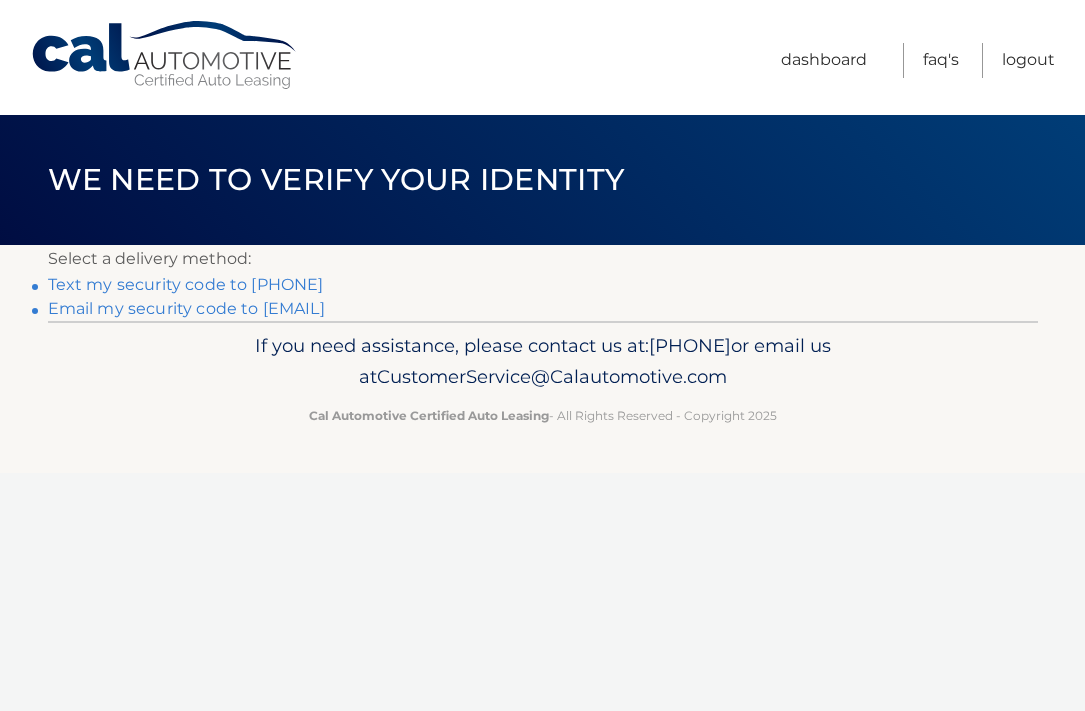 scroll, scrollTop: 0, scrollLeft: 0, axis: both 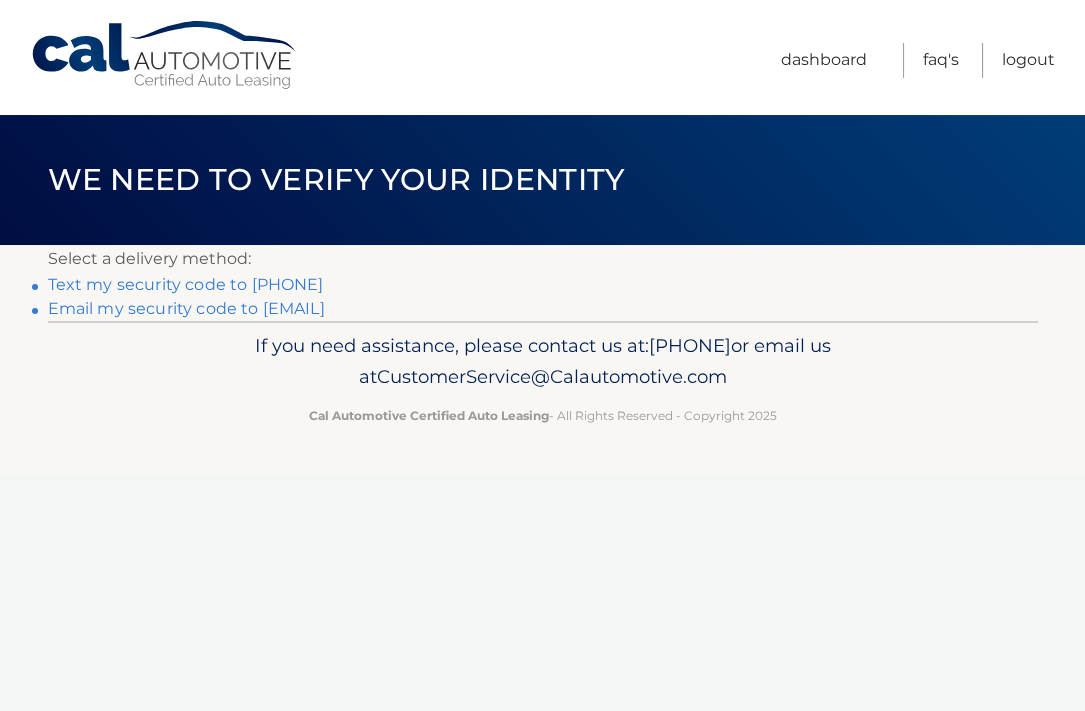 click on "Text my security code to xxx-xxx-2160" at bounding box center [186, 284] 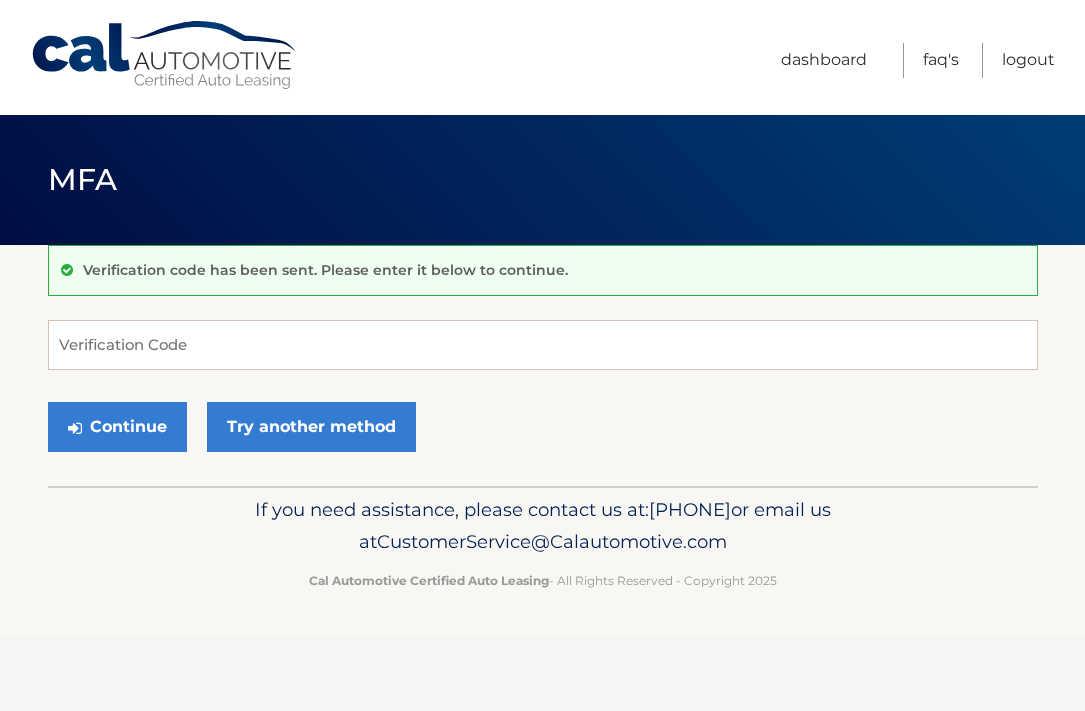 scroll, scrollTop: 0, scrollLeft: 0, axis: both 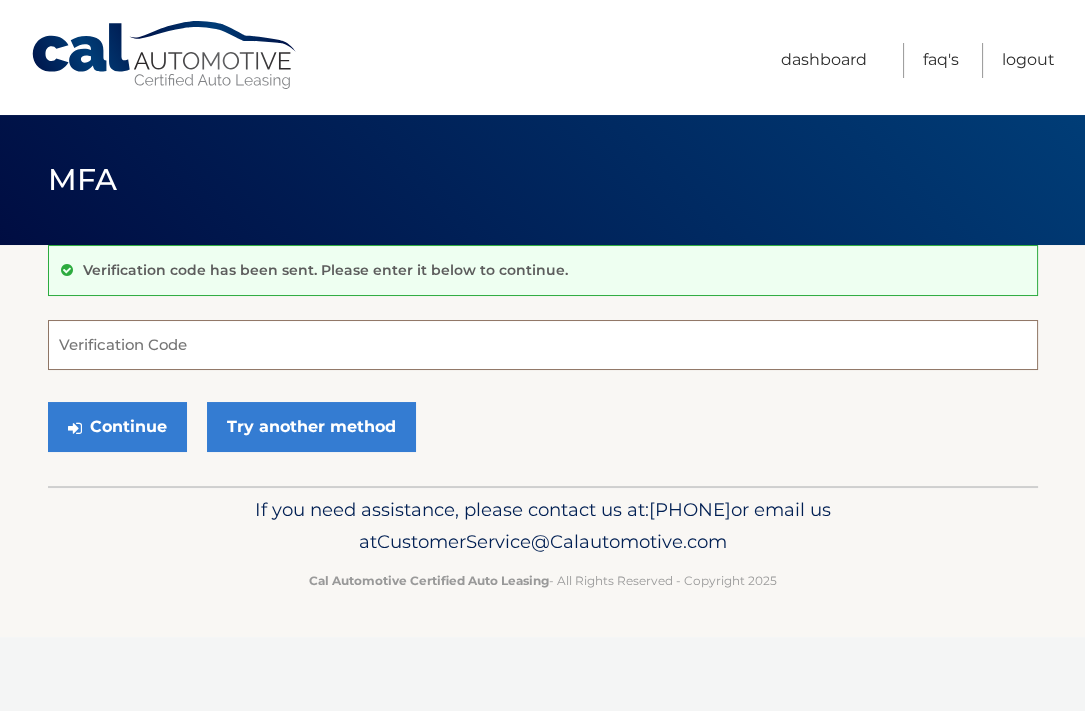 click on "Verification Code" at bounding box center (543, 345) 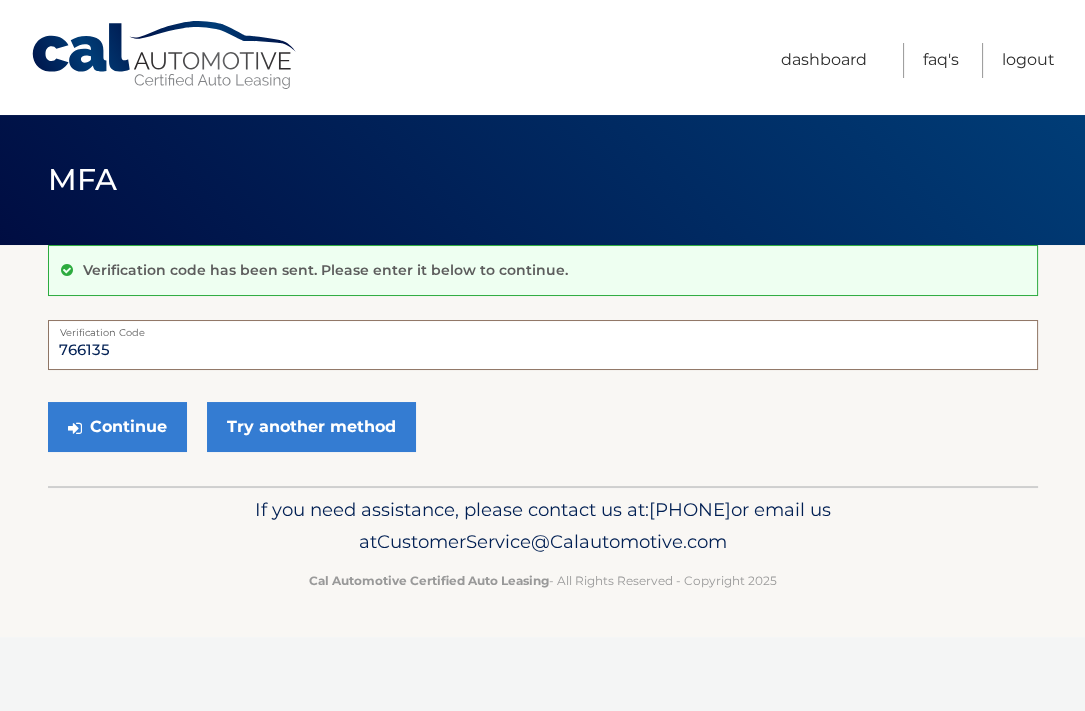 type on "766135" 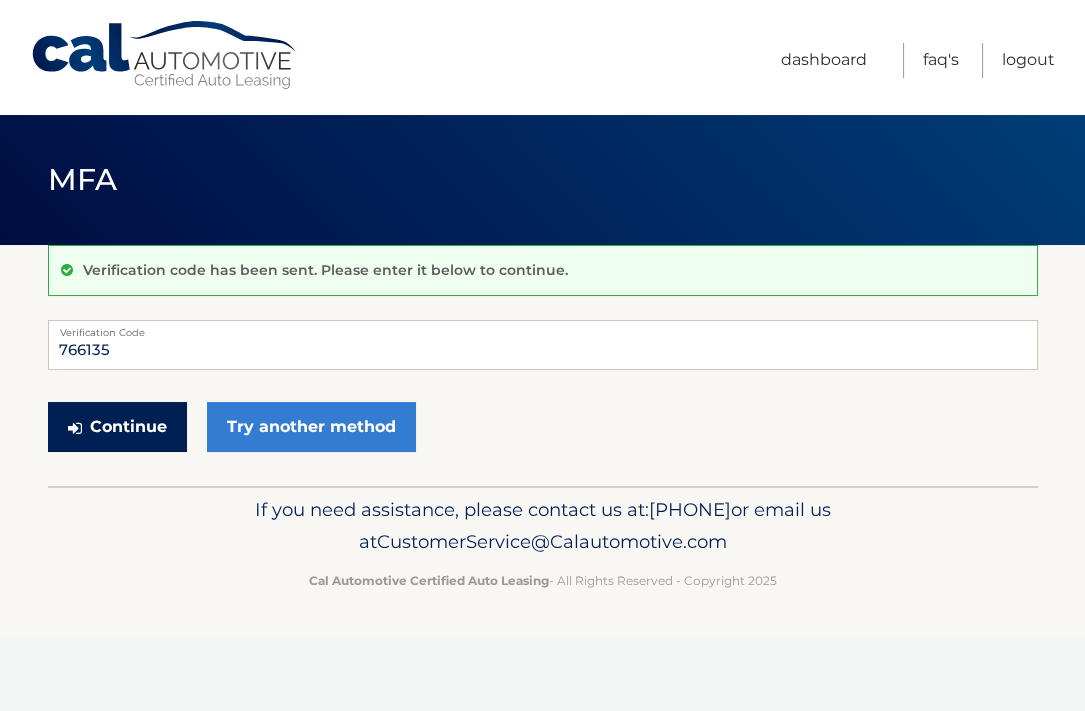 click on "Continue" at bounding box center (117, 427) 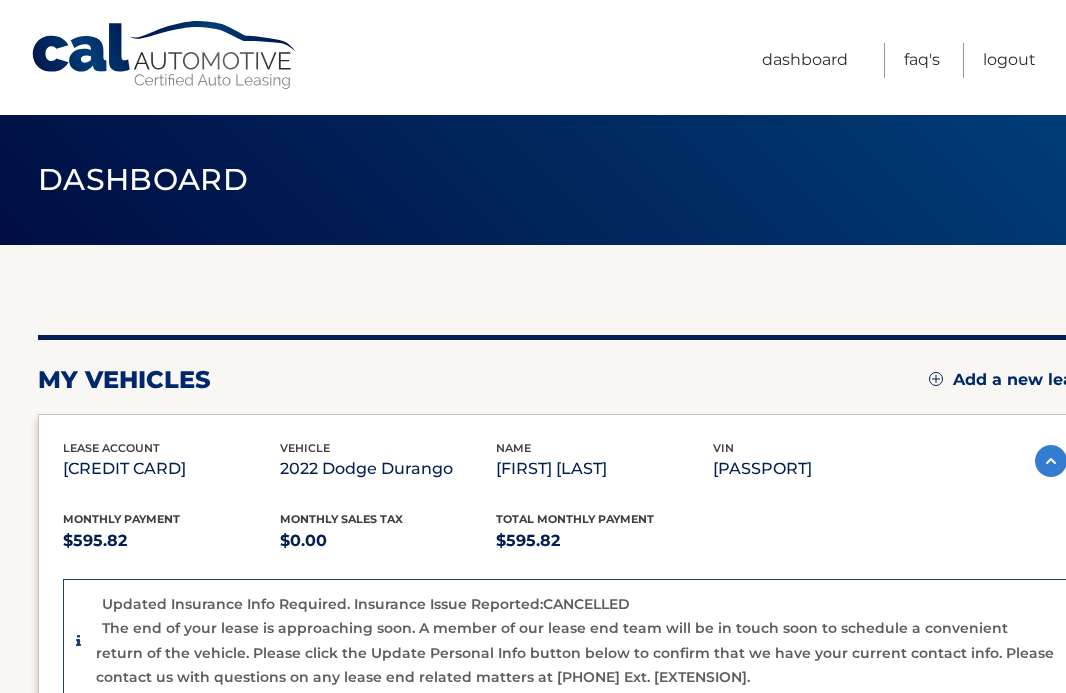 scroll, scrollTop: 0, scrollLeft: 0, axis: both 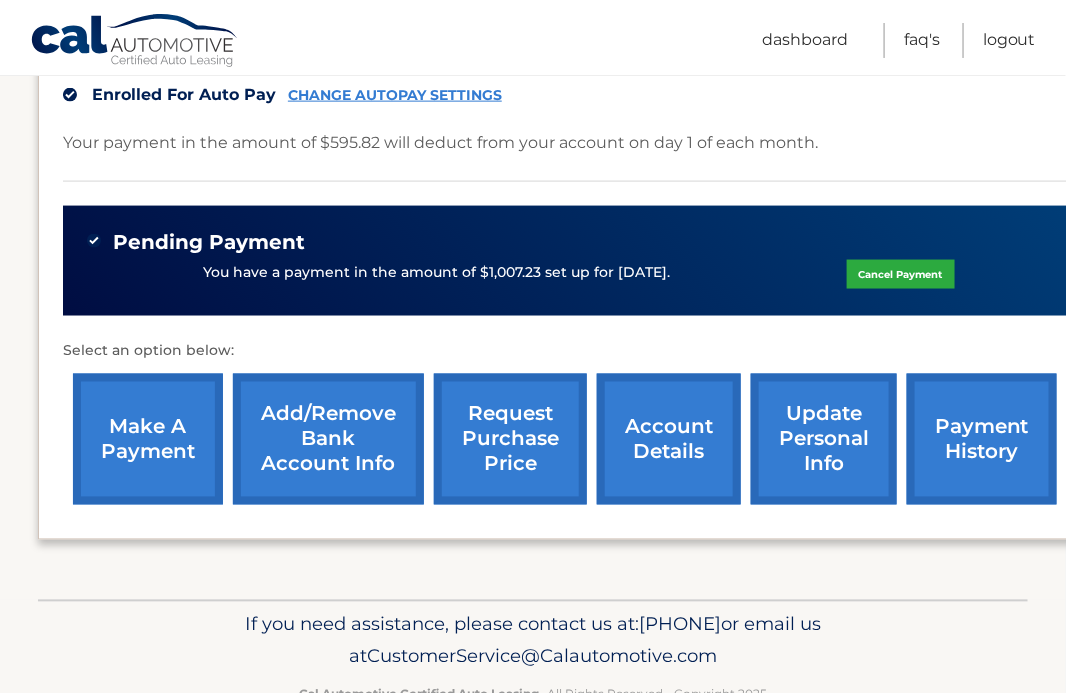 click on "make a payment" at bounding box center [148, 439] 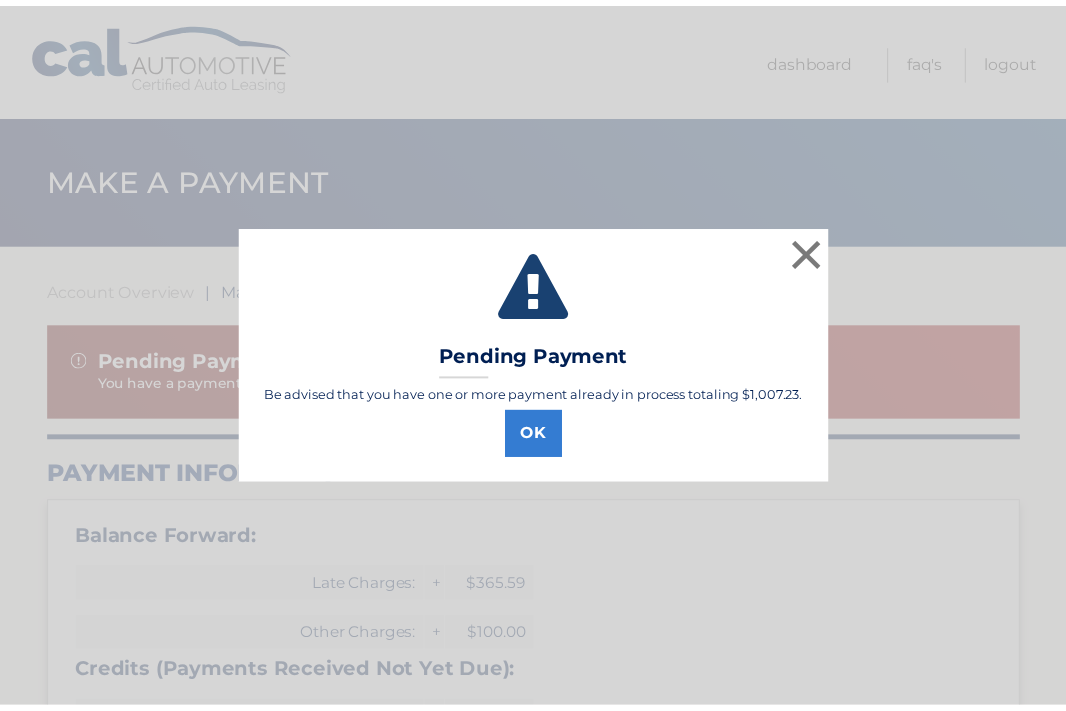 scroll, scrollTop: 0, scrollLeft: 0, axis: both 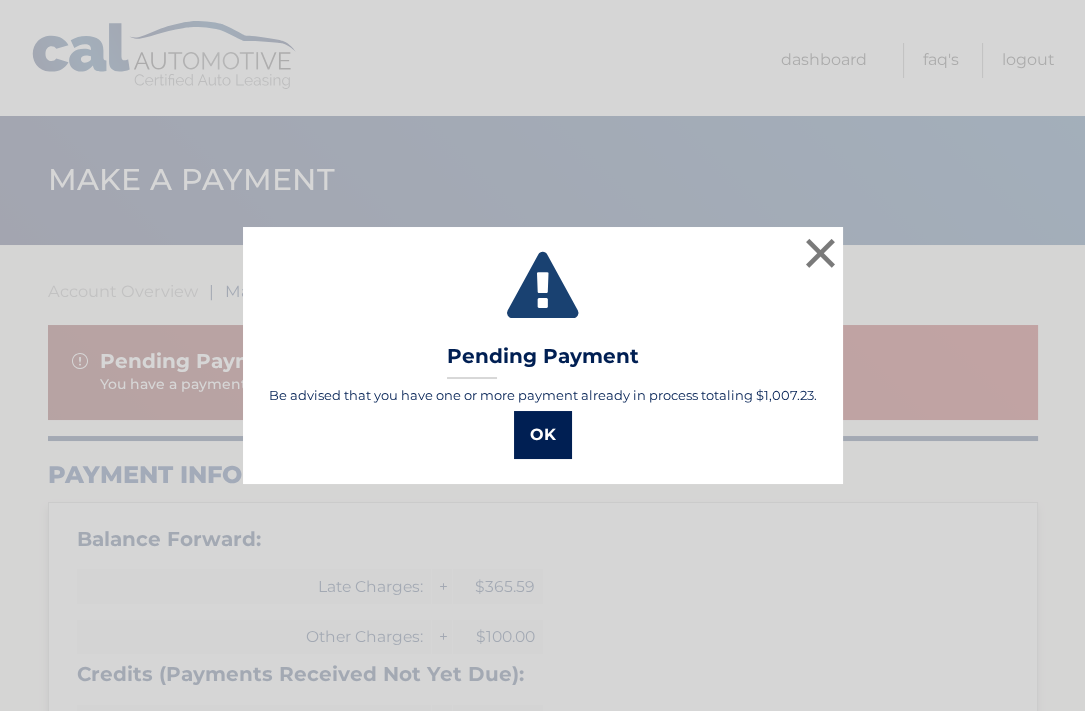 click on "OK" at bounding box center (543, 435) 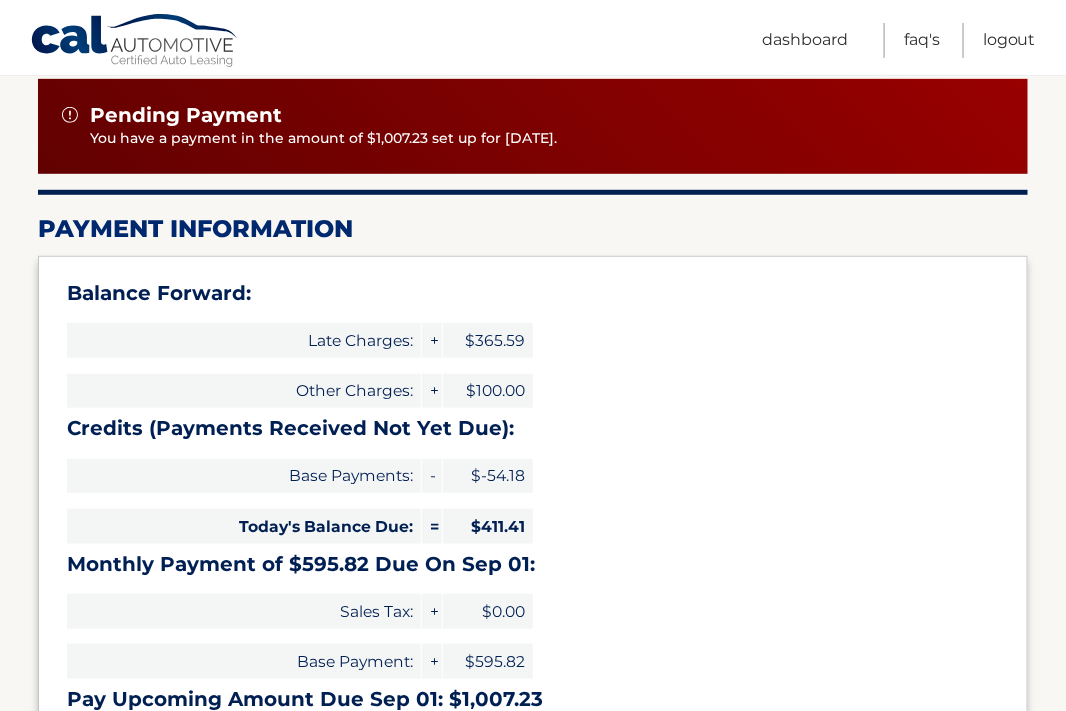 scroll, scrollTop: 268, scrollLeft: 0, axis: vertical 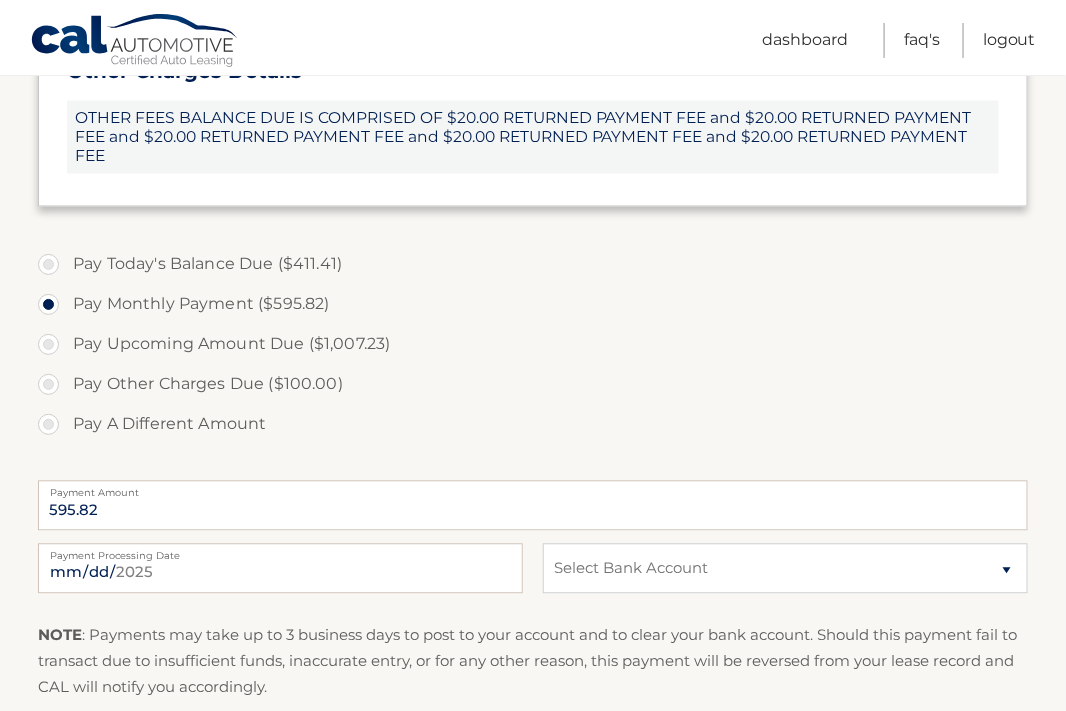 click on "Pay A Different Amount" at bounding box center (533, 425) 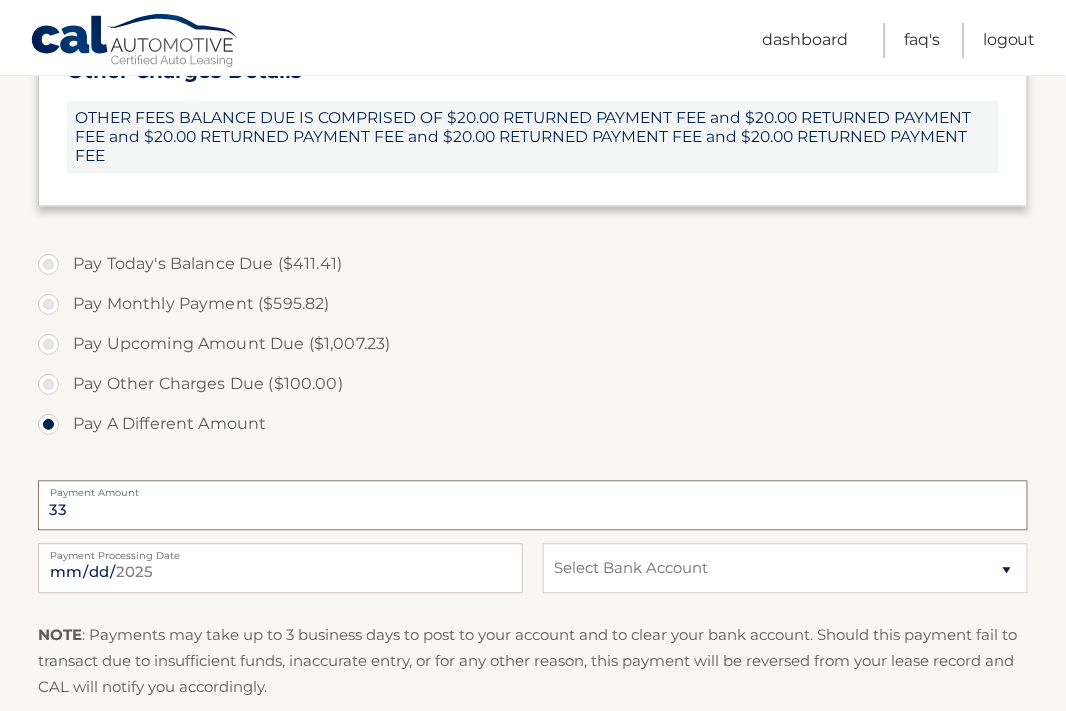 type on "3" 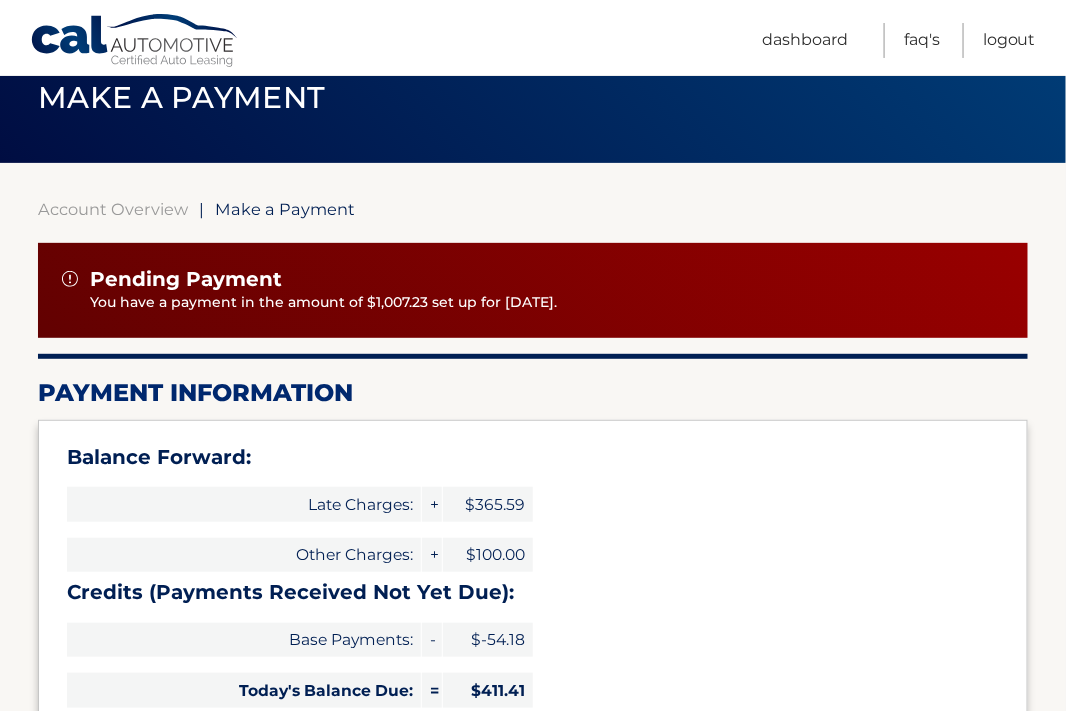 scroll, scrollTop: 0, scrollLeft: 0, axis: both 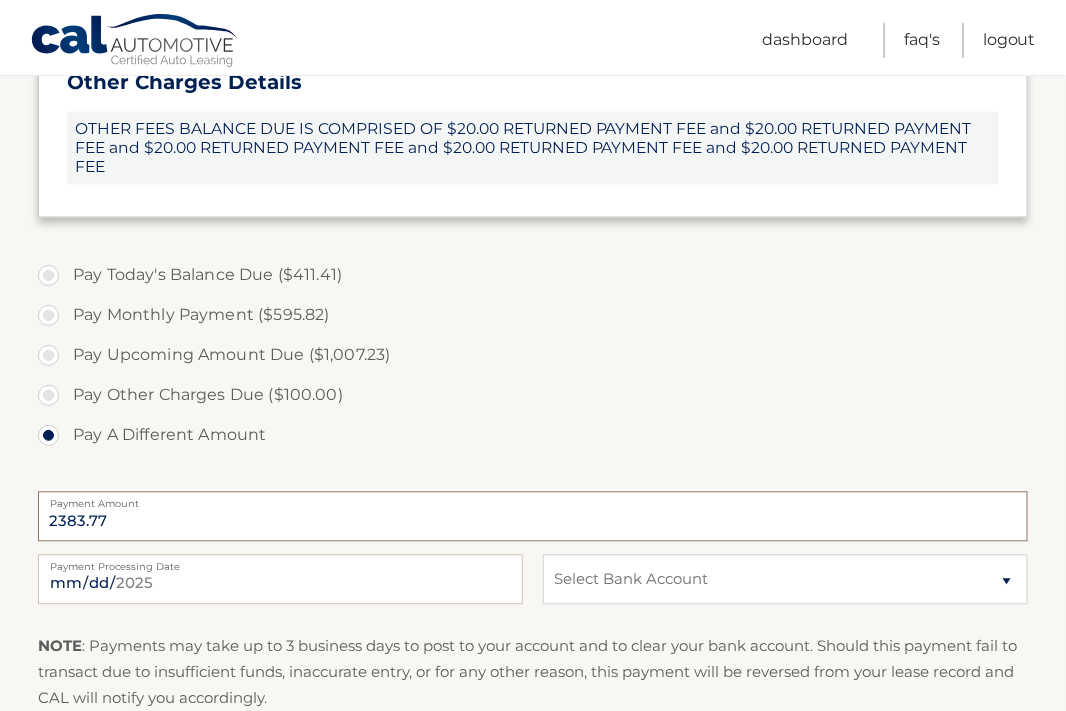 type on "2383.77" 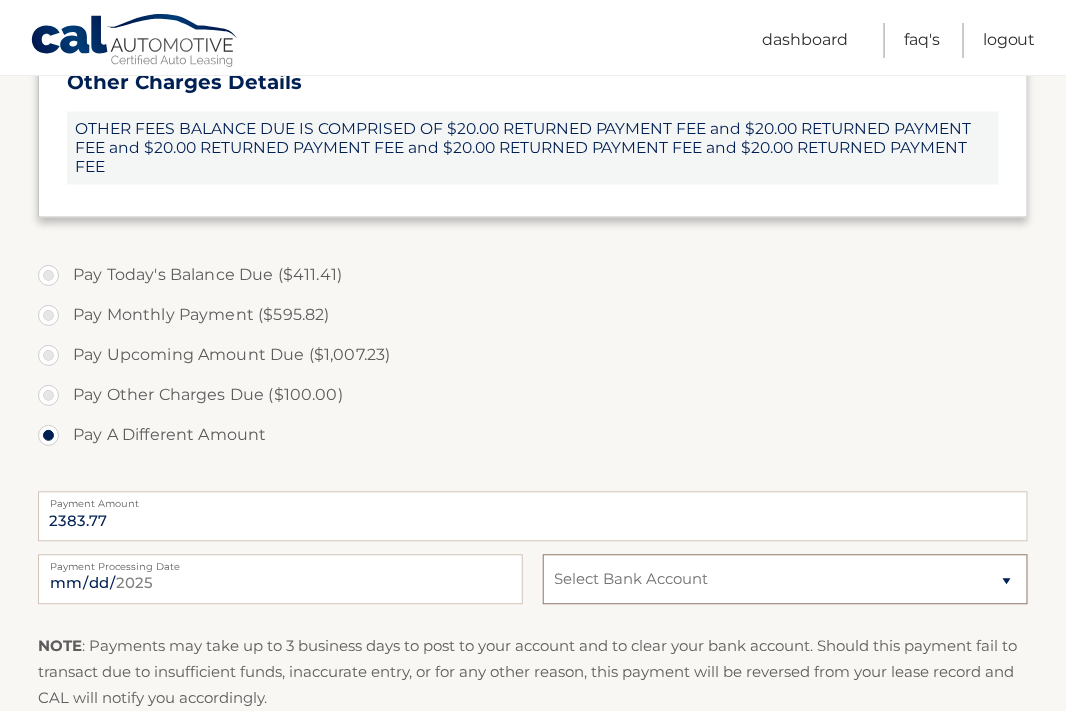 click on "Select Bank Account
Checking JPMORGAN CHASE BANK, NA *****8330 Checking TD BANK NA *****0426" at bounding box center [785, 580] 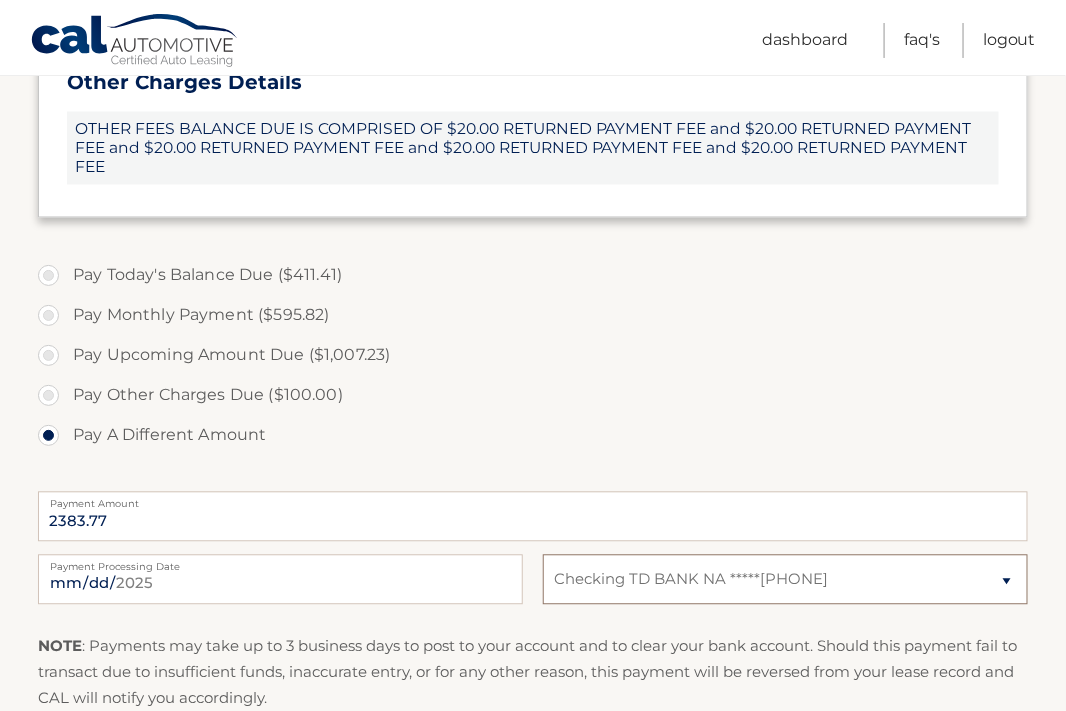 click on "Select Bank Account
Checking JPMORGAN CHASE BANK, NA *****8330 Checking TD BANK NA *****0426" at bounding box center (785, 580) 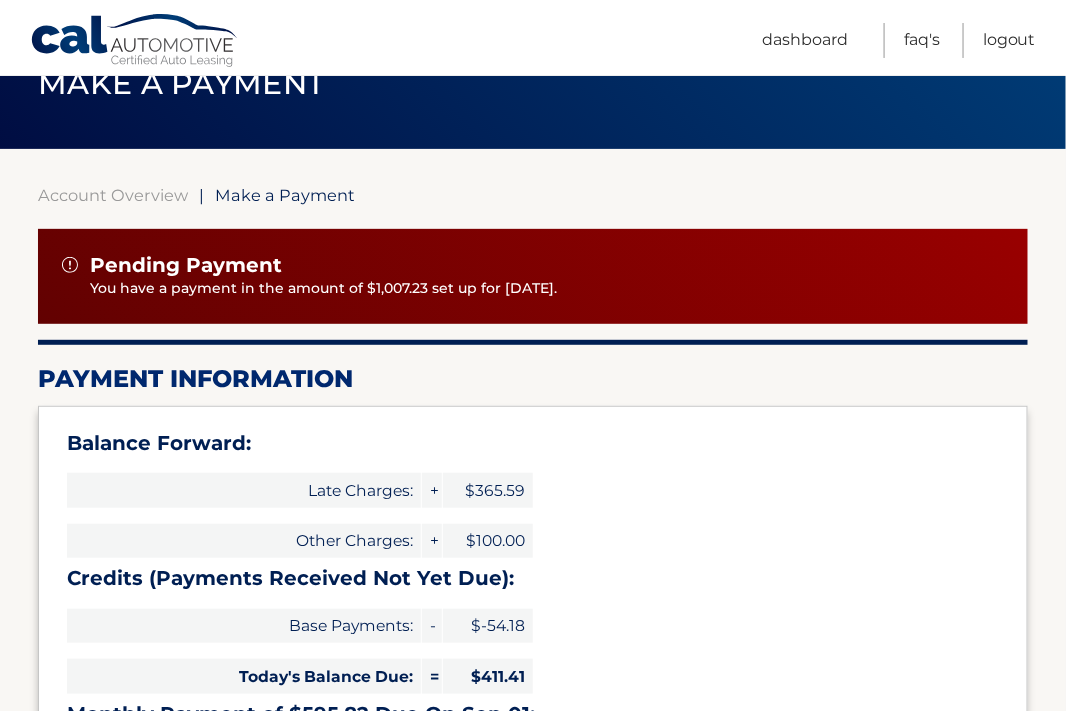 scroll, scrollTop: 0, scrollLeft: 0, axis: both 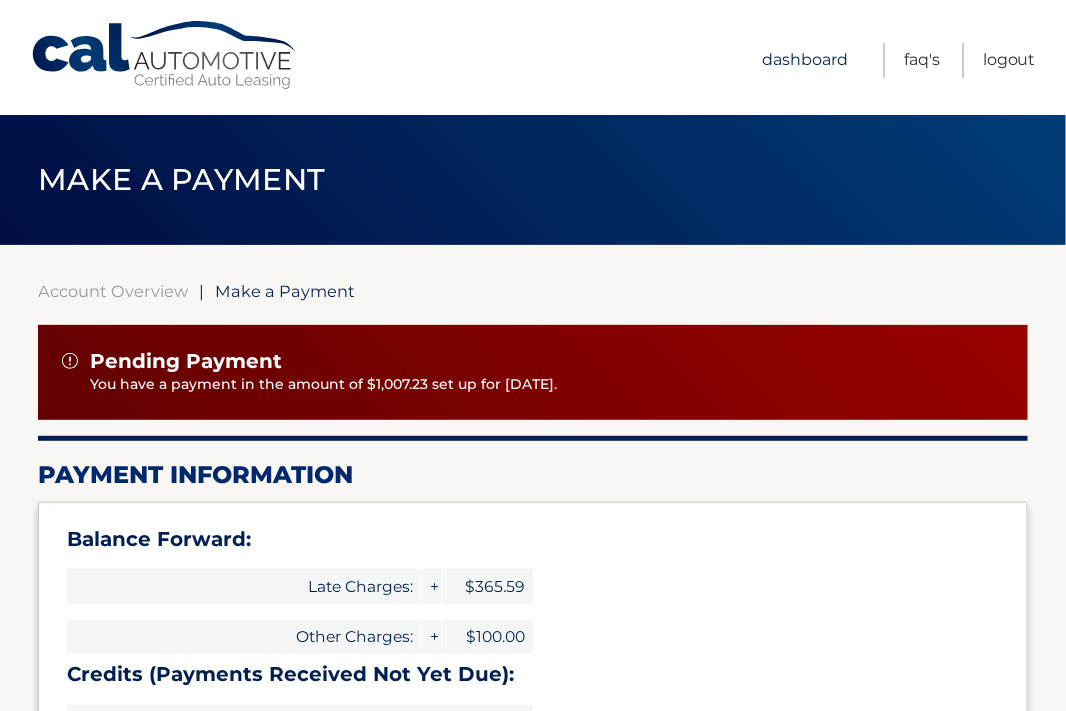 click on "Dashboard" at bounding box center [805, 60] 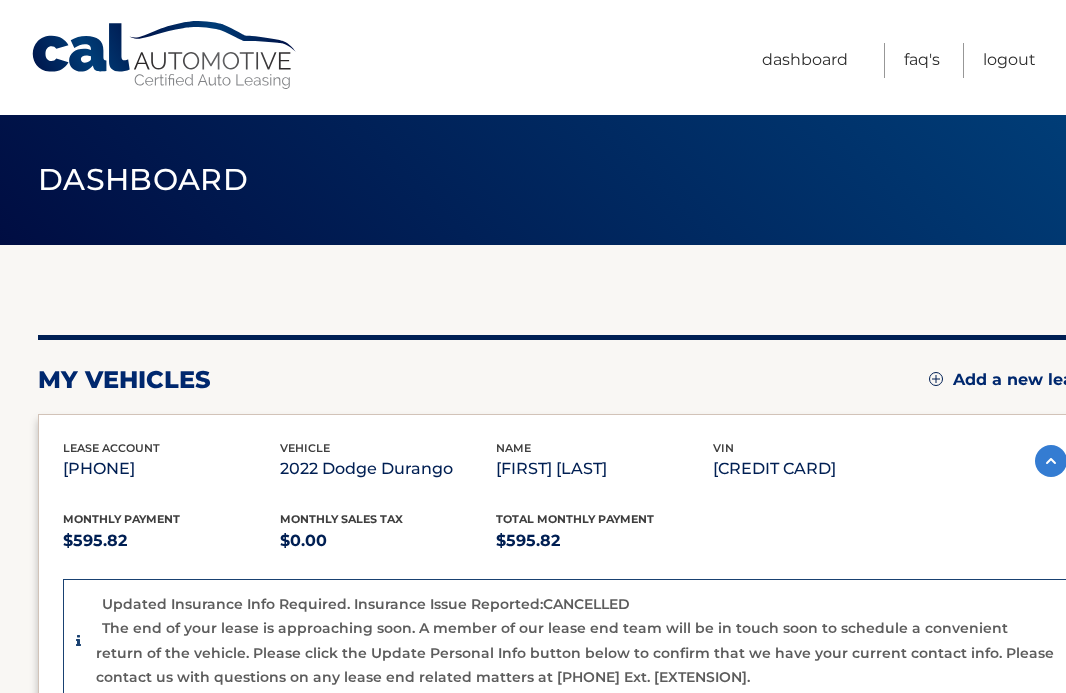 scroll, scrollTop: 0, scrollLeft: 0, axis: both 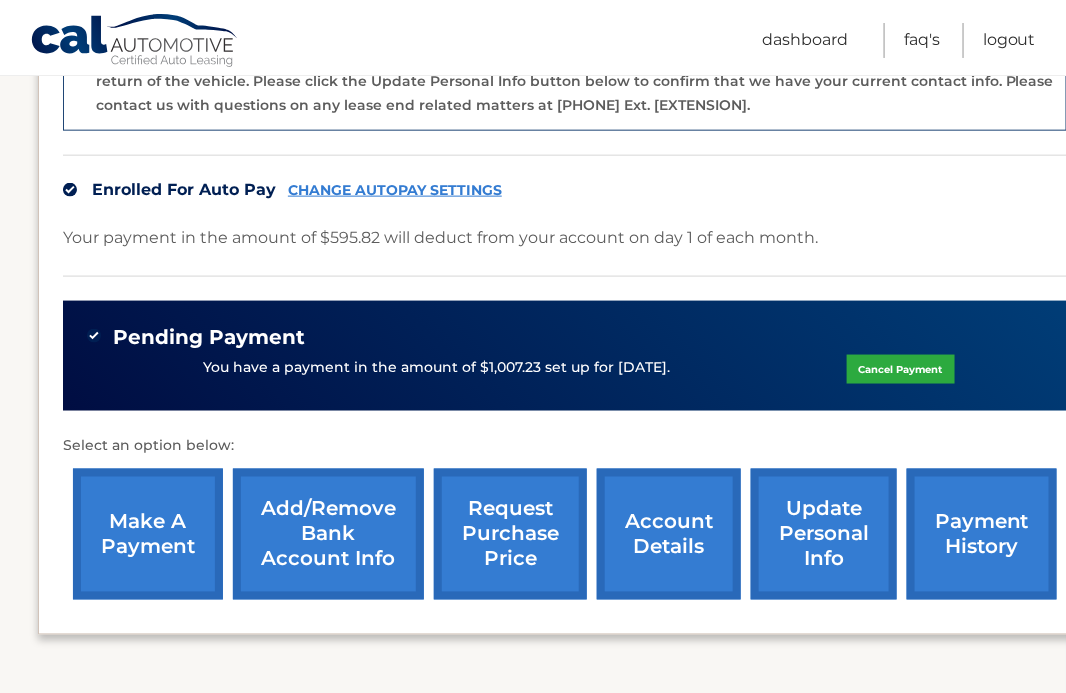 click on "CHANGE AUTOPAY SETTINGS" at bounding box center (395, 190) 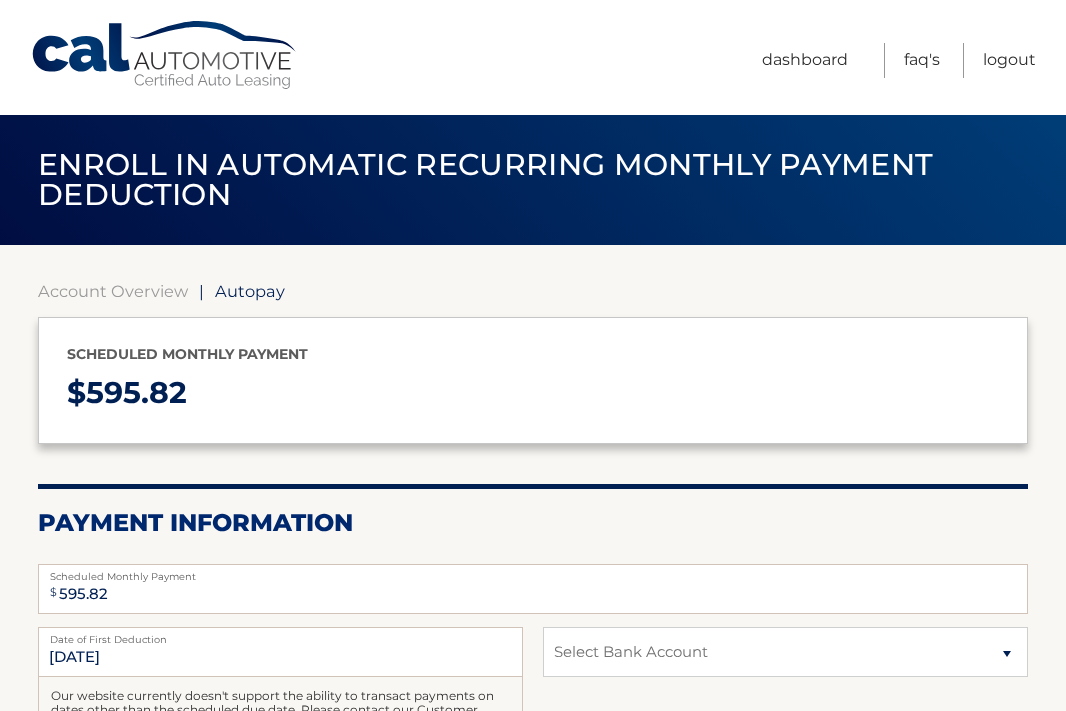scroll, scrollTop: 0, scrollLeft: 0, axis: both 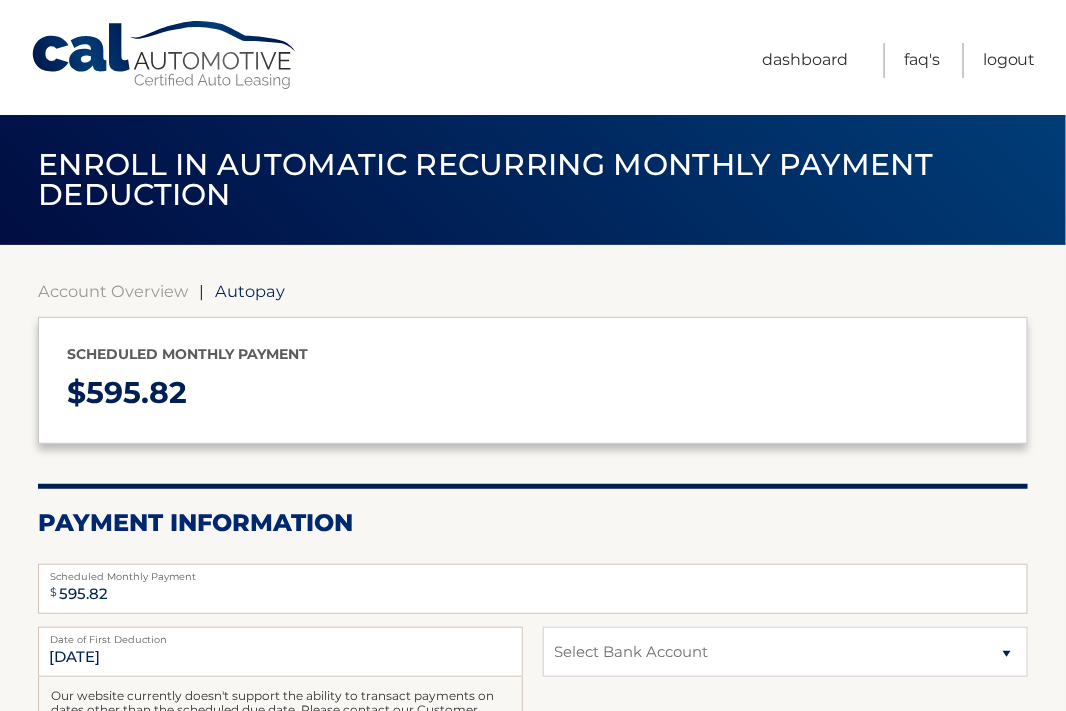 click on "Account Overview" at bounding box center (113, 291) 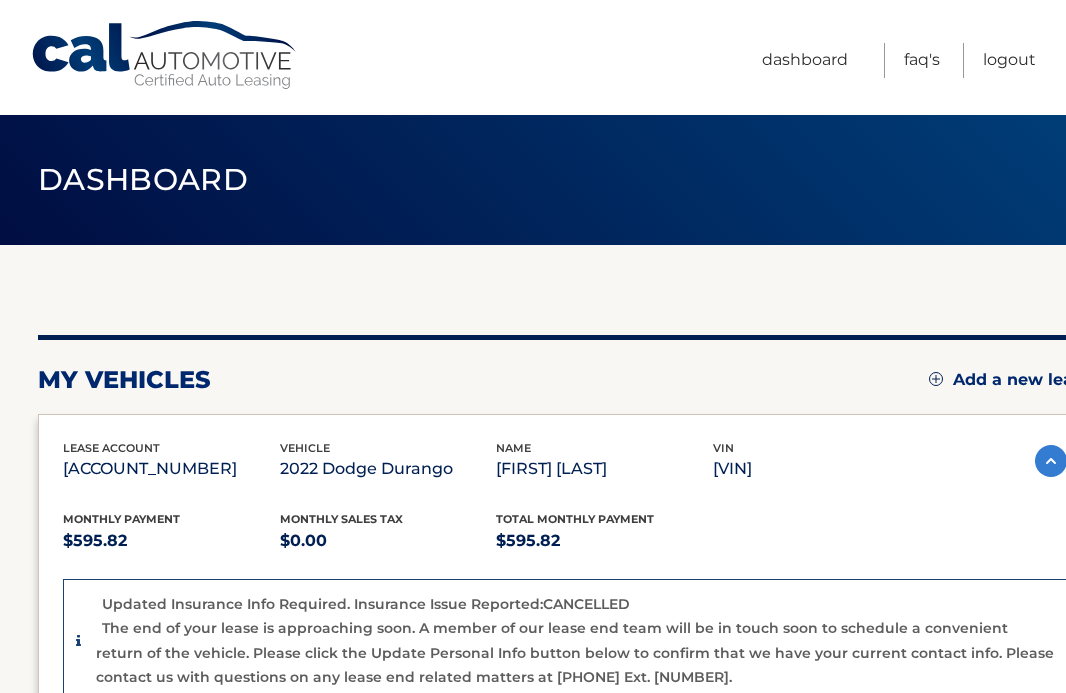 scroll, scrollTop: 0, scrollLeft: 0, axis: both 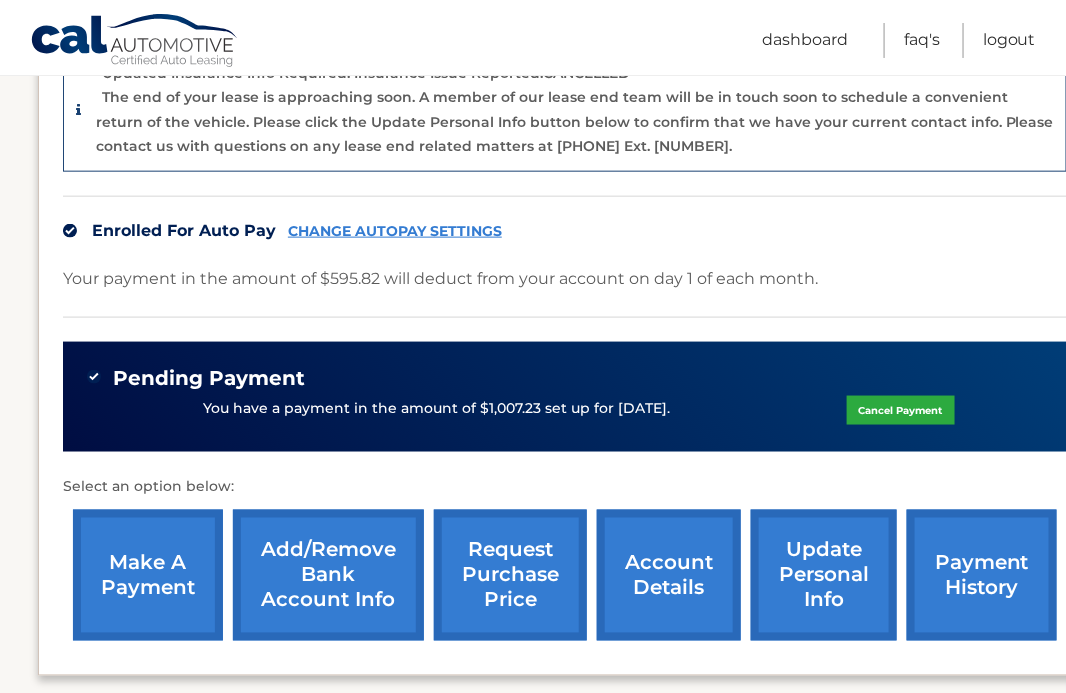 click on "Cancel Payment" 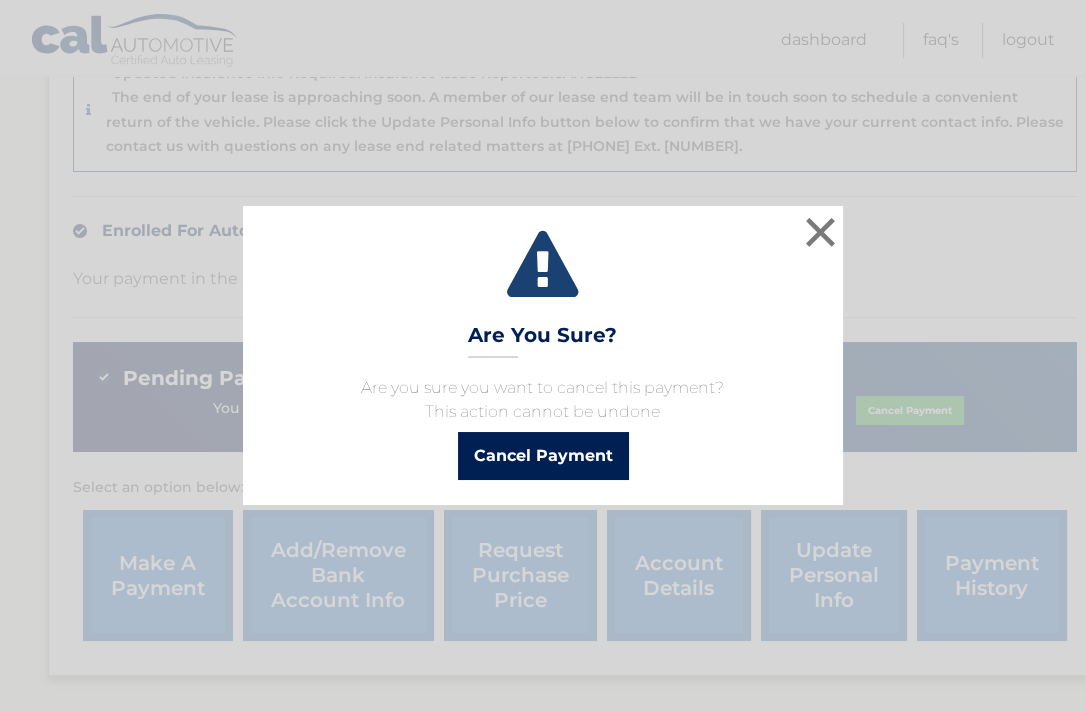 click on "Cancel Payment" at bounding box center [543, 456] 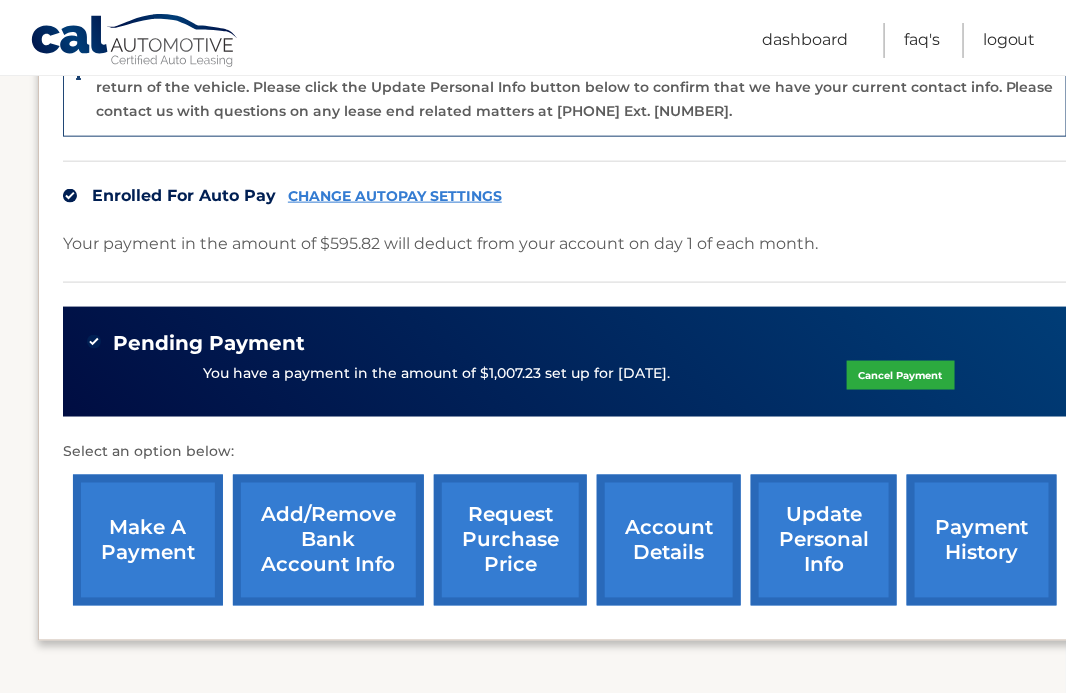 scroll, scrollTop: 571, scrollLeft: 0, axis: vertical 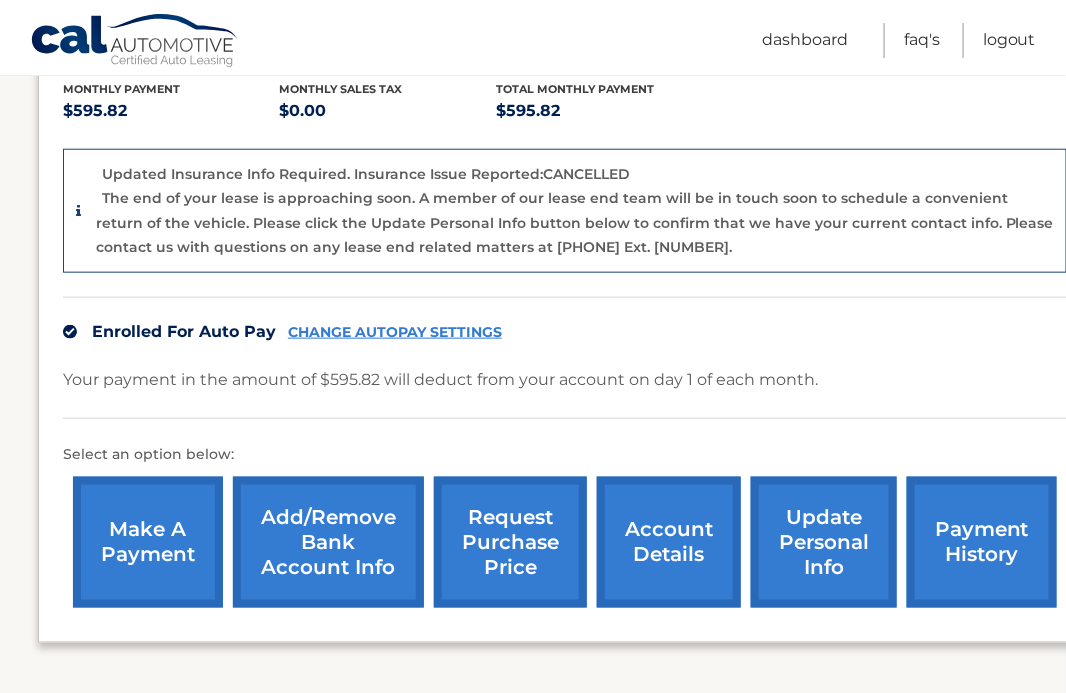 click on "make a payment" at bounding box center [148, 542] 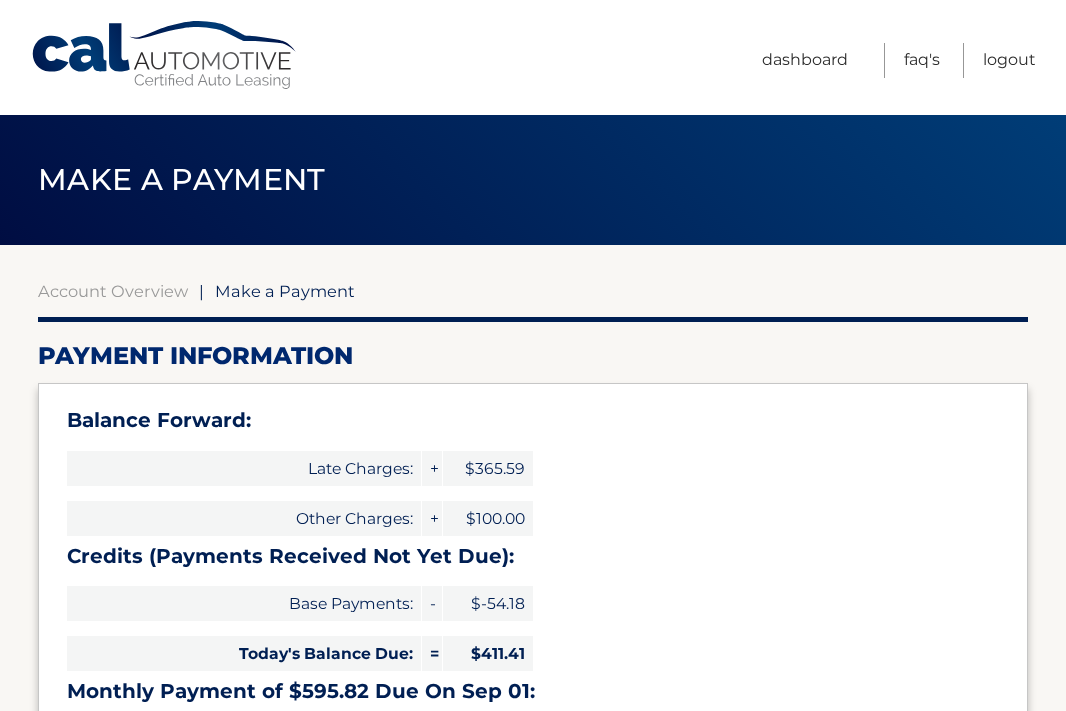 scroll, scrollTop: 0, scrollLeft: 0, axis: both 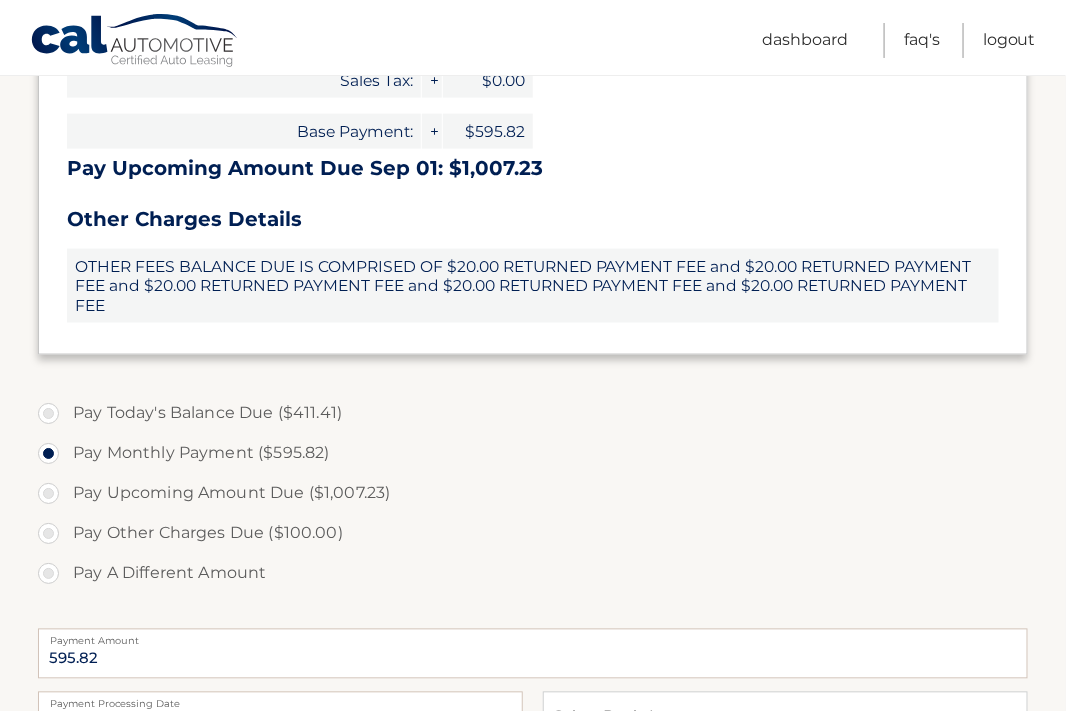 click on "Pay A Different Amount" at bounding box center (533, 574) 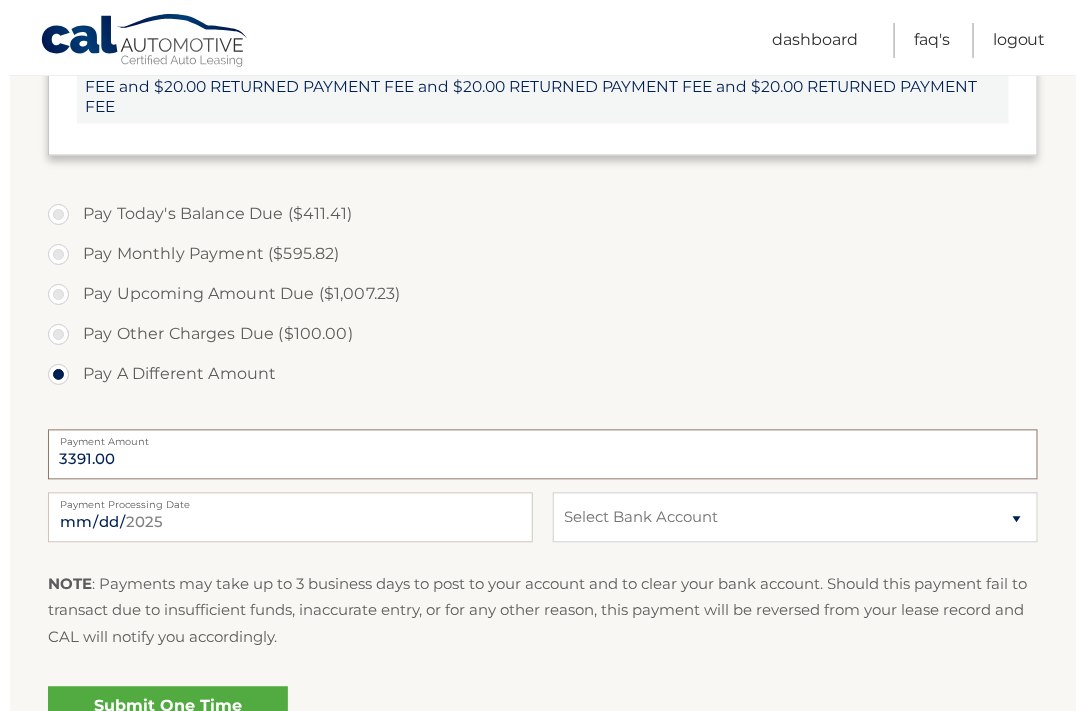 scroll, scrollTop: 864, scrollLeft: 0, axis: vertical 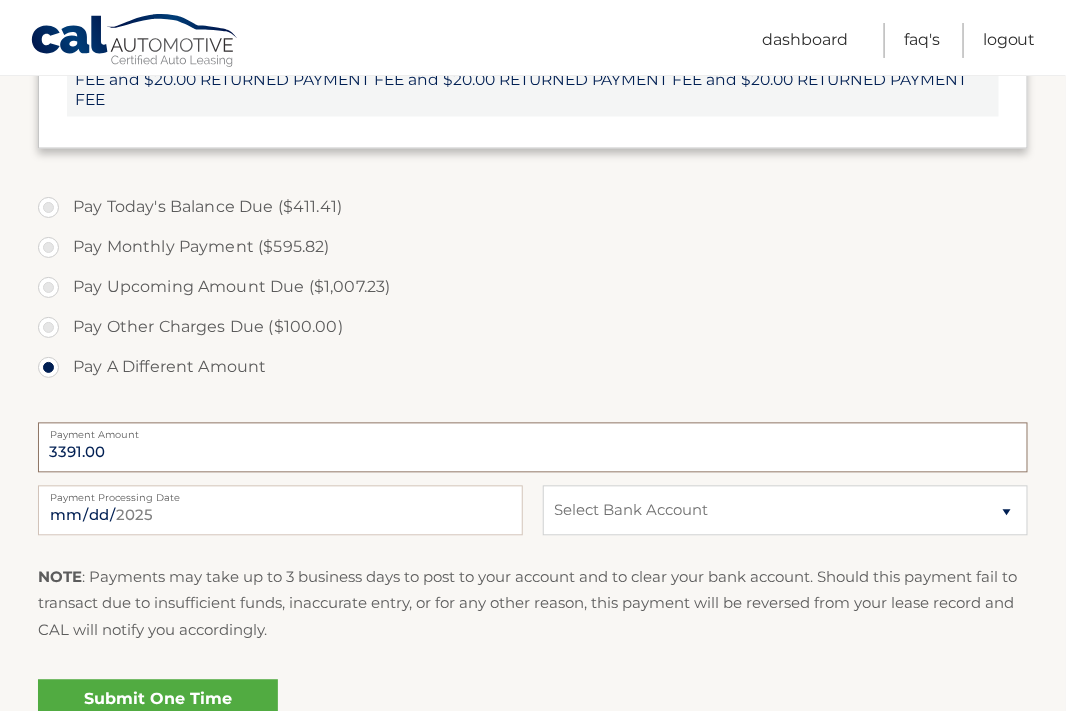 type on "3391.00" 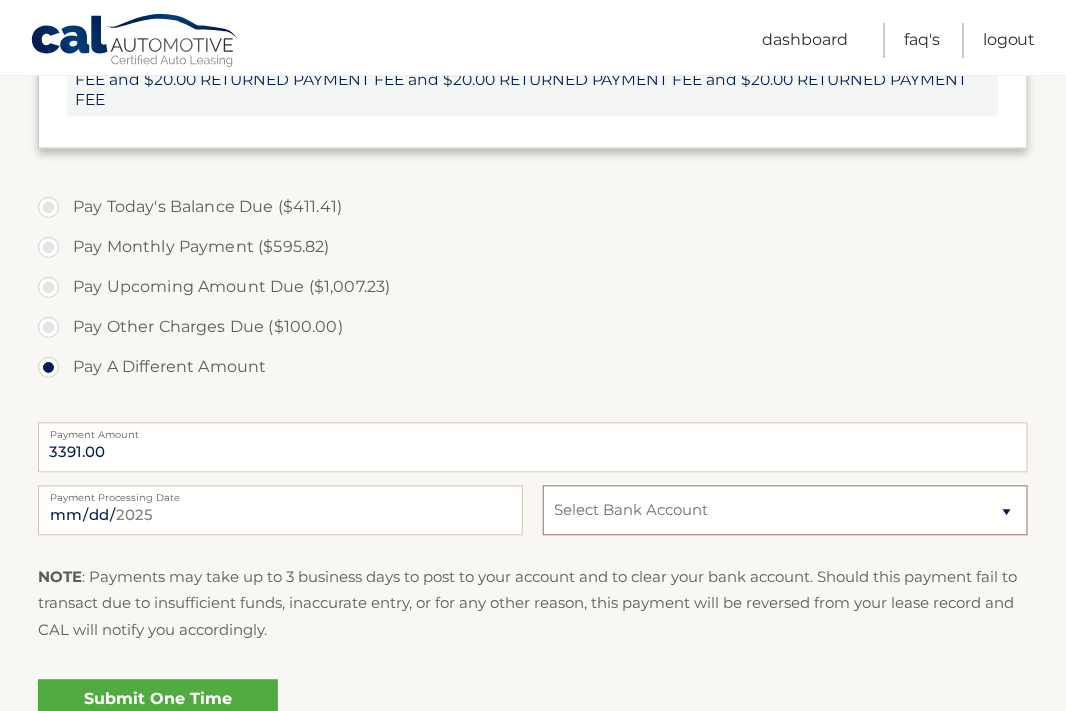 click on "Select Bank Account
Checking JPMORGAN CHASE BANK, NA *****8330 Checking TD BANK NA *****0426" at bounding box center (785, 511) 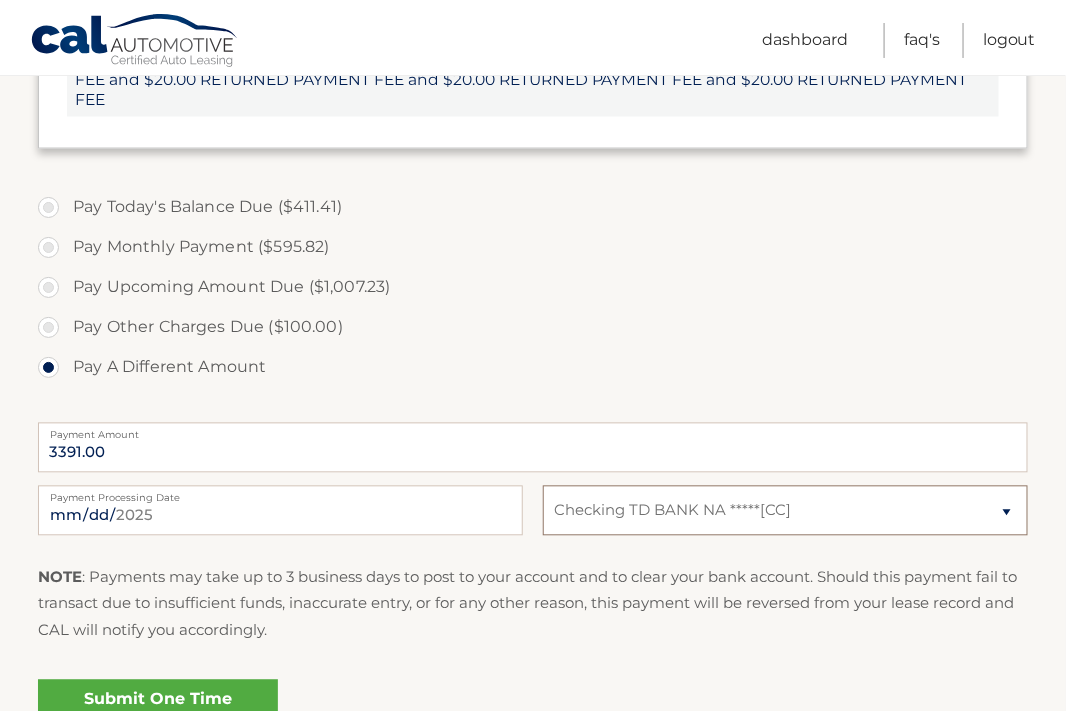 click on "Select Bank Account
Checking JPMORGAN CHASE BANK, NA *****8330 Checking TD BANK NA *****0426" at bounding box center (785, 511) 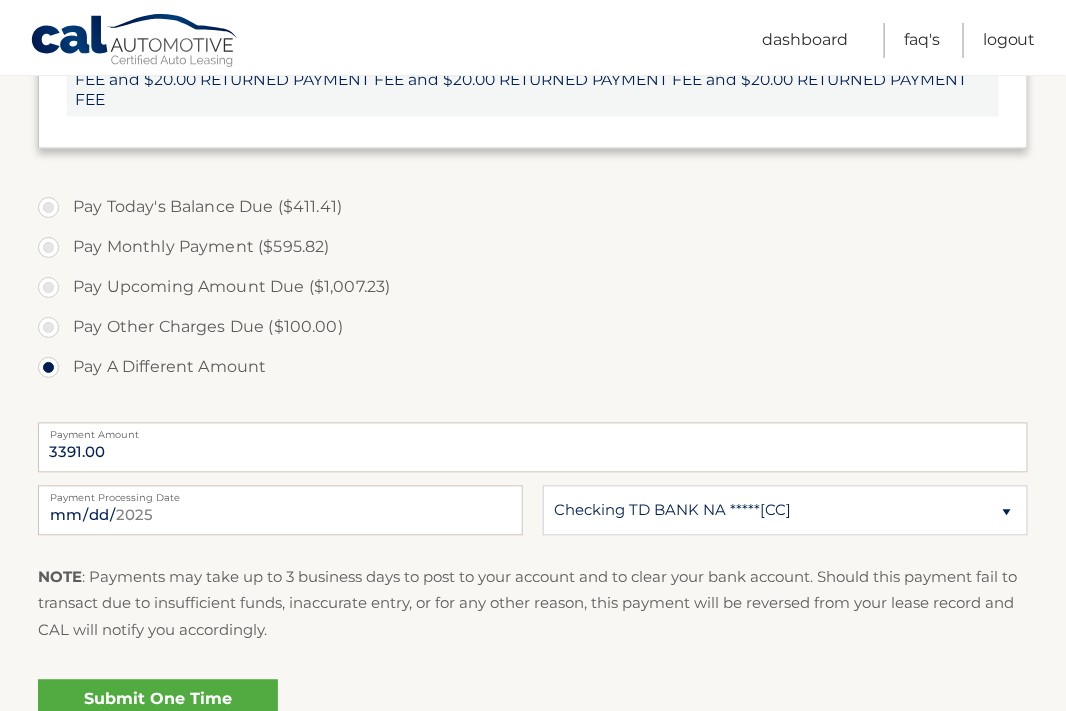 click on "Submit One Time Payment" at bounding box center (158, 712) 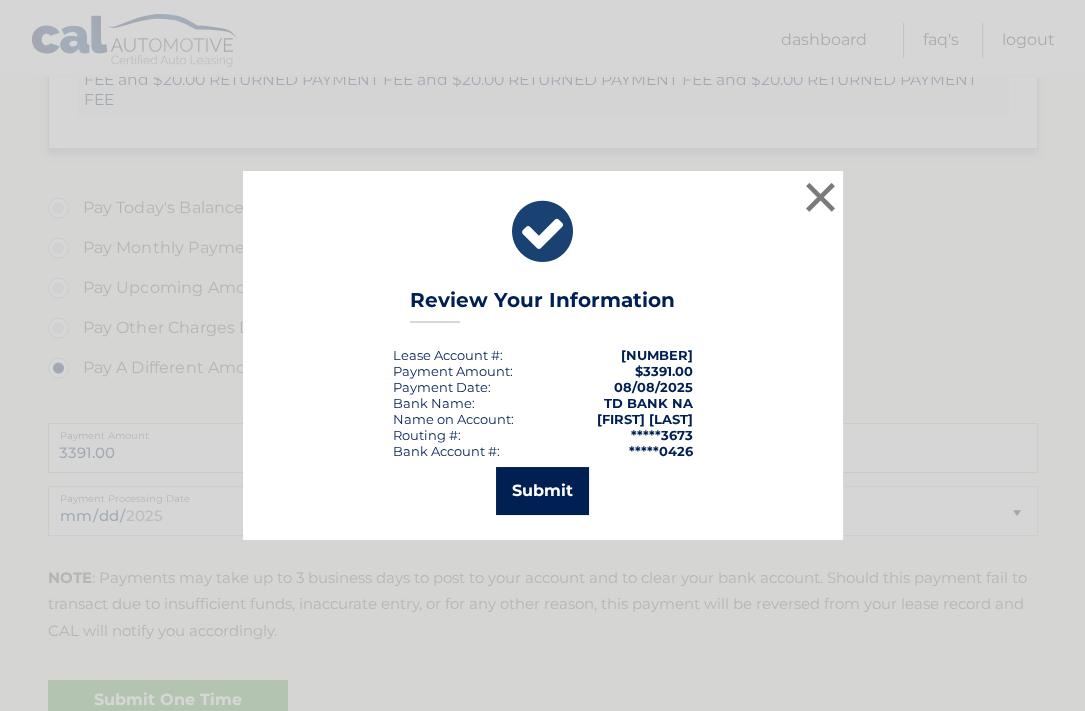 click on "Submit" at bounding box center [542, 491] 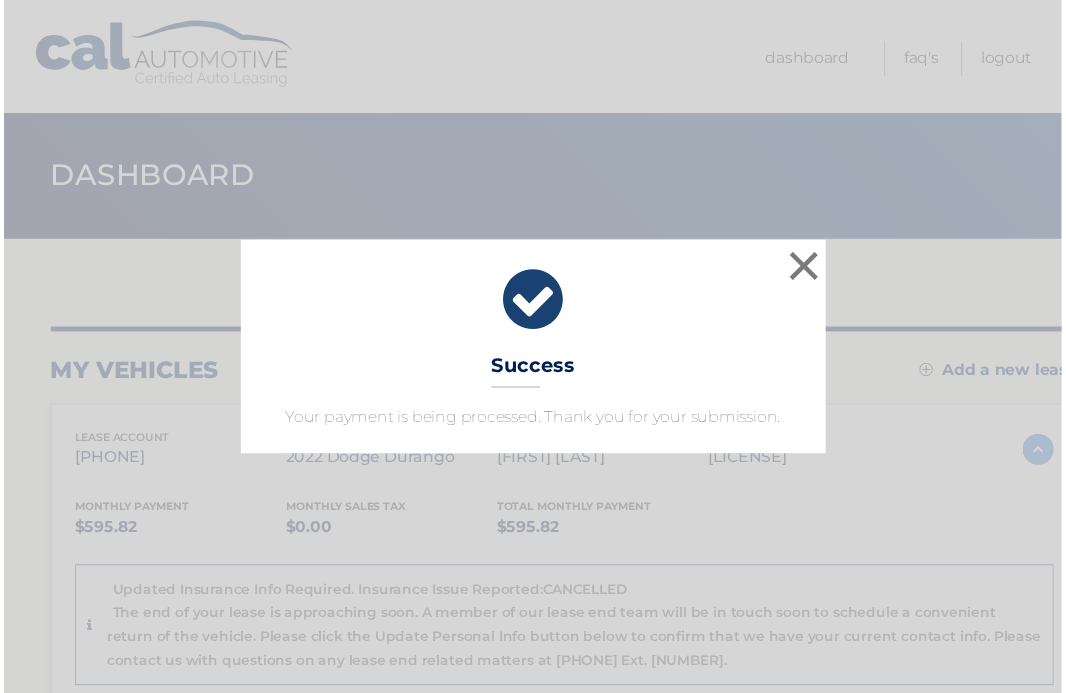 scroll, scrollTop: 0, scrollLeft: 0, axis: both 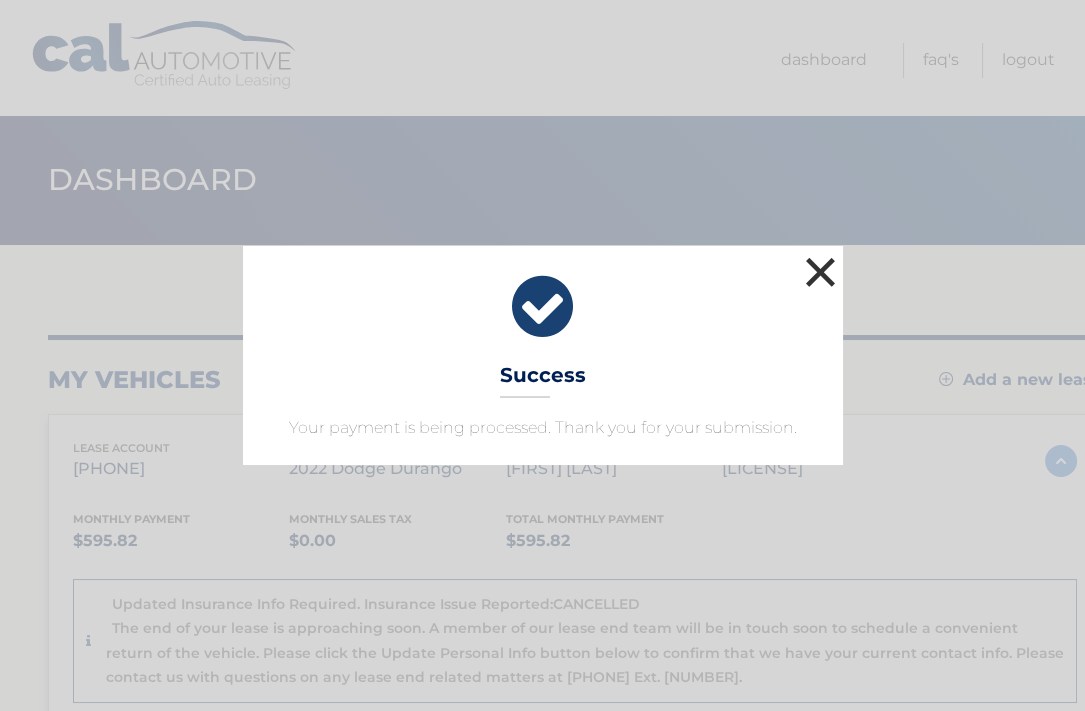 click on "×" at bounding box center (821, 272) 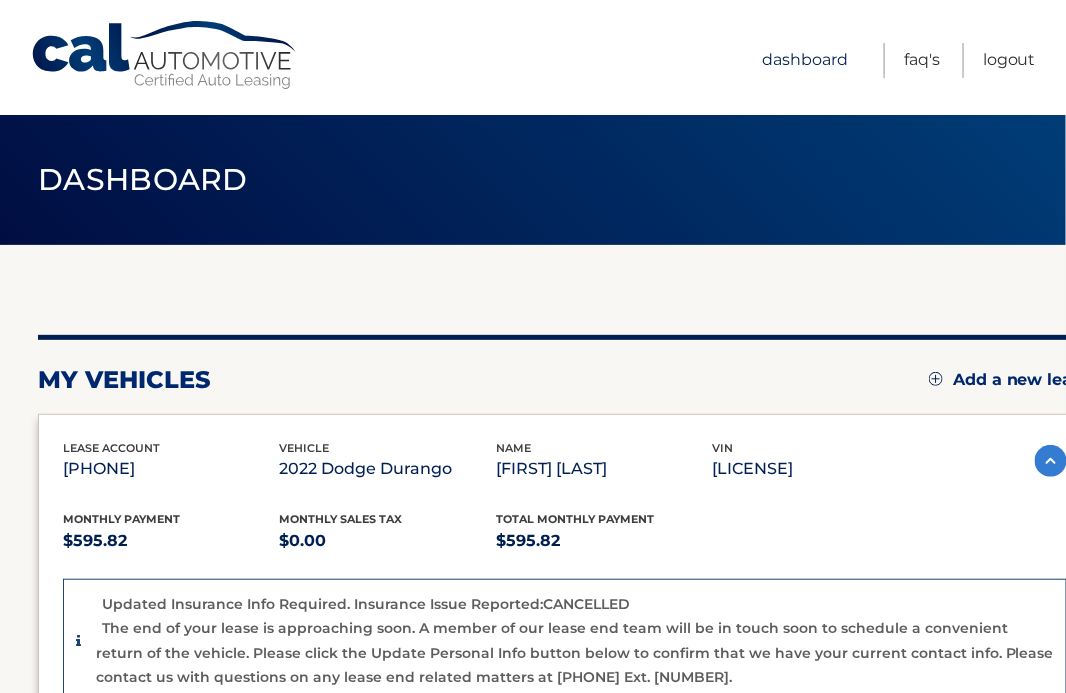 click on "Dashboard" at bounding box center [805, 60] 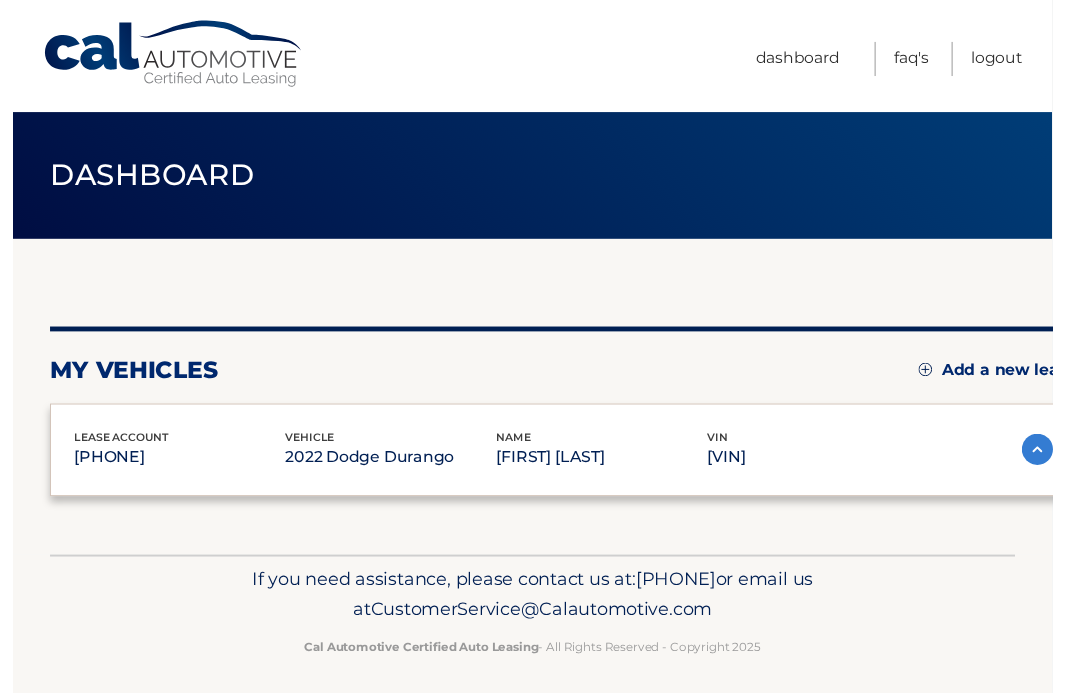 scroll, scrollTop: 0, scrollLeft: 0, axis: both 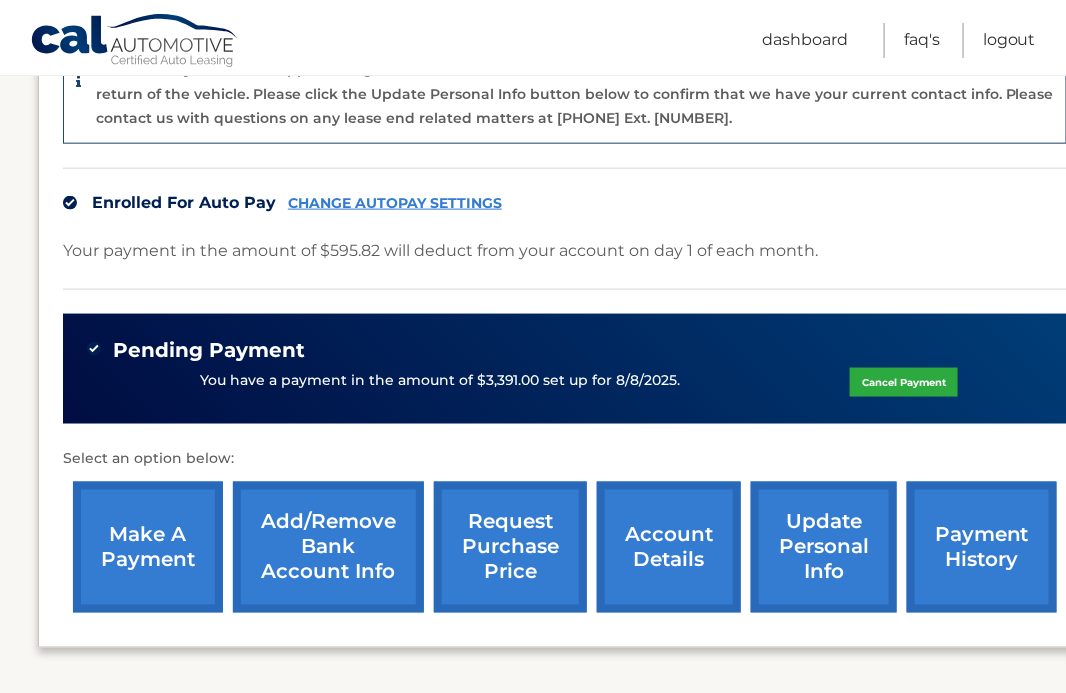 click on "payment history" at bounding box center (982, 547) 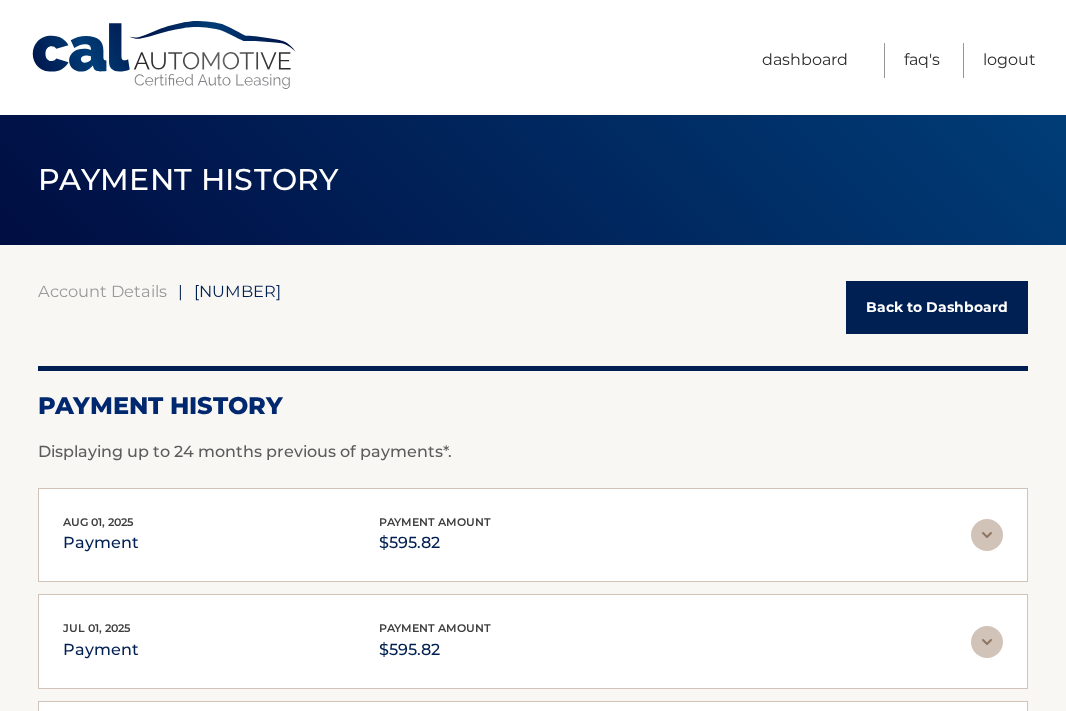 scroll, scrollTop: 0, scrollLeft: 0, axis: both 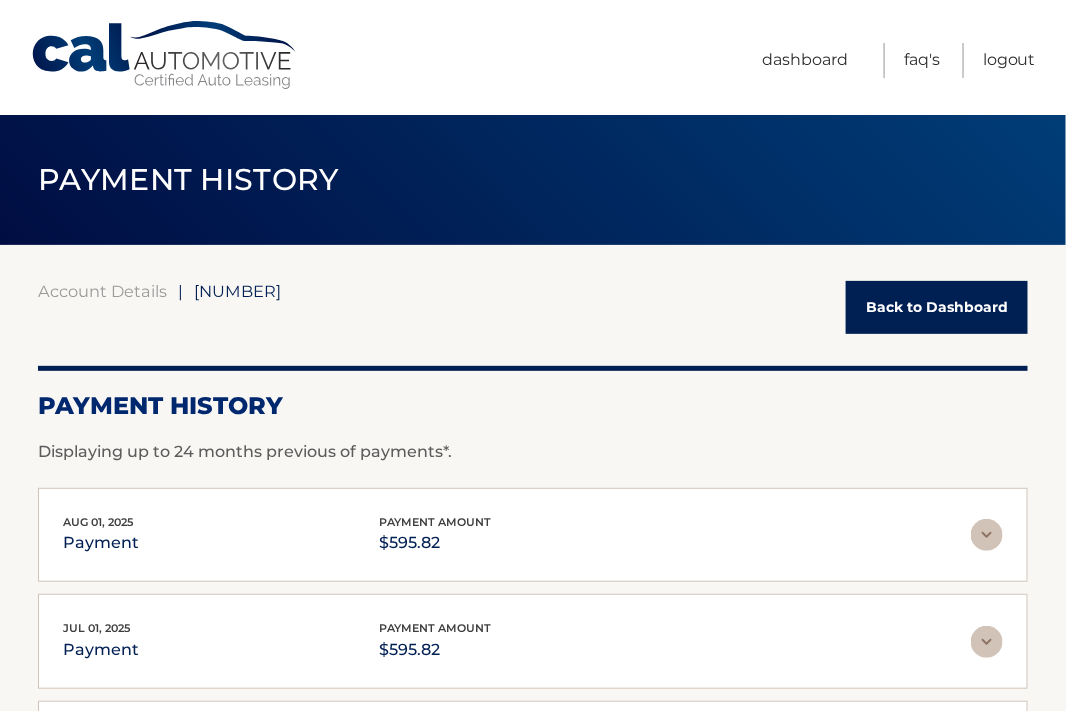 click on "Back to Dashboard" at bounding box center [937, 307] 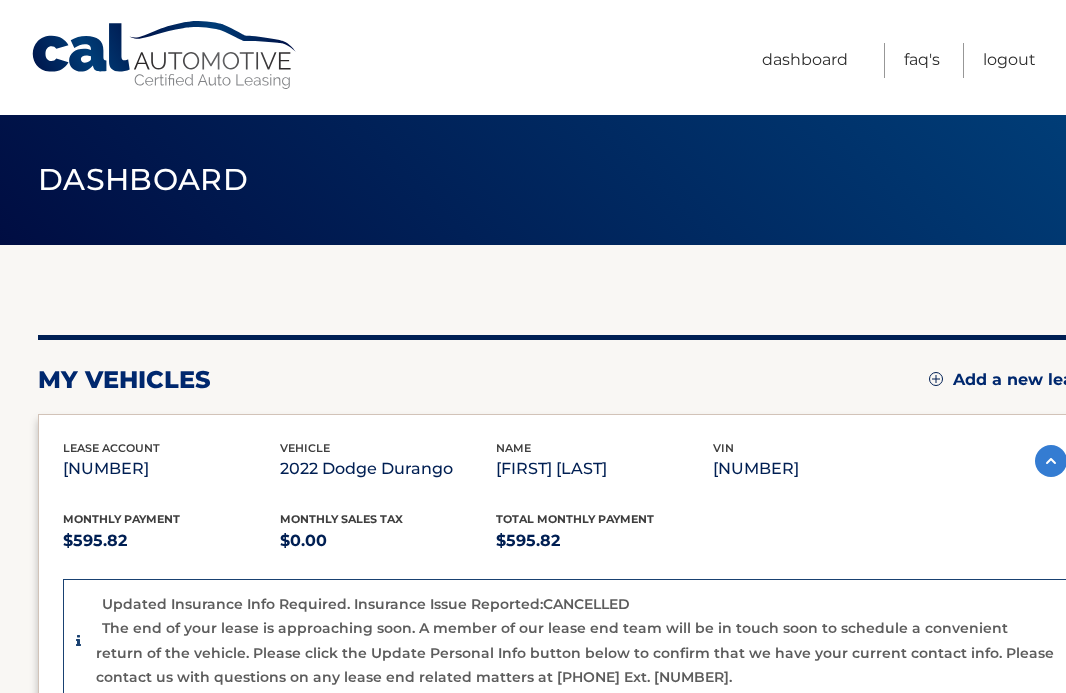 scroll, scrollTop: 0, scrollLeft: 0, axis: both 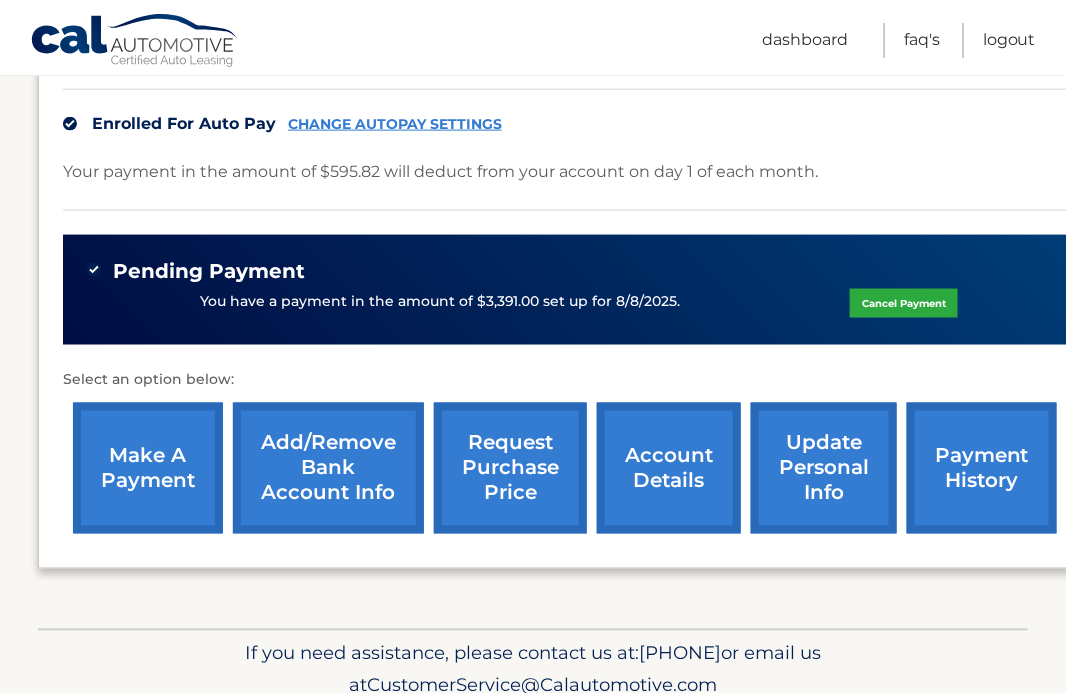 click on "account details" at bounding box center [669, 468] 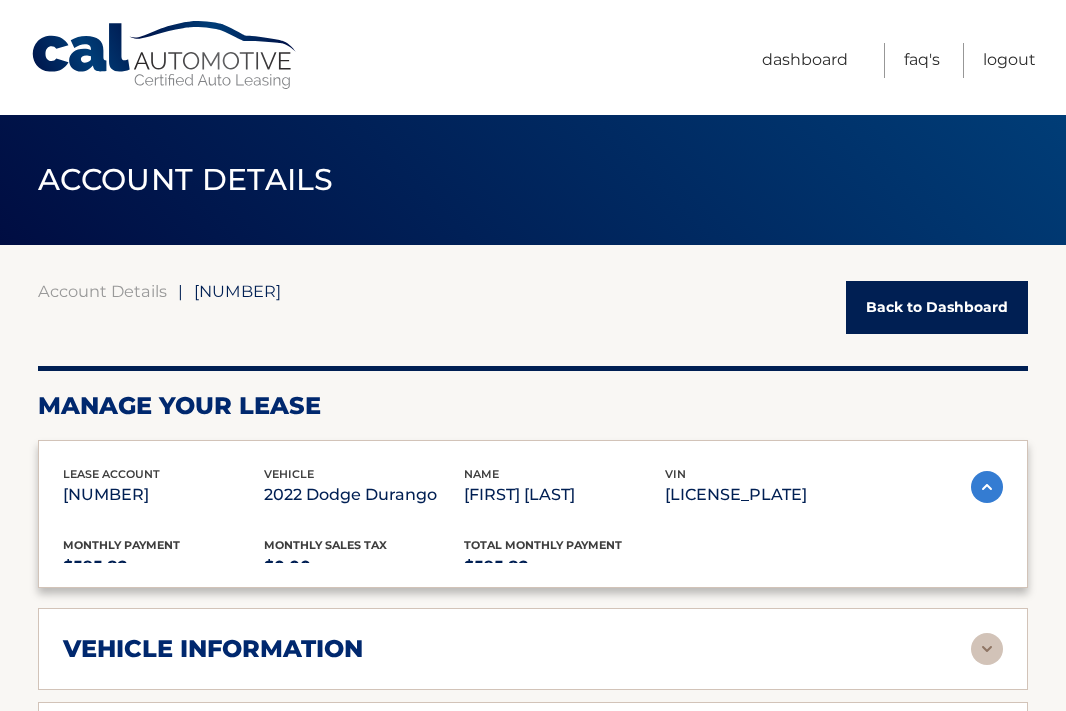 scroll, scrollTop: 0, scrollLeft: 0, axis: both 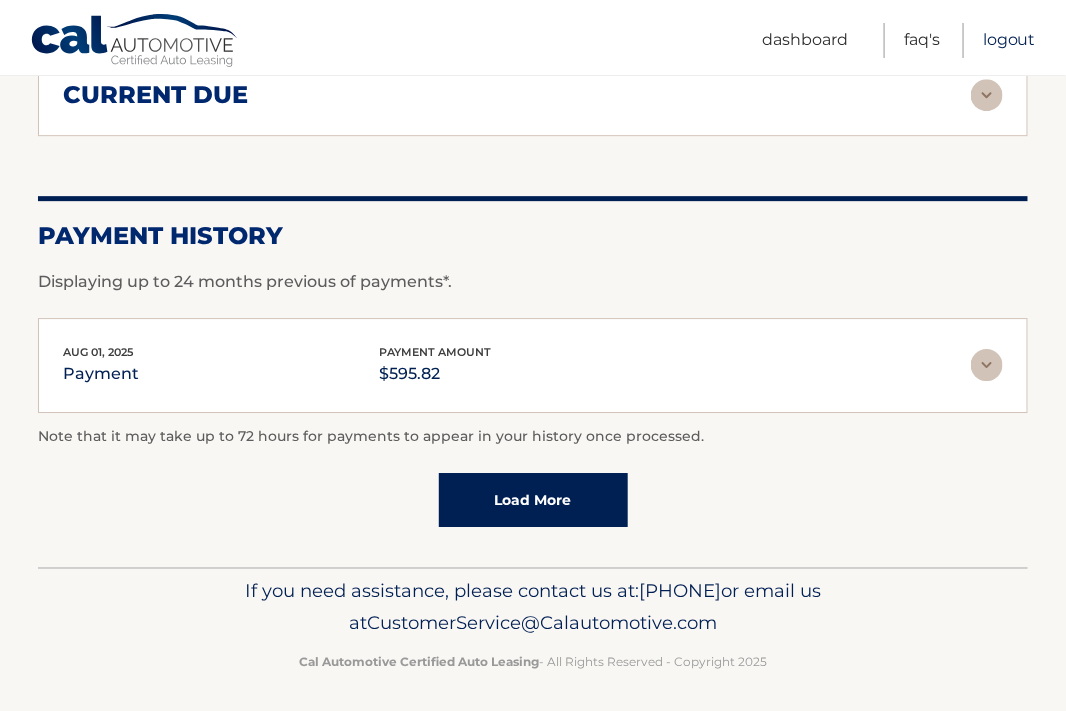 click on "Logout" at bounding box center [1009, 40] 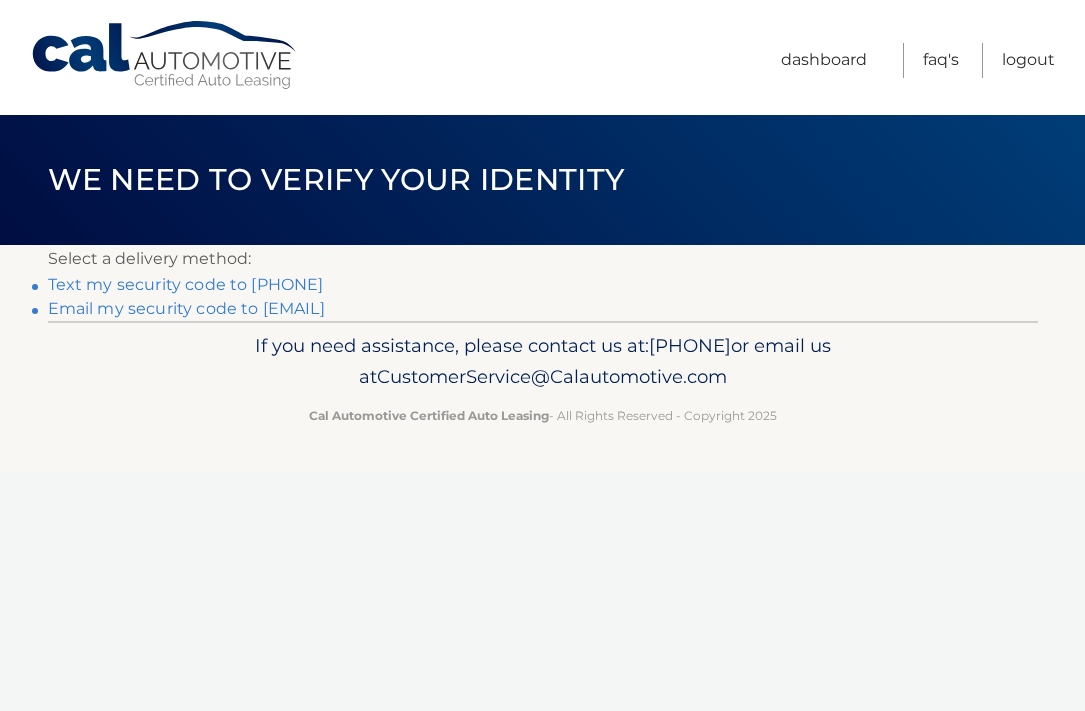 scroll, scrollTop: 0, scrollLeft: 0, axis: both 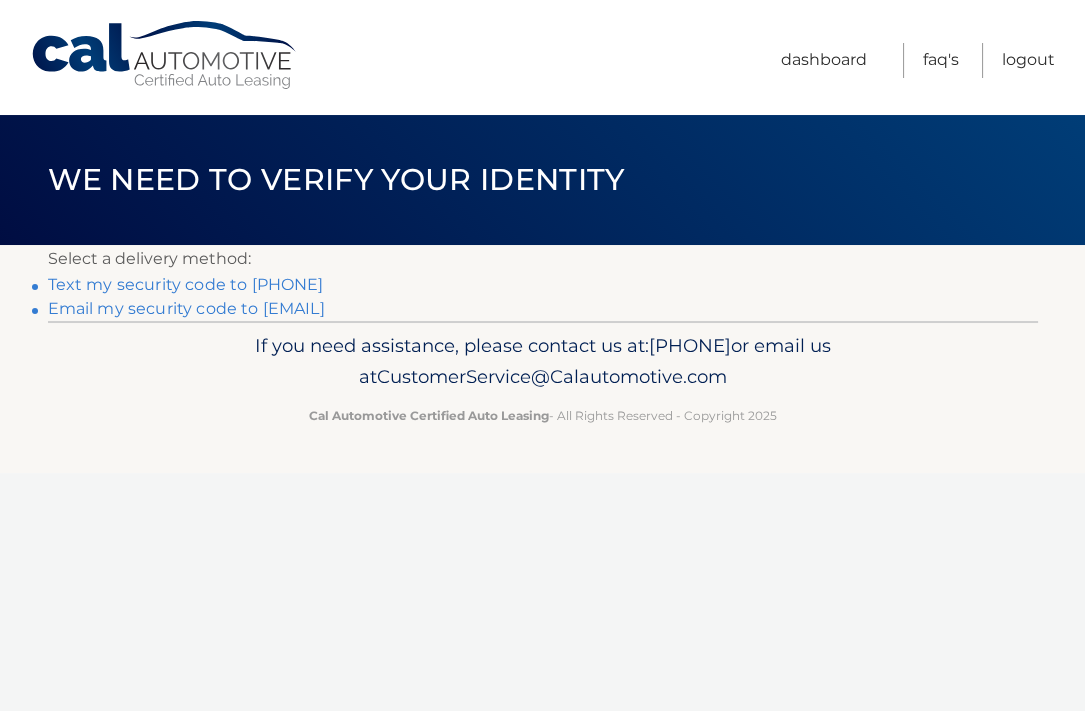 click on "Text my security code to [PHONE]" at bounding box center [186, 284] 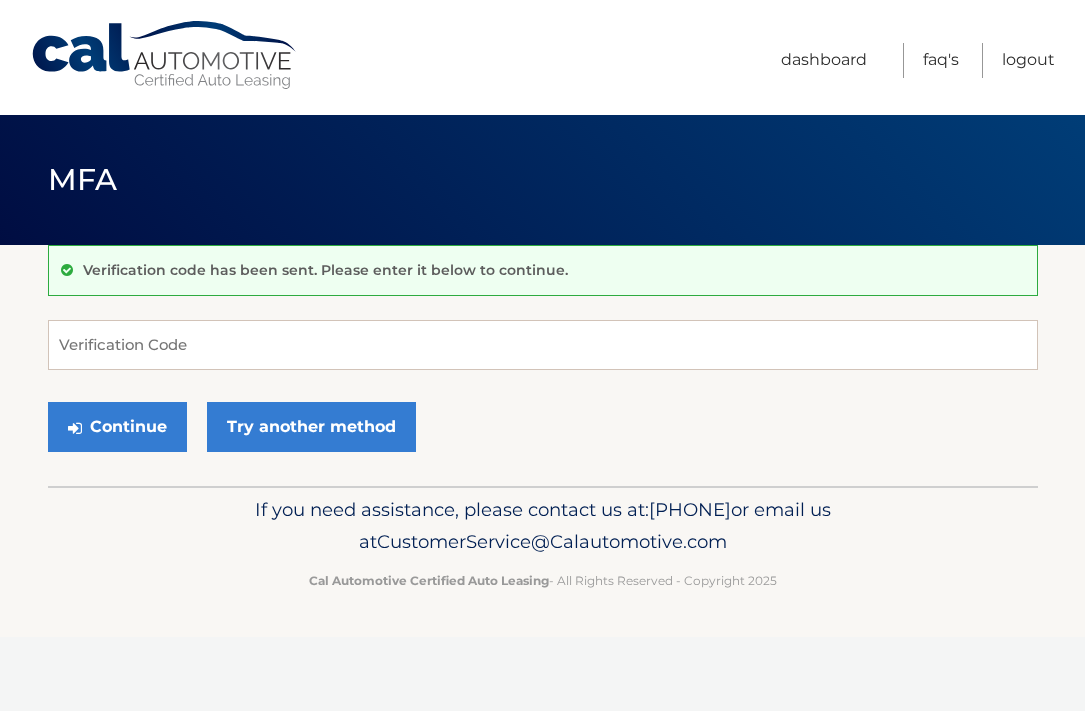 scroll, scrollTop: 0, scrollLeft: 0, axis: both 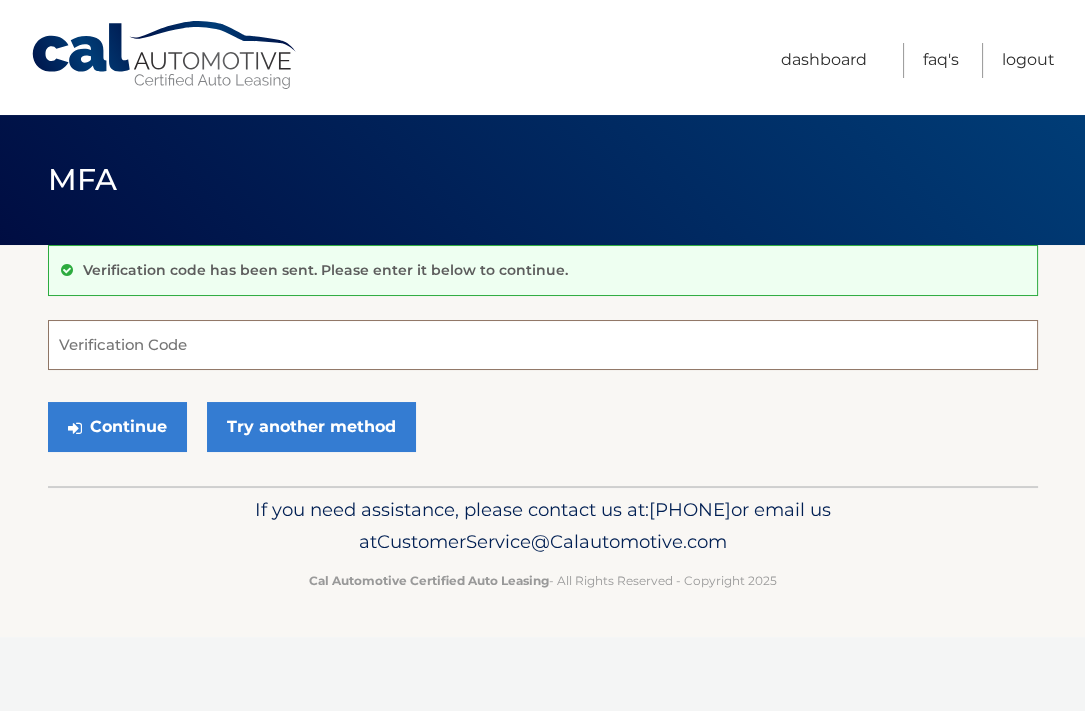 click on "Verification Code" at bounding box center [543, 345] 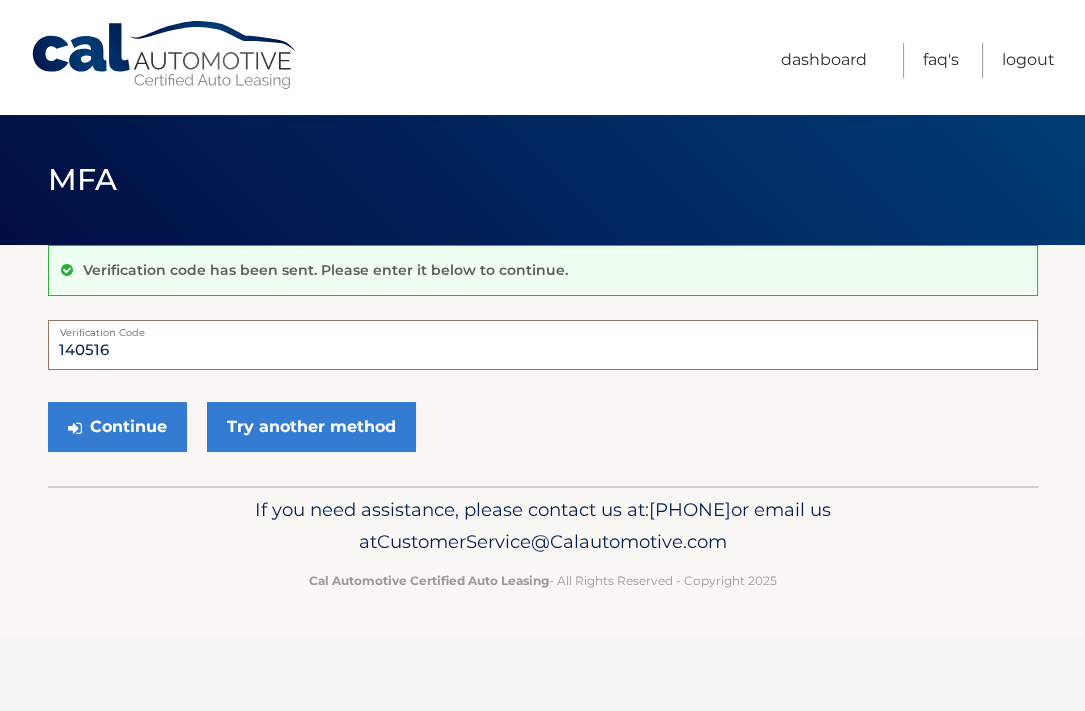 type on "140516" 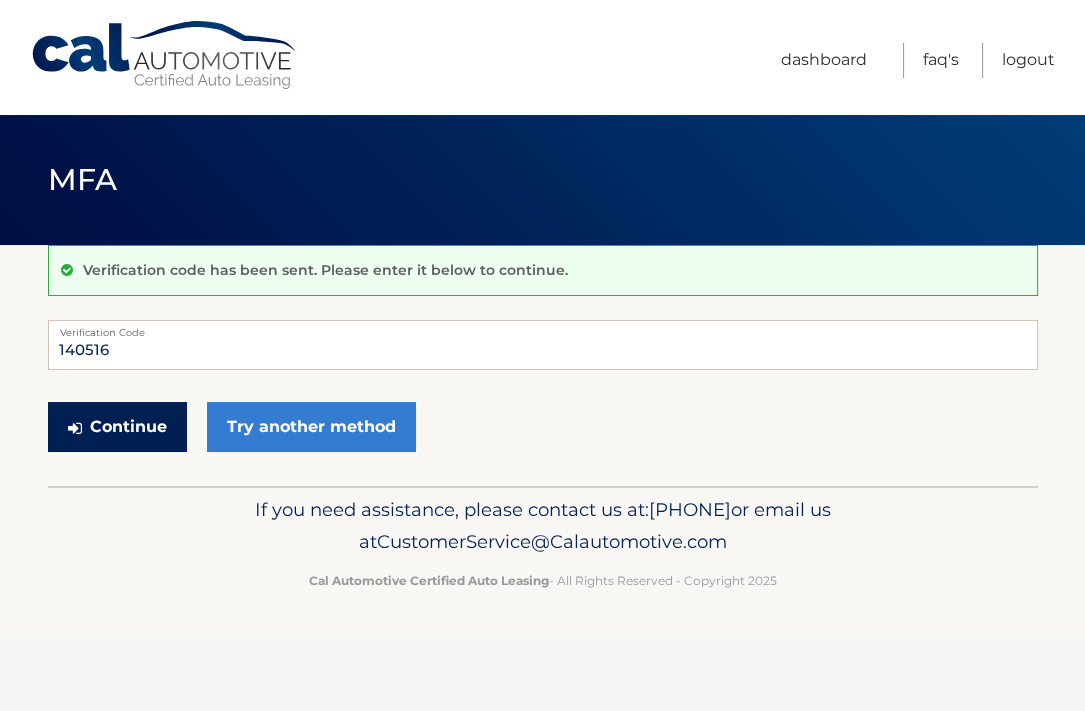 click on "Continue" at bounding box center (117, 427) 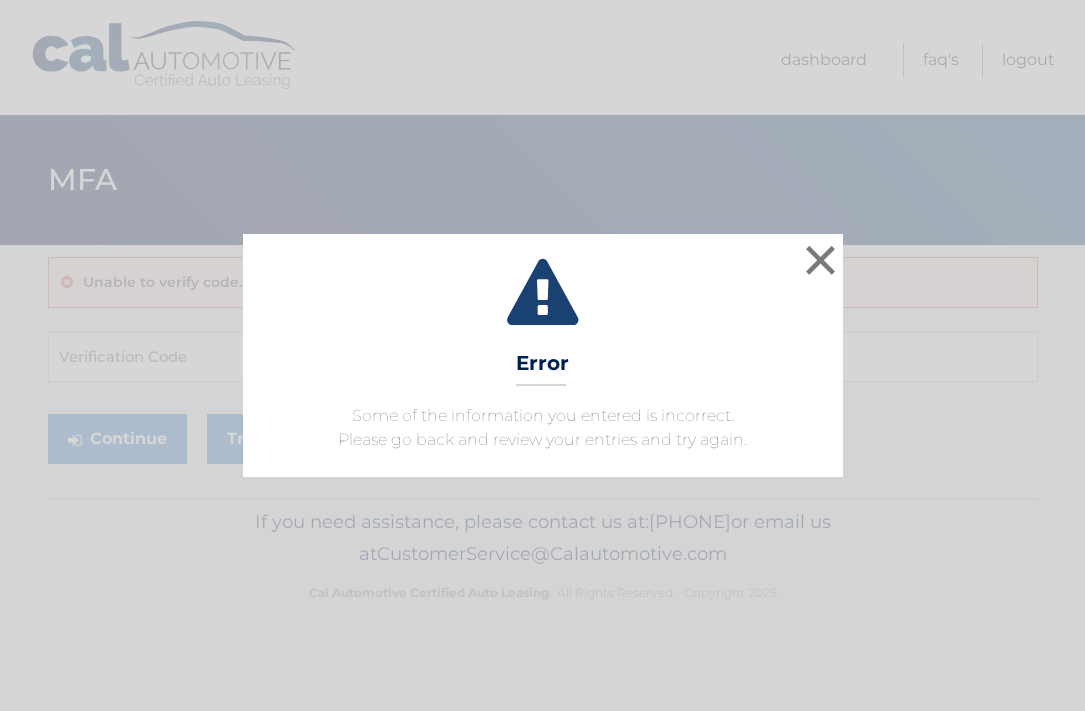scroll, scrollTop: 0, scrollLeft: 0, axis: both 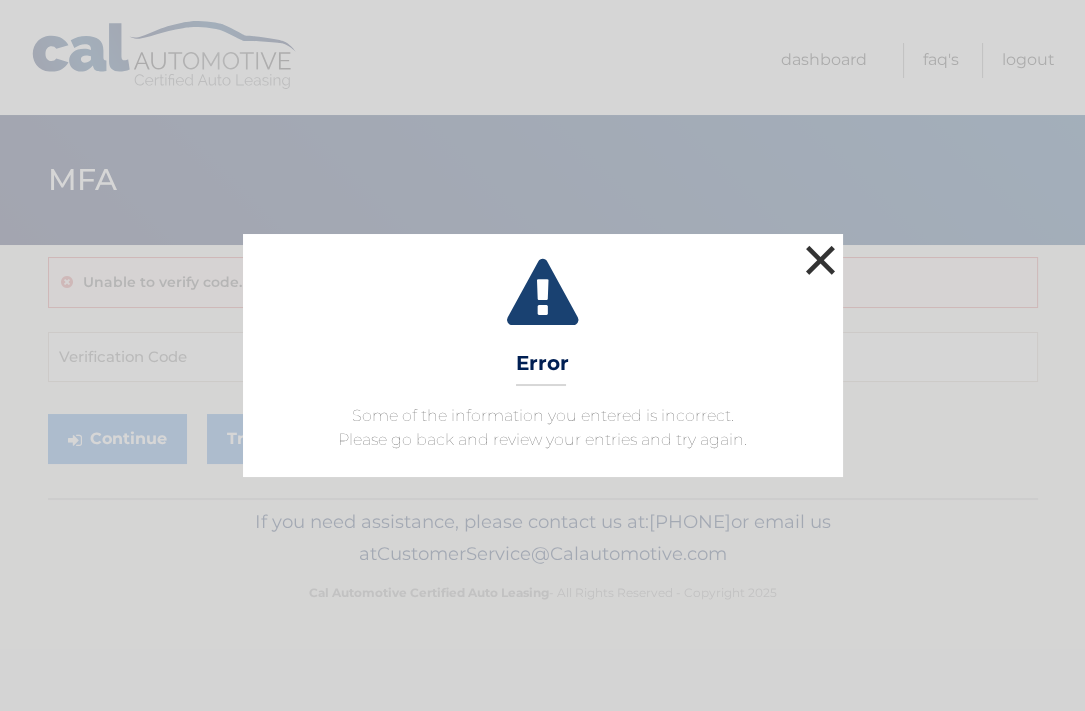 click on "×" at bounding box center [821, 260] 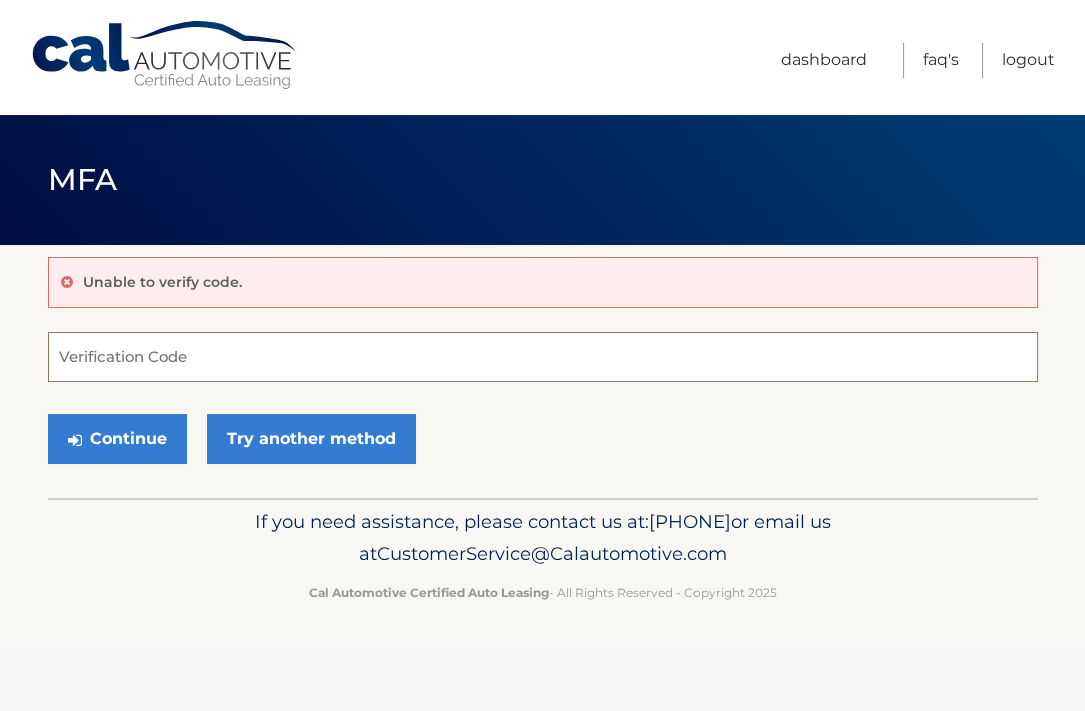 click on "Verification Code" at bounding box center [543, 357] 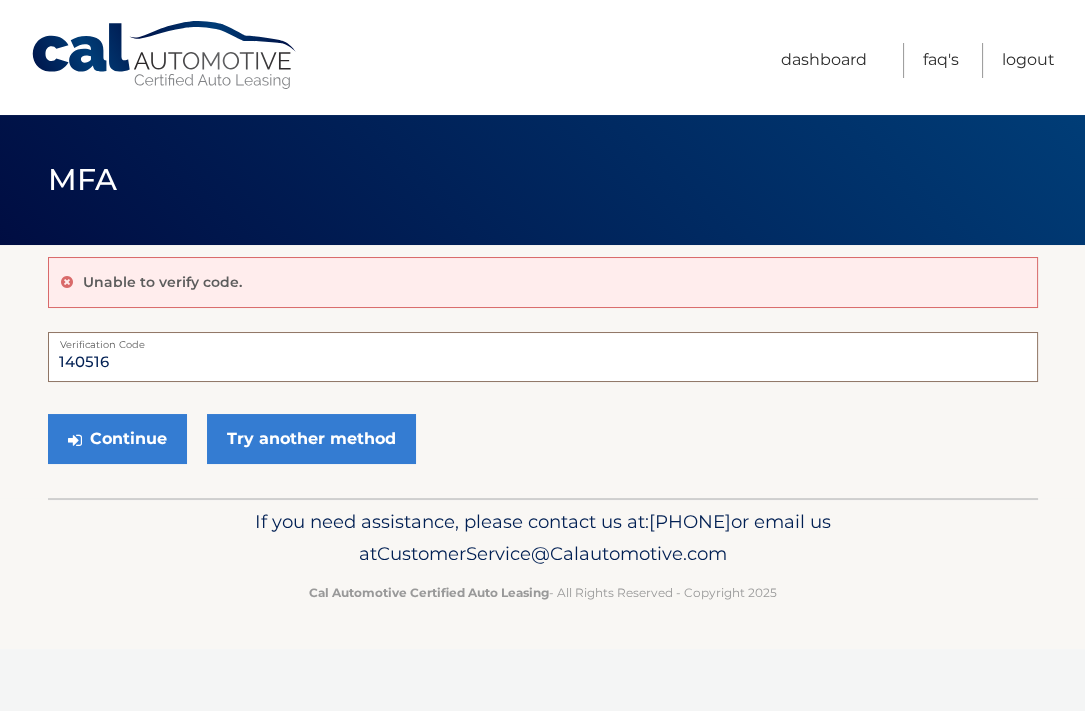 type on "140516" 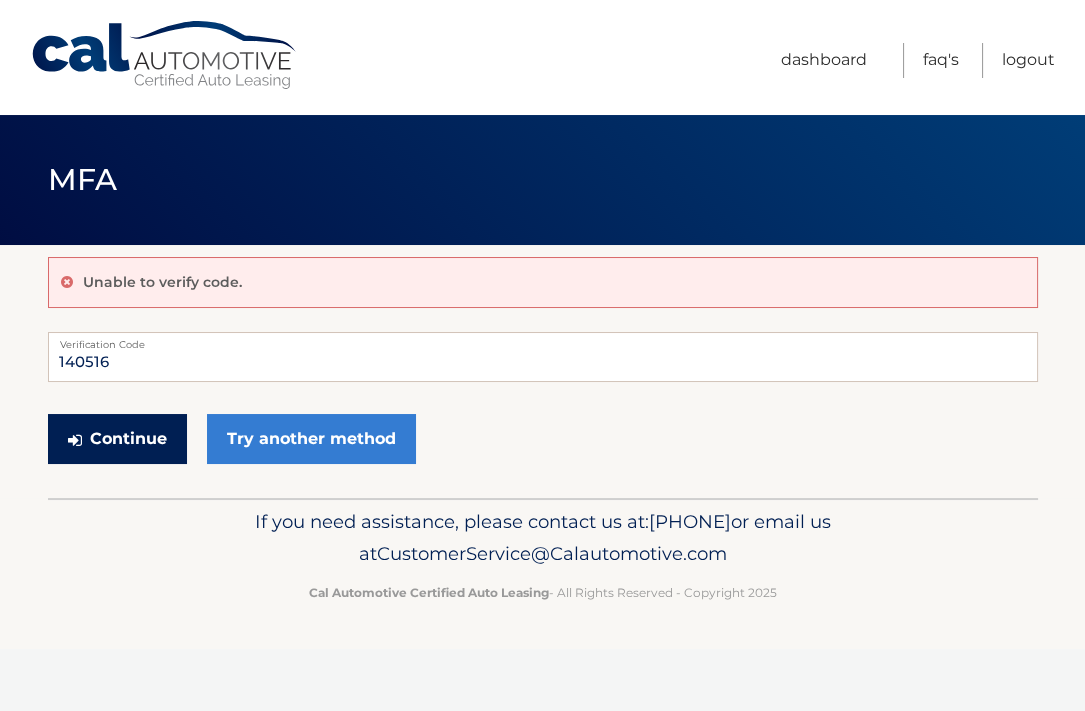 click on "Continue" at bounding box center (117, 439) 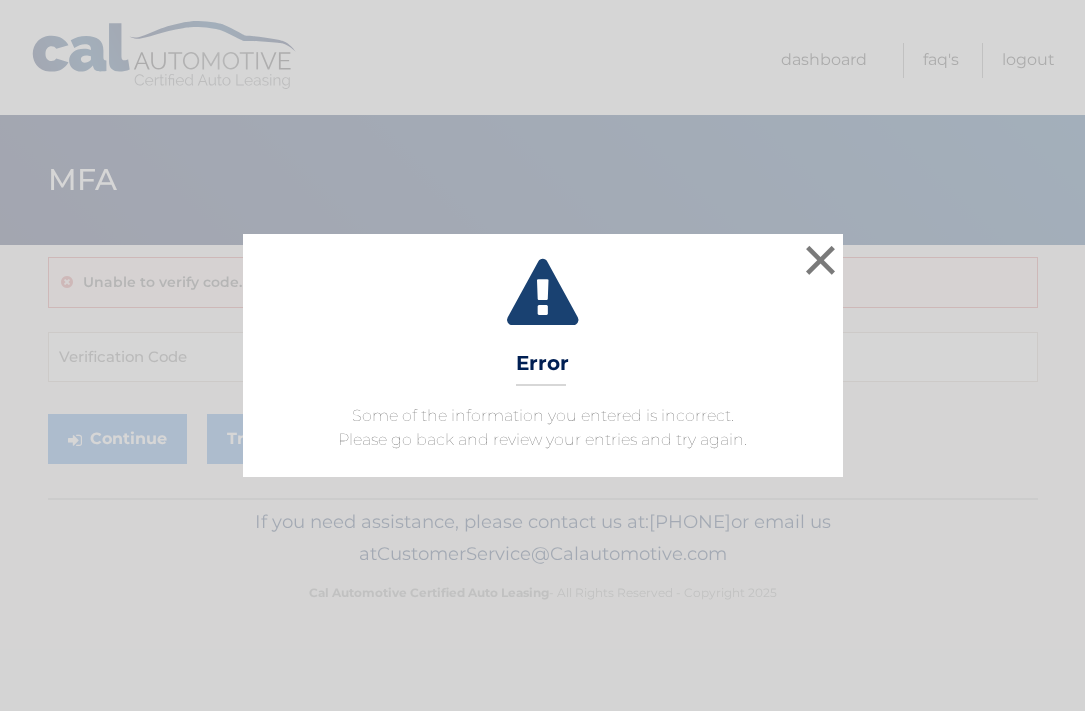 scroll, scrollTop: 0, scrollLeft: 0, axis: both 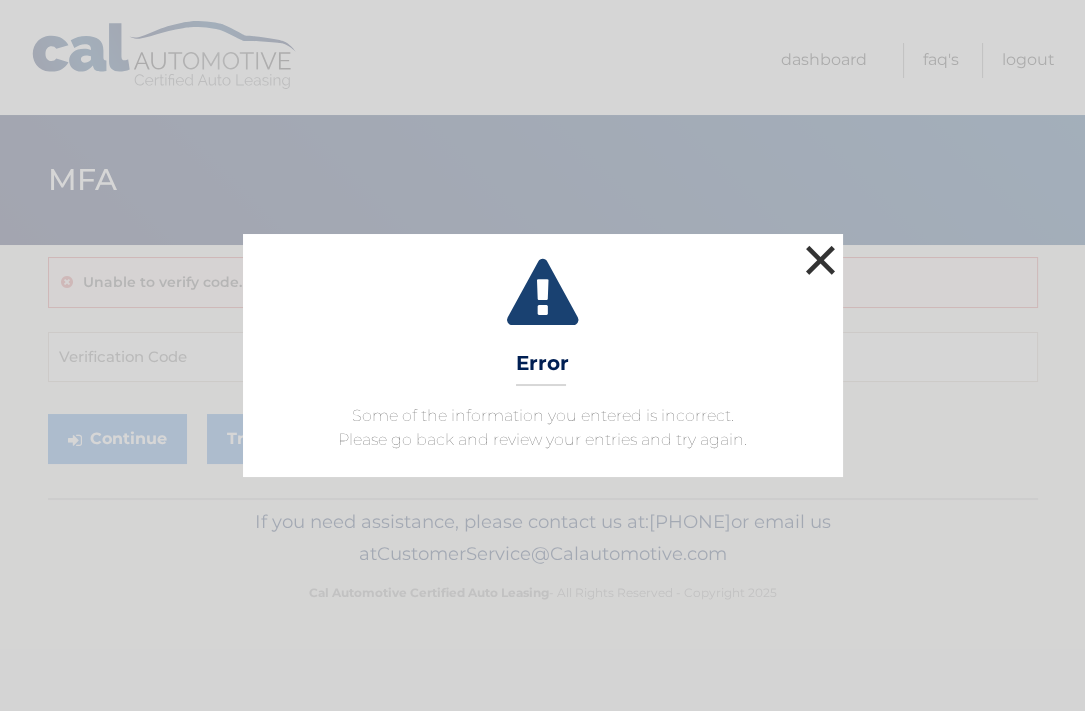 click on "×" at bounding box center [821, 260] 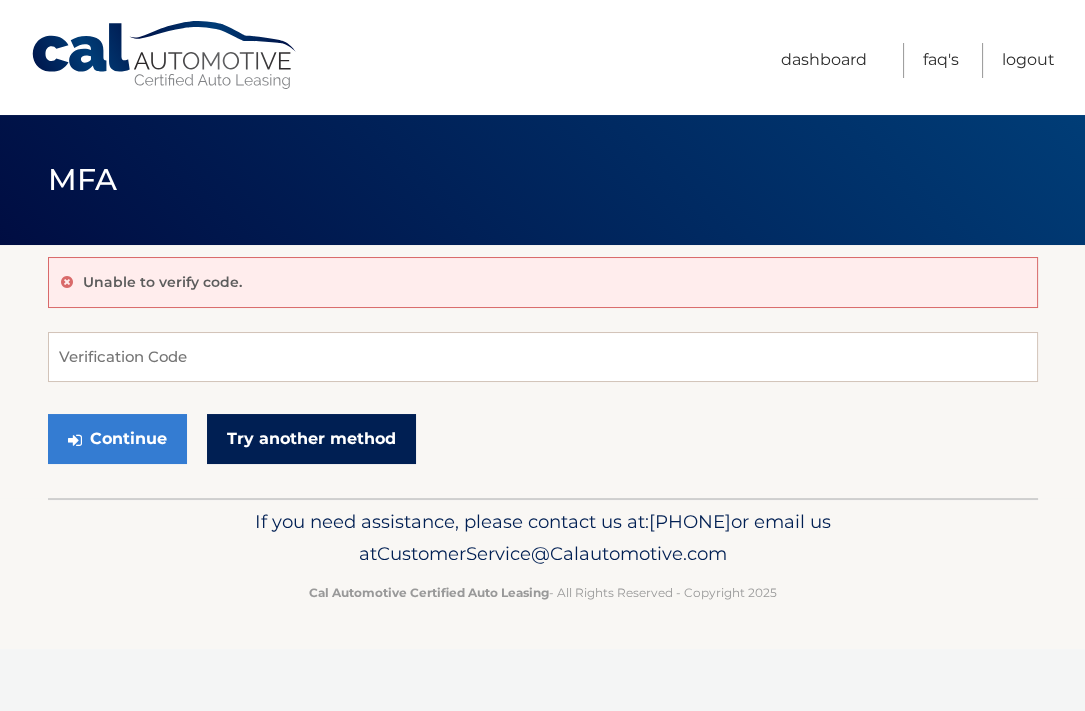 click on "Try another method" at bounding box center [311, 439] 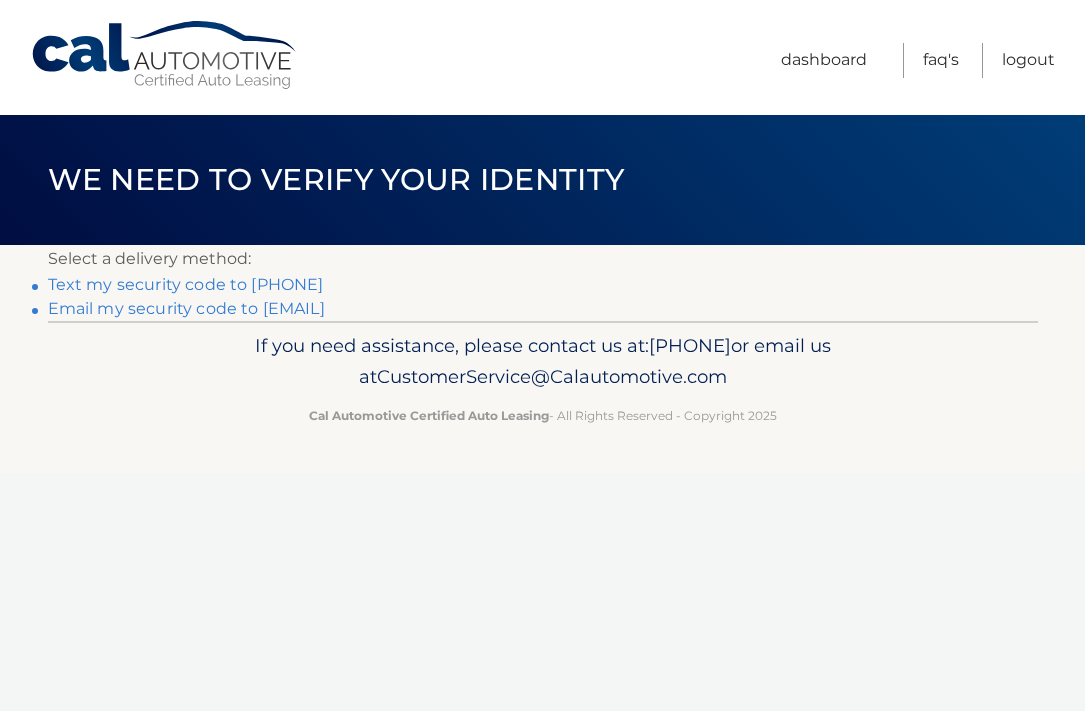 scroll, scrollTop: 0, scrollLeft: 0, axis: both 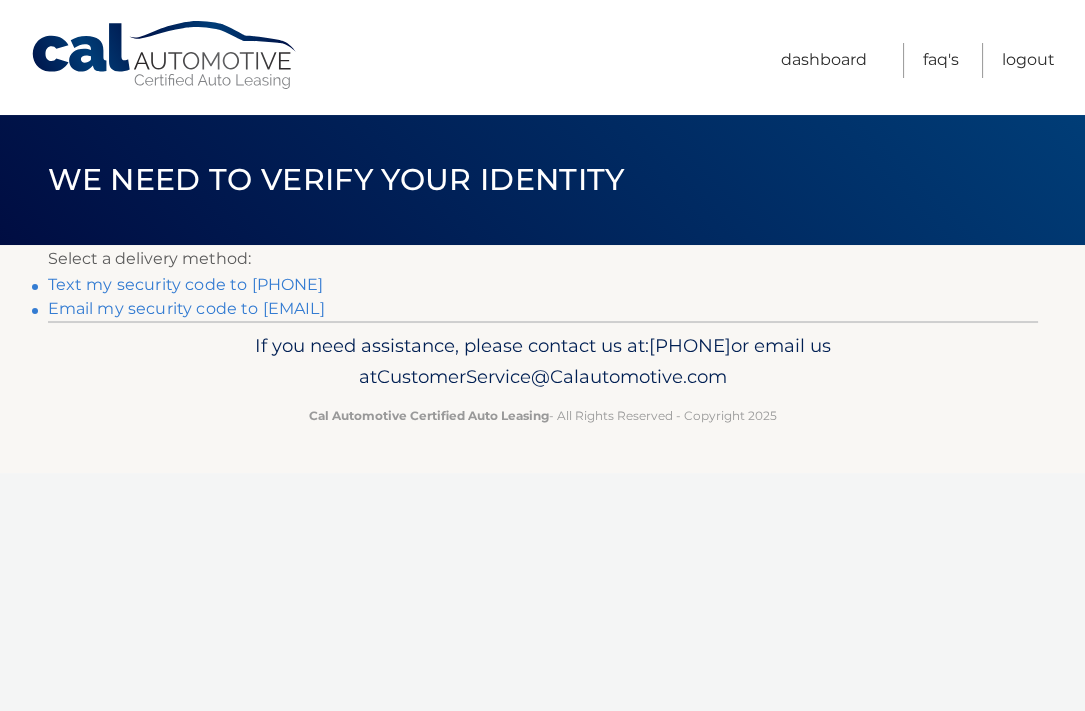 click on "Text my security code to [PHONE]" at bounding box center [186, 284] 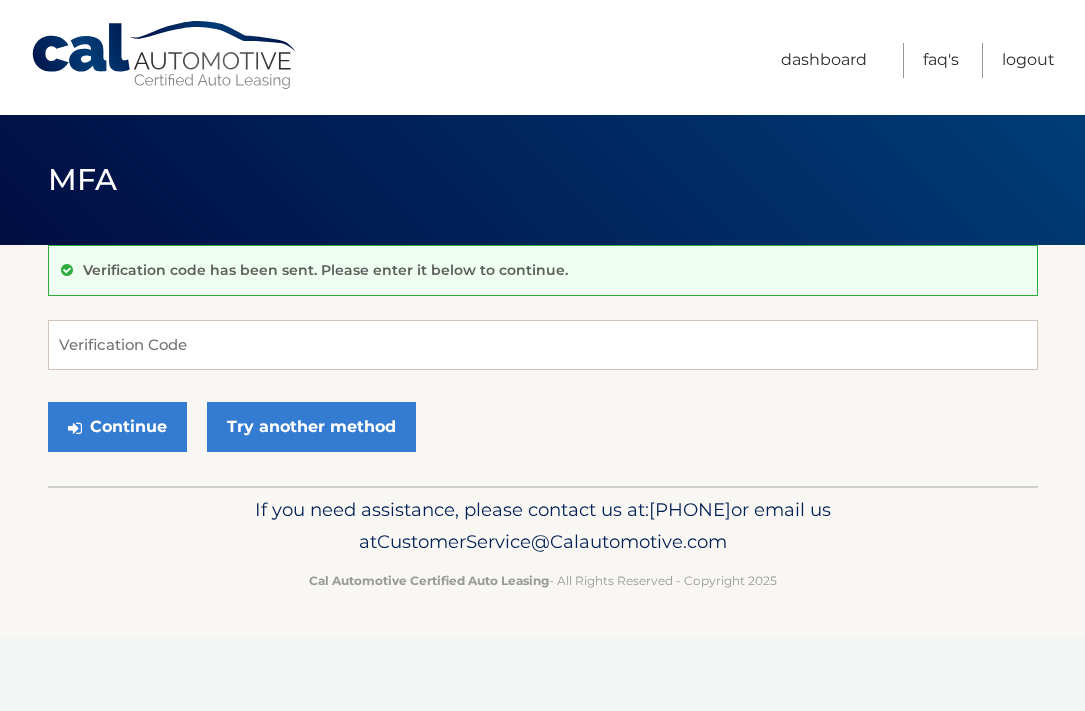 scroll, scrollTop: 0, scrollLeft: 0, axis: both 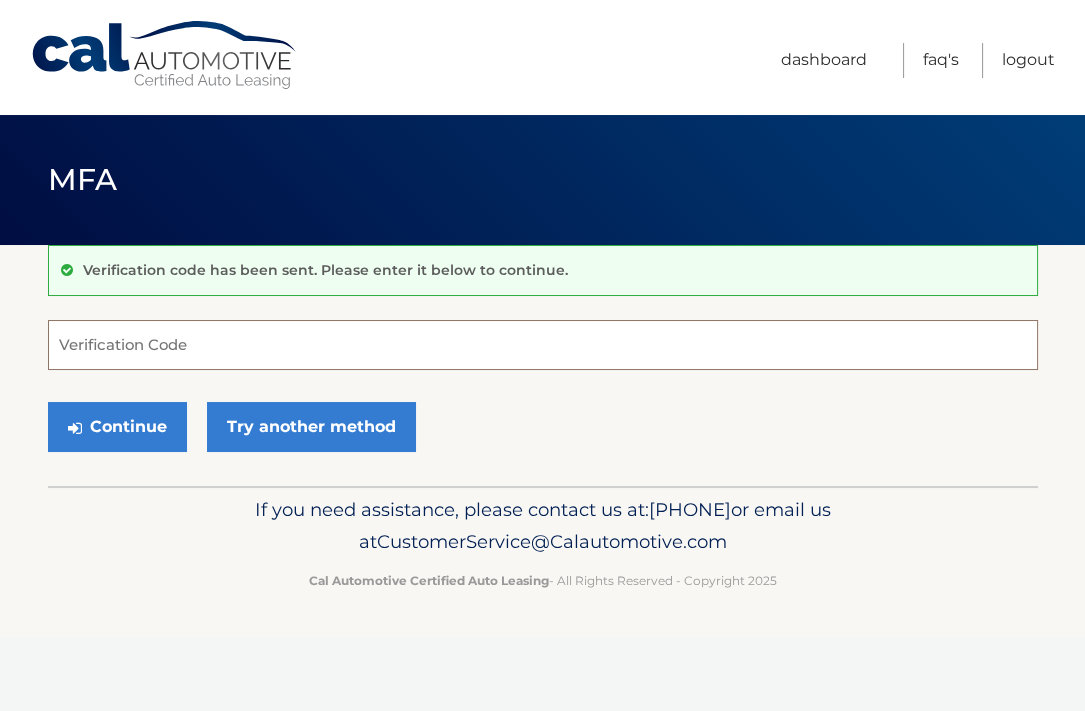 click on "Verification Code" at bounding box center (543, 345) 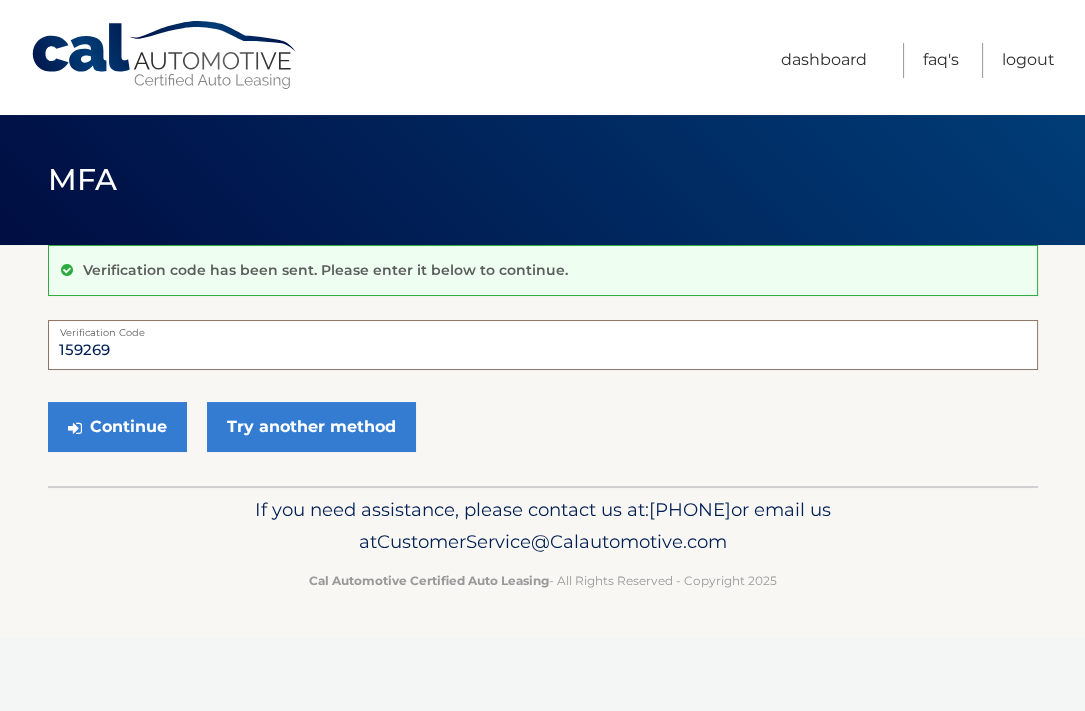 type on "159269" 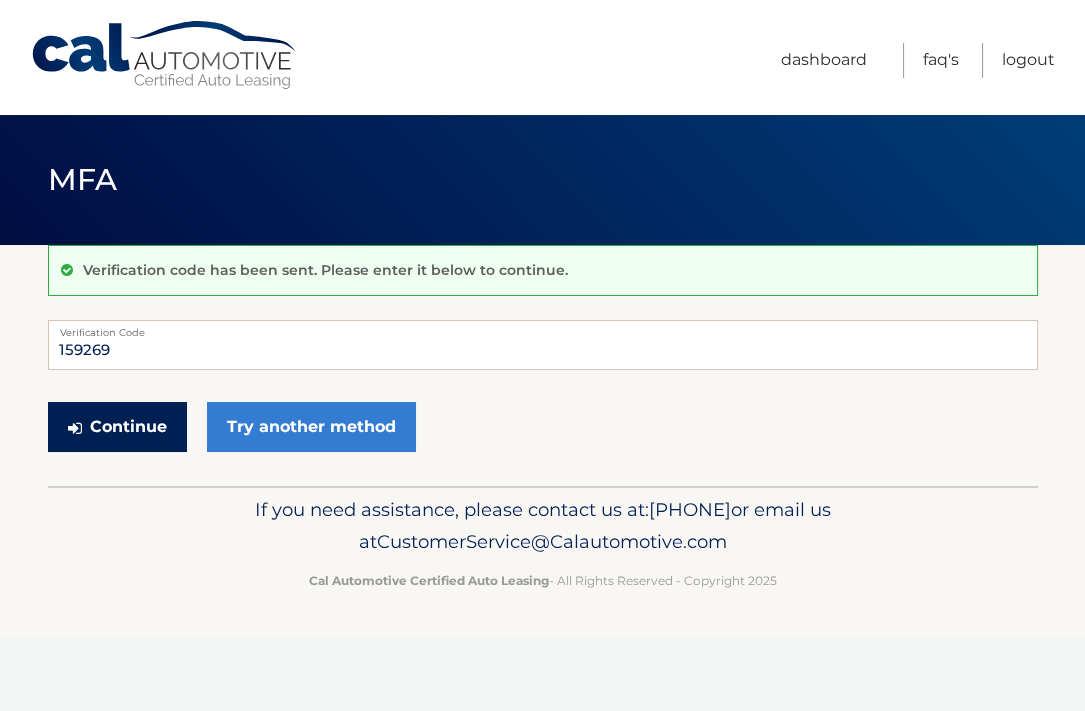 click on "Continue" at bounding box center (117, 427) 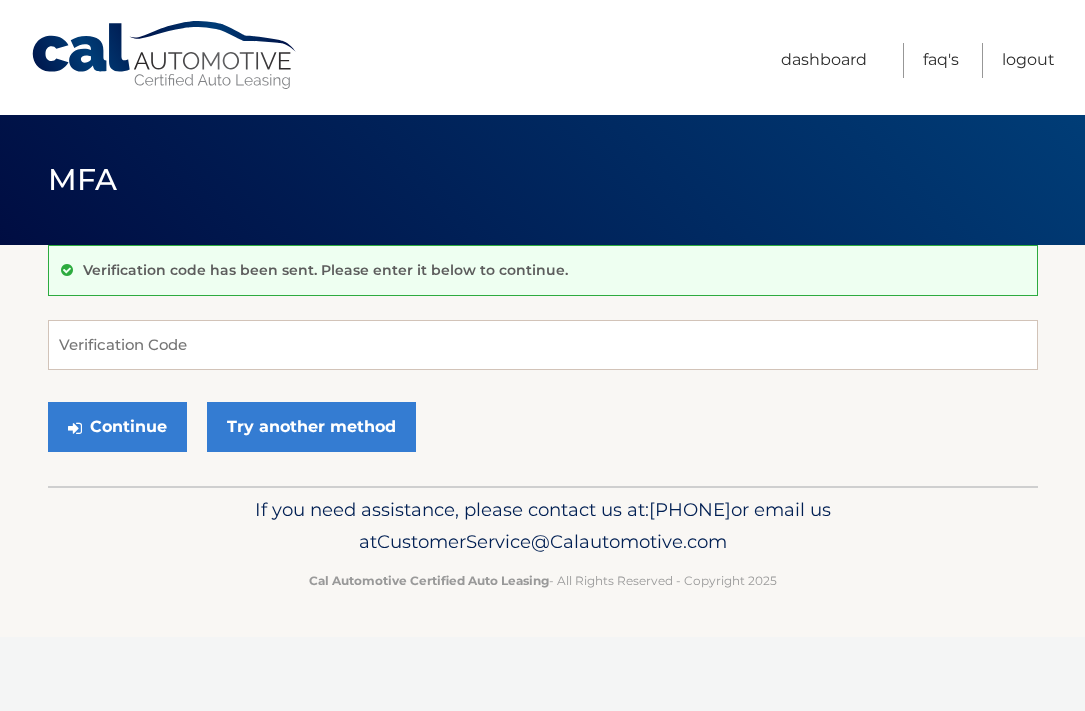 scroll, scrollTop: 0, scrollLeft: 0, axis: both 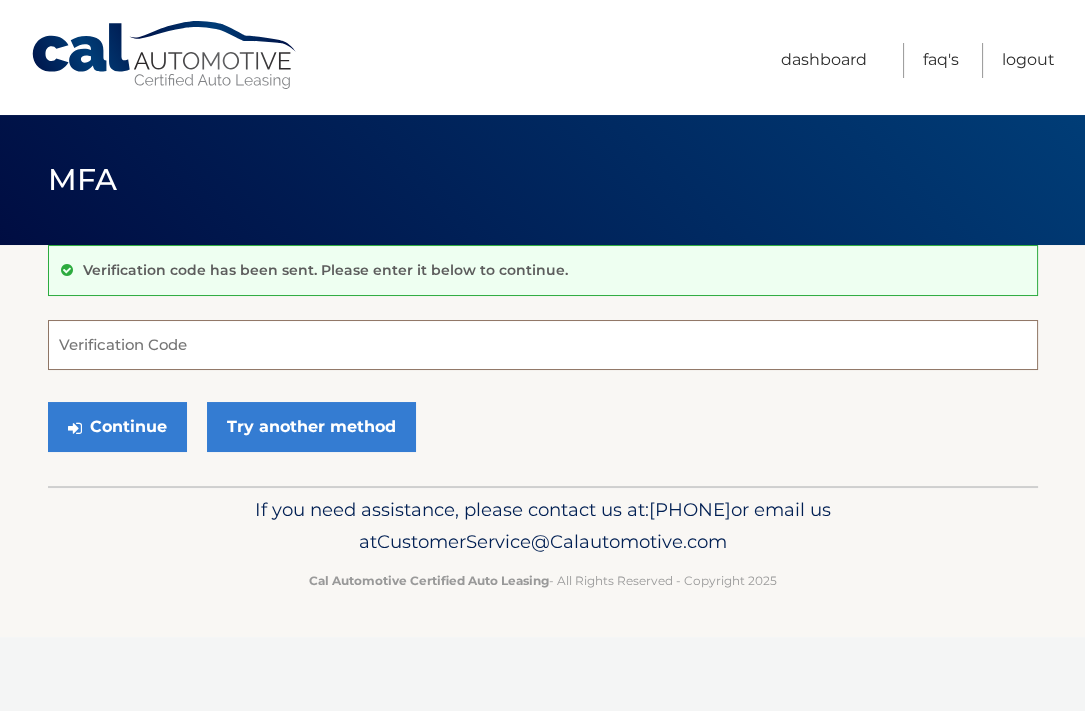 click on "Verification Code" at bounding box center [543, 345] 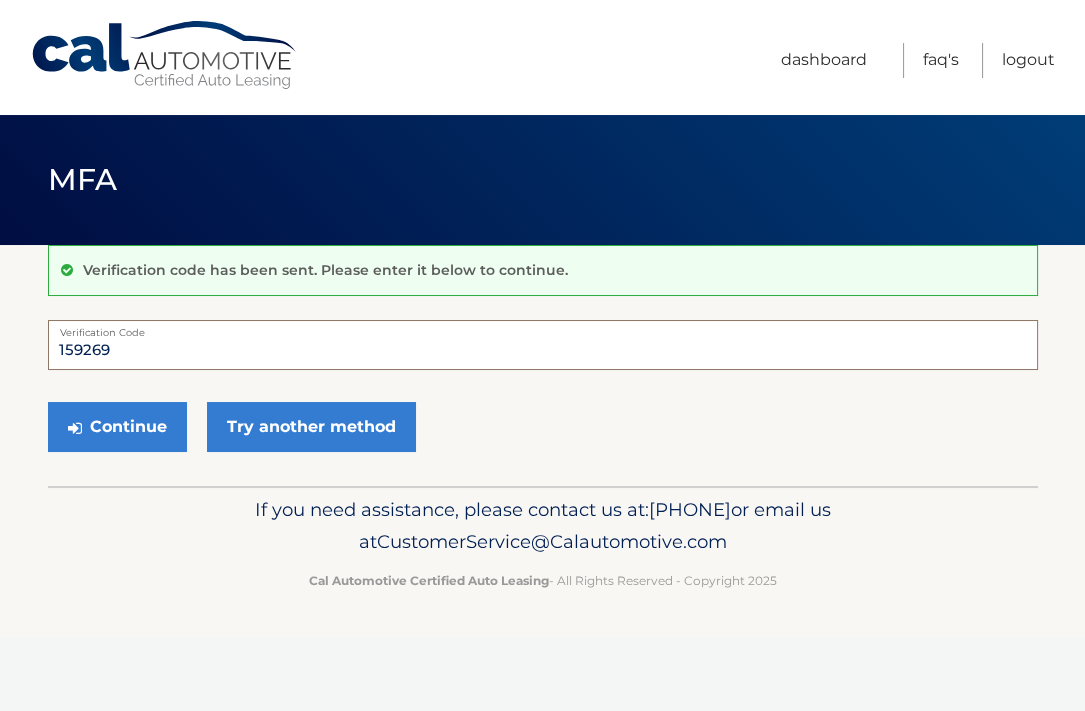 type on "159269" 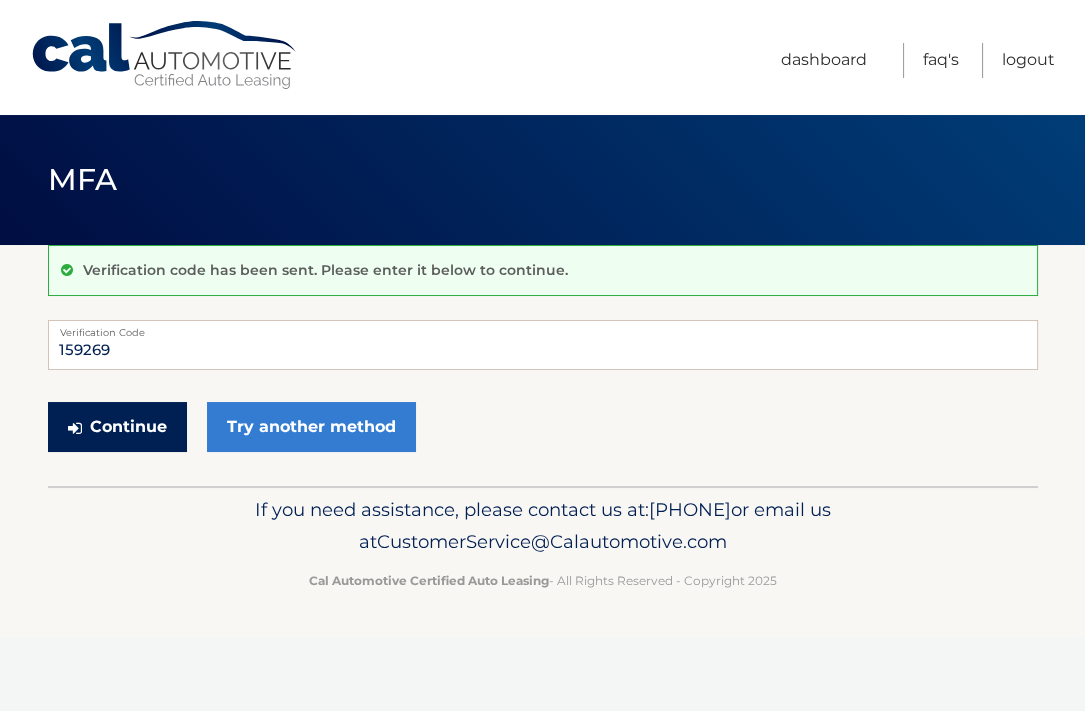 click on "Continue" at bounding box center (117, 427) 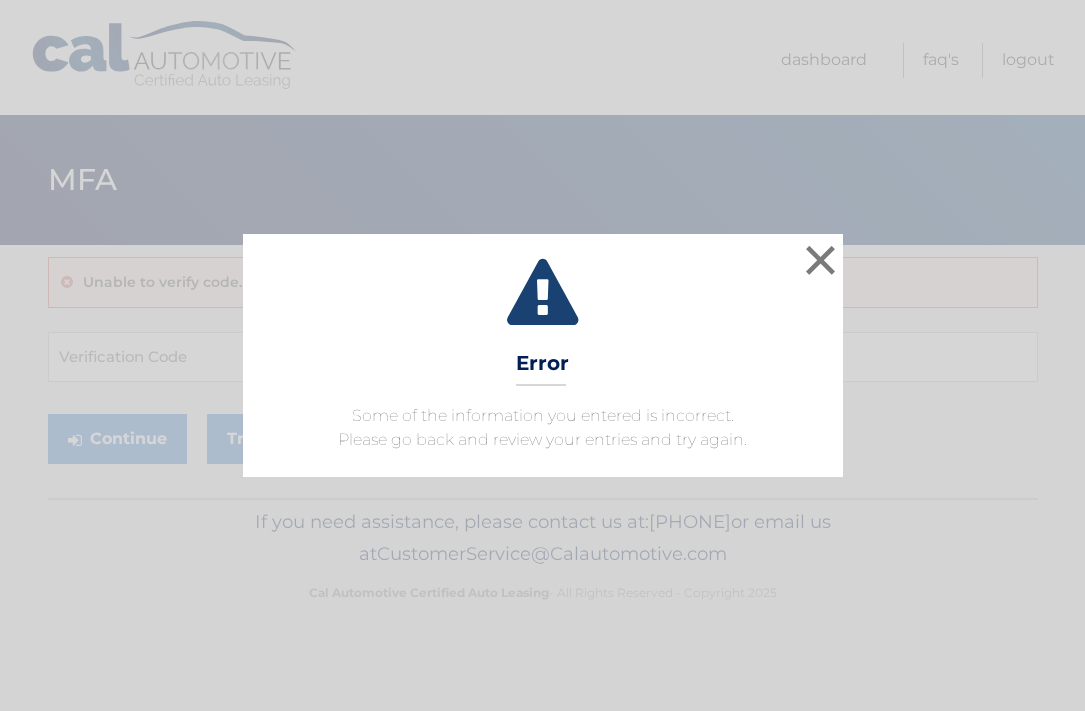 scroll, scrollTop: 0, scrollLeft: 0, axis: both 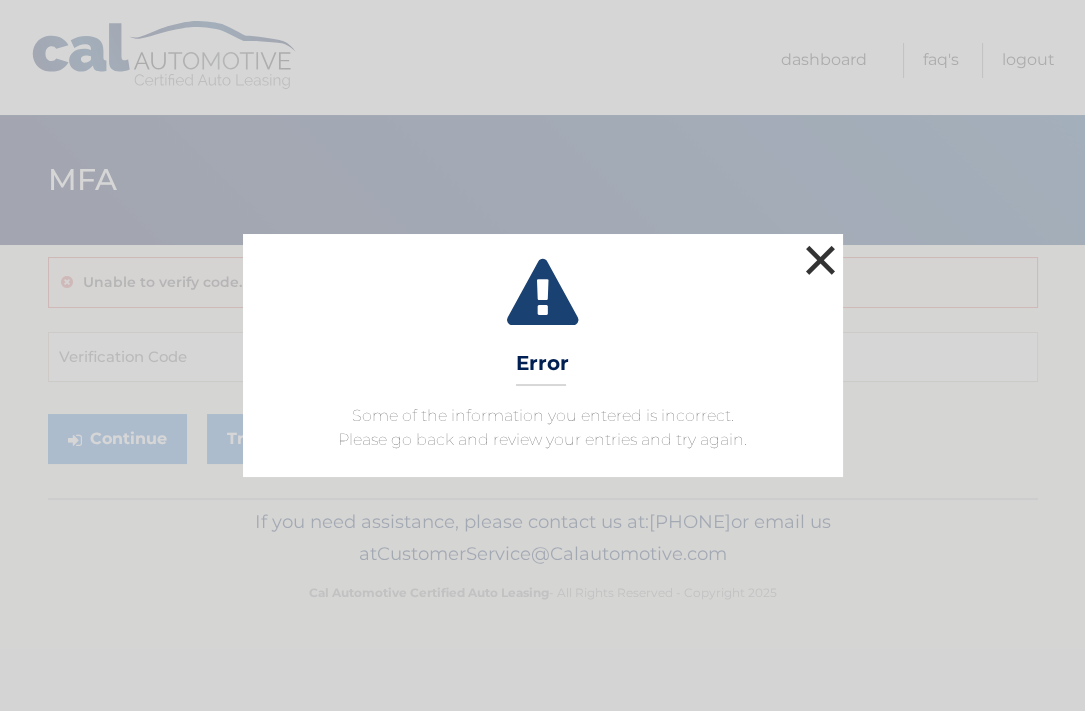 click on "×" at bounding box center [821, 260] 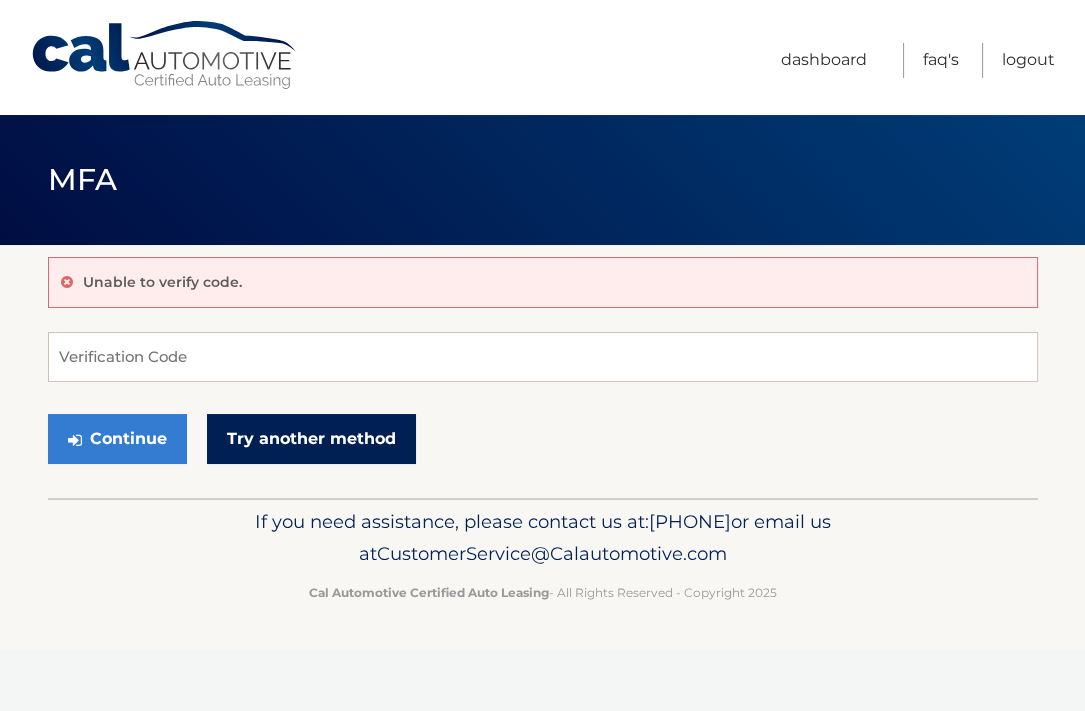 click on "Try another method" at bounding box center [311, 439] 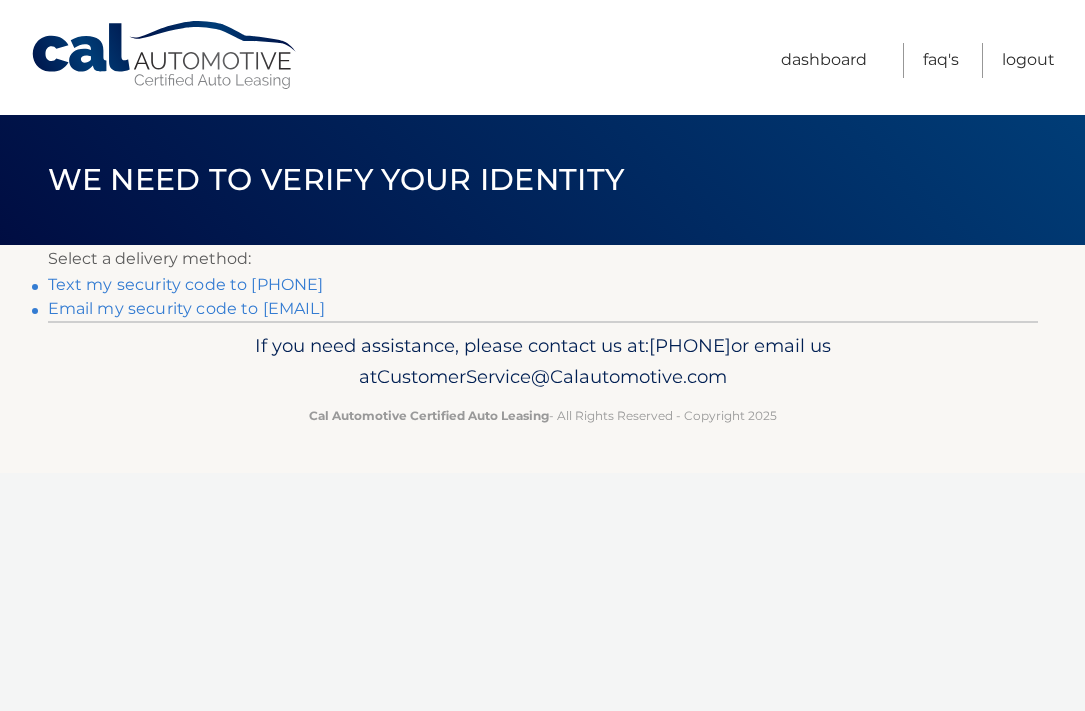scroll, scrollTop: 0, scrollLeft: 0, axis: both 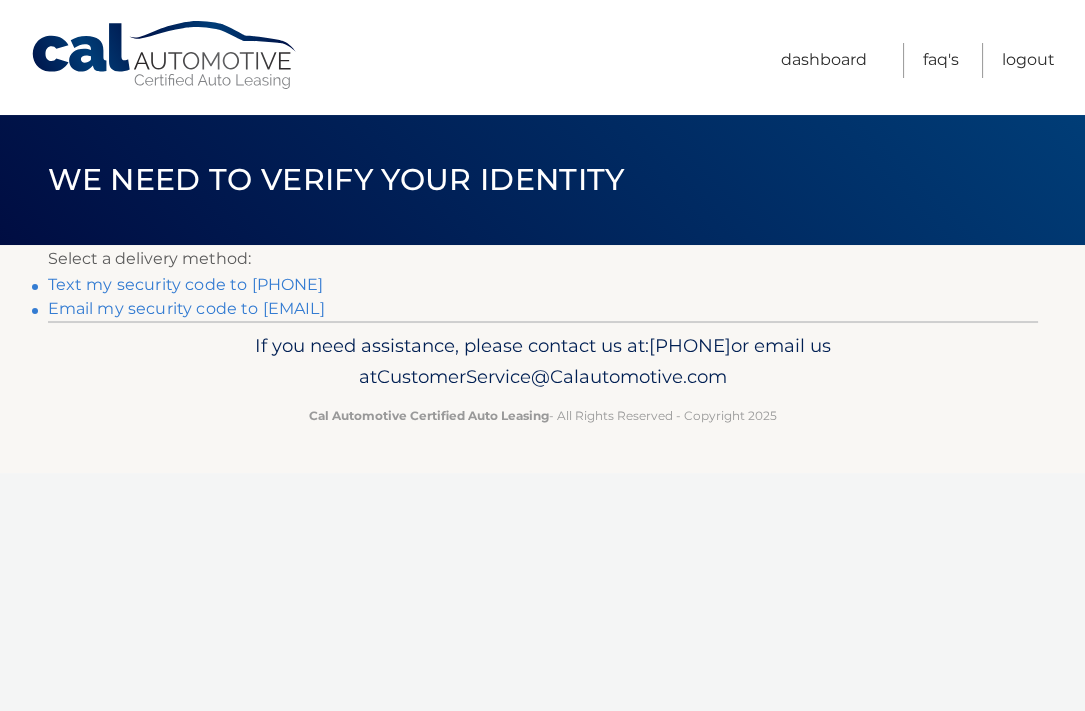 click on "Text my security code to xxx-xxx-2160" at bounding box center (186, 284) 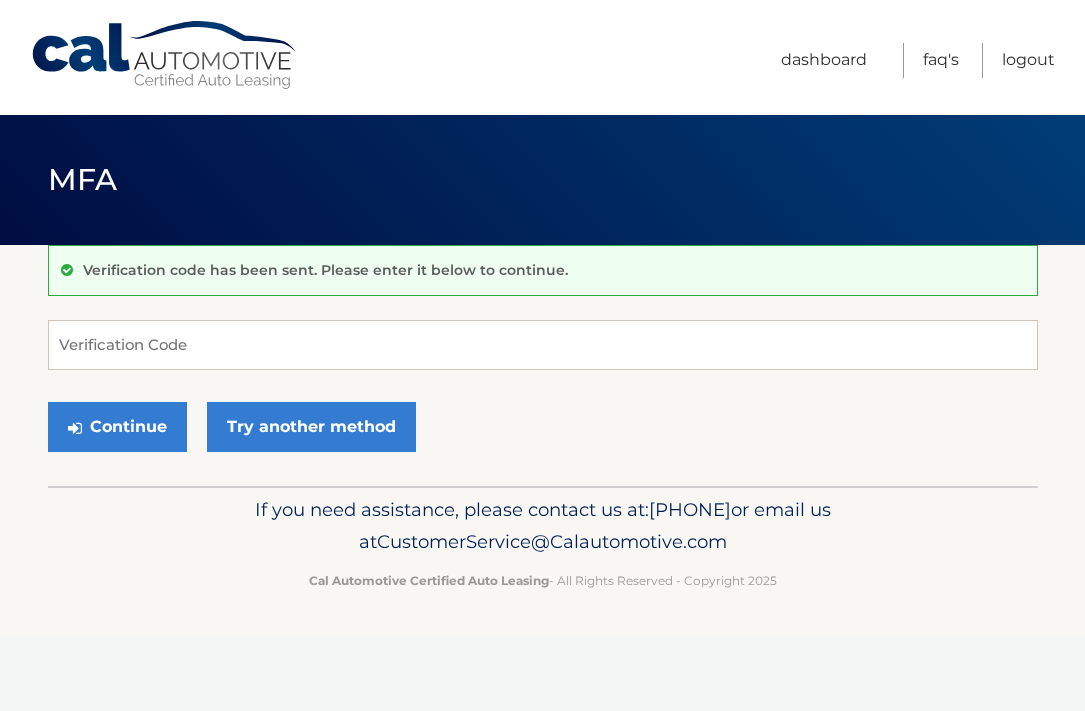 scroll, scrollTop: 0, scrollLeft: 0, axis: both 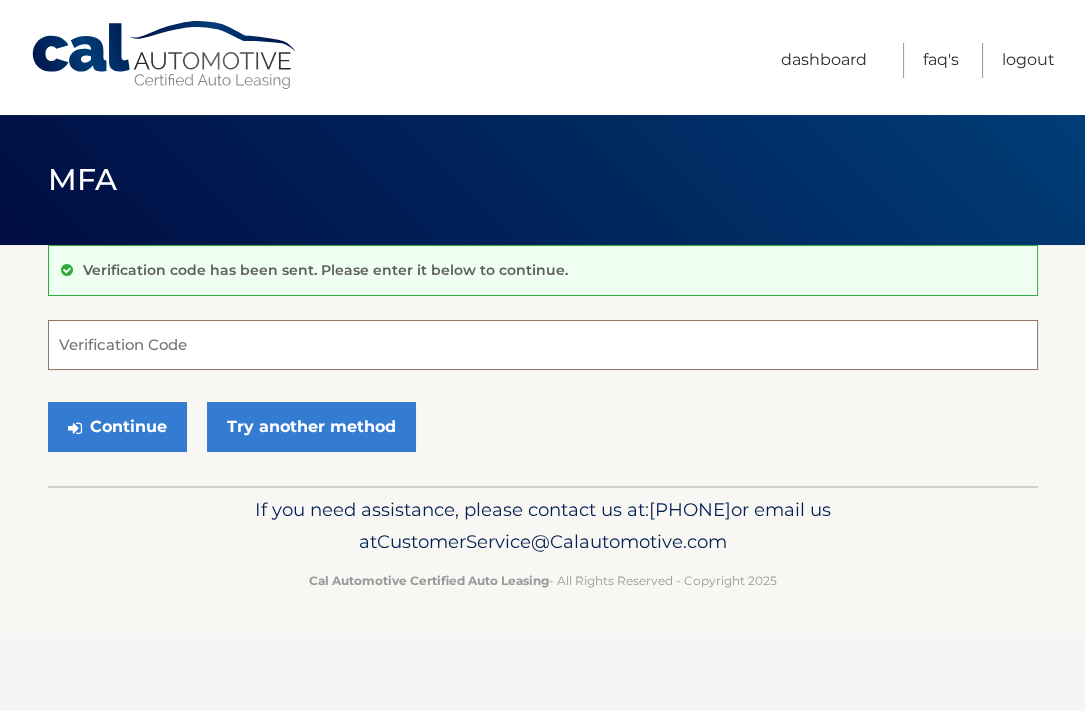click on "Verification Code" at bounding box center (543, 345) 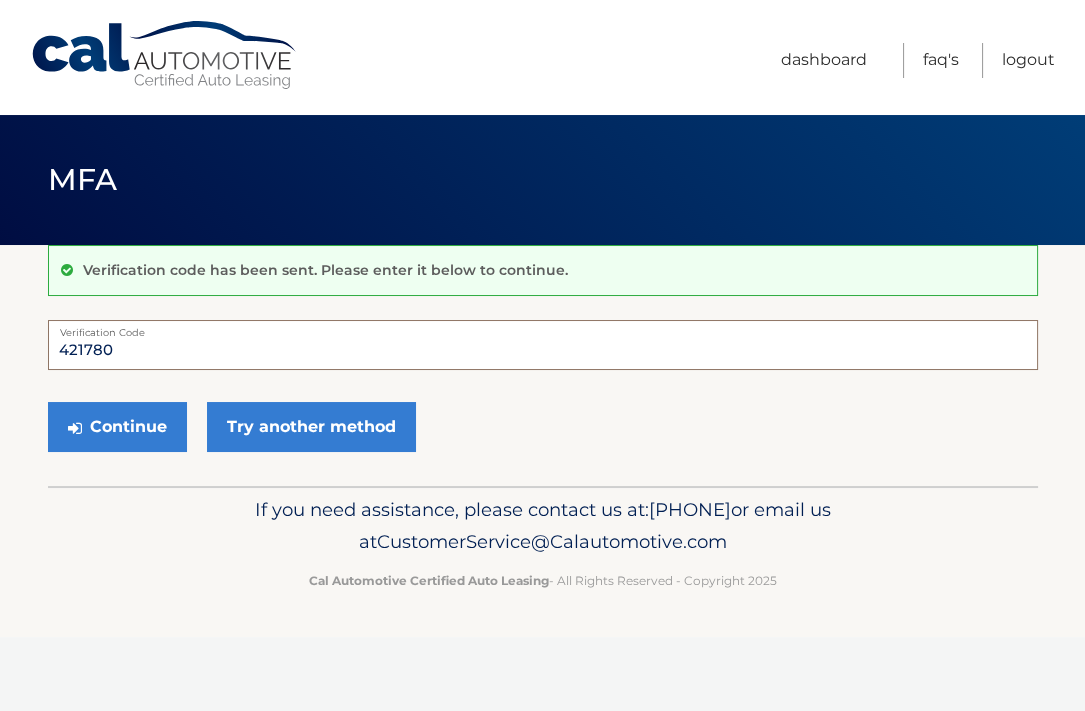 type on "421780" 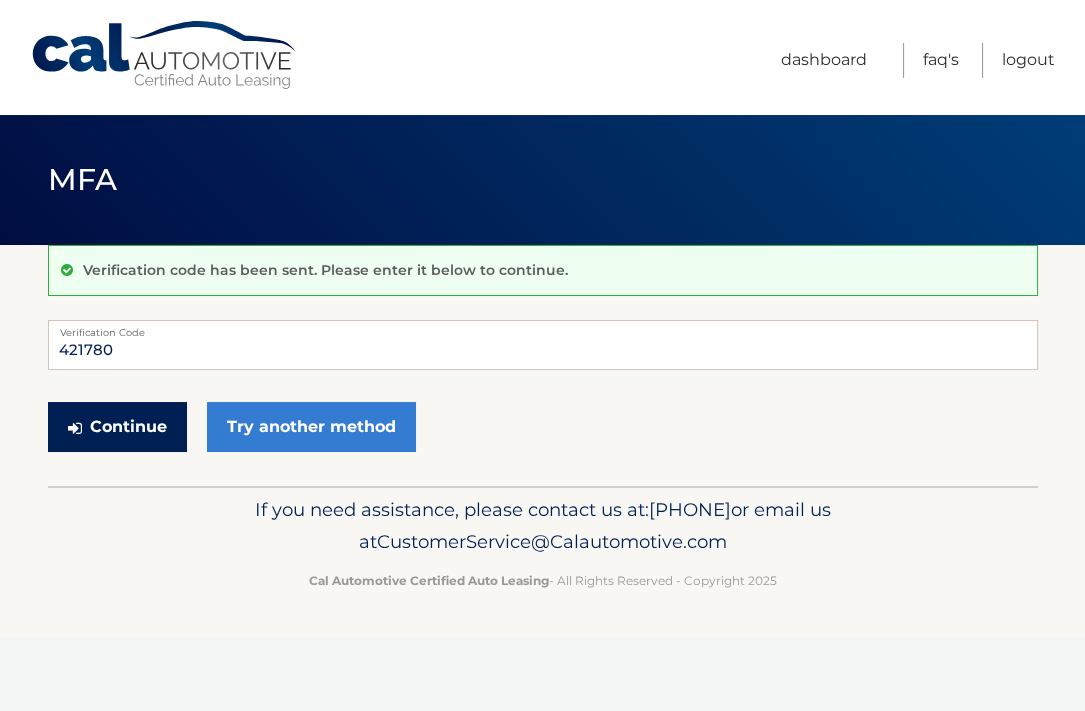 click on "Continue" at bounding box center [117, 427] 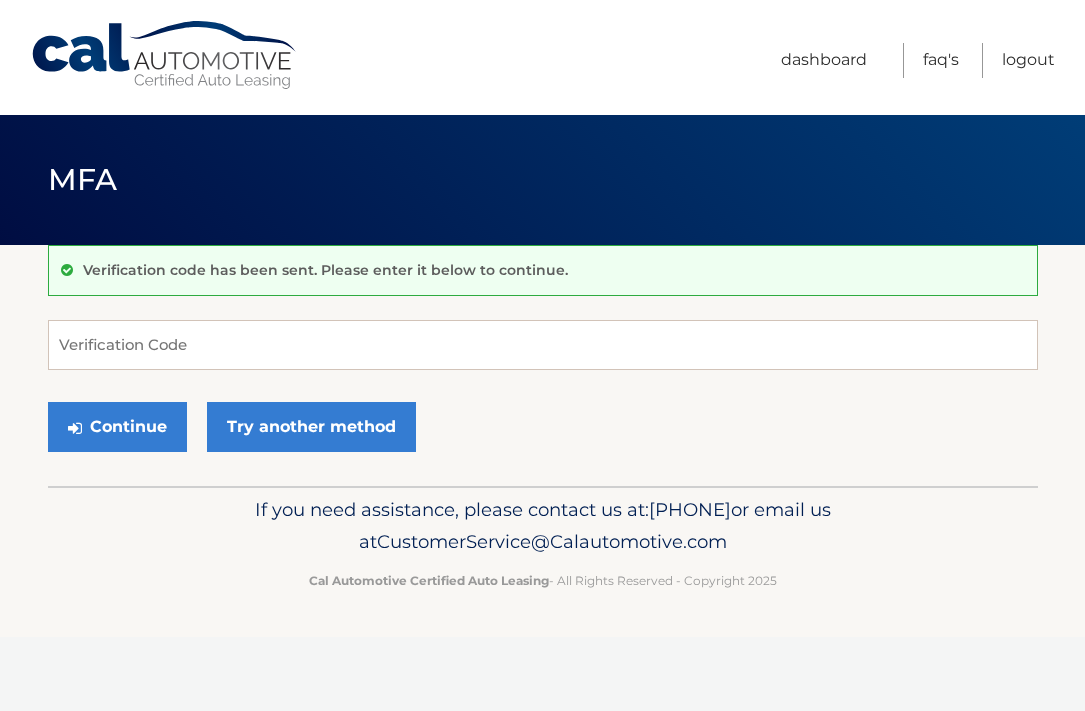 scroll, scrollTop: 0, scrollLeft: 0, axis: both 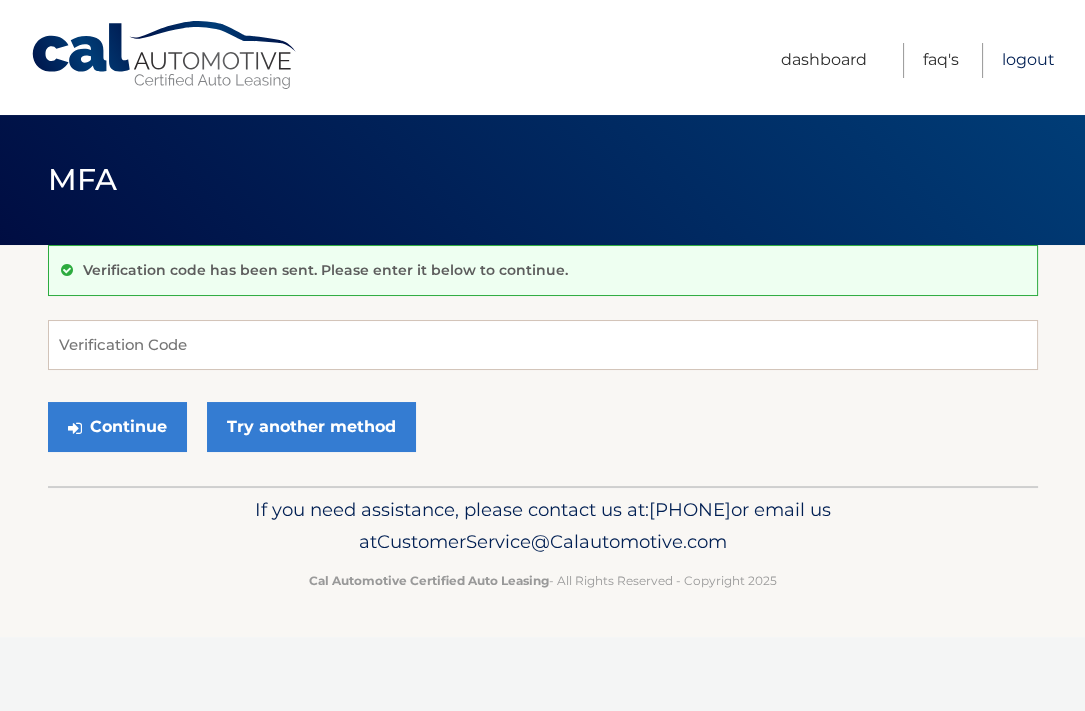 click on "Logout" at bounding box center [1028, 60] 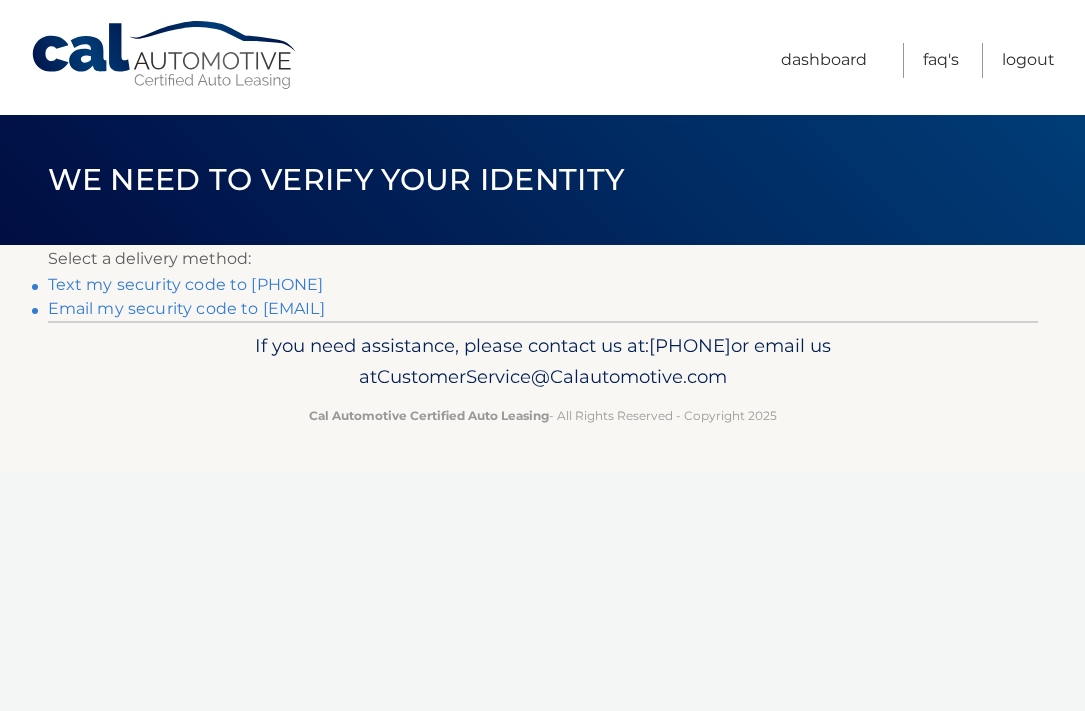 scroll, scrollTop: 0, scrollLeft: 0, axis: both 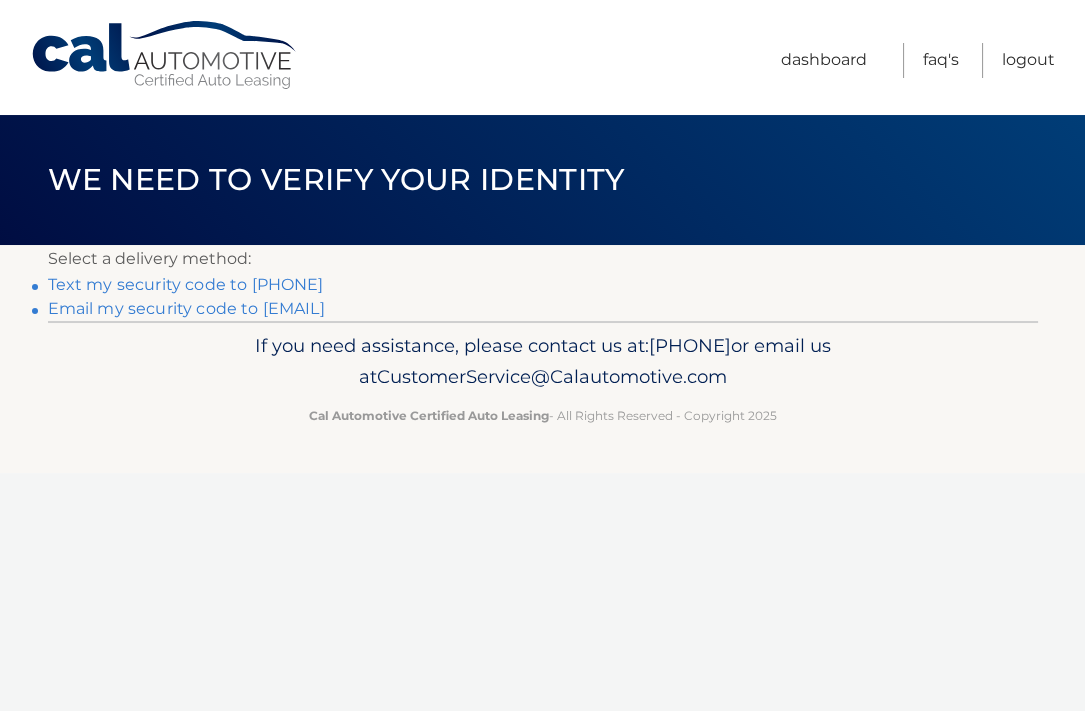 click on "Text my security code to xxx-xxx-2160" at bounding box center (186, 284) 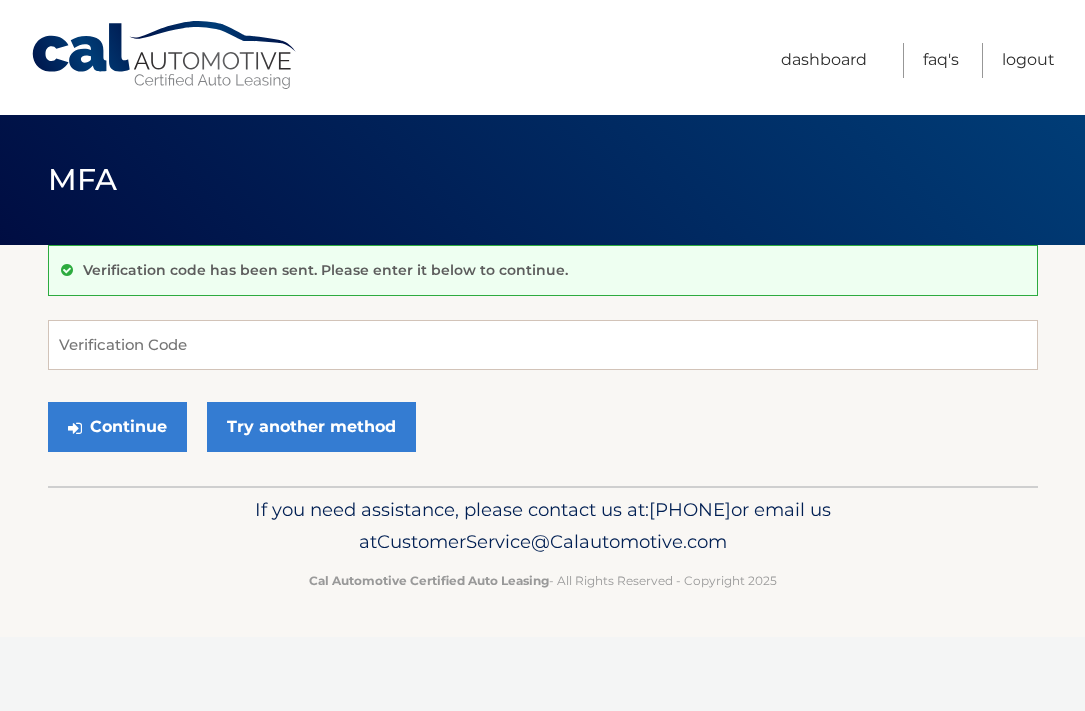 scroll, scrollTop: 0, scrollLeft: 0, axis: both 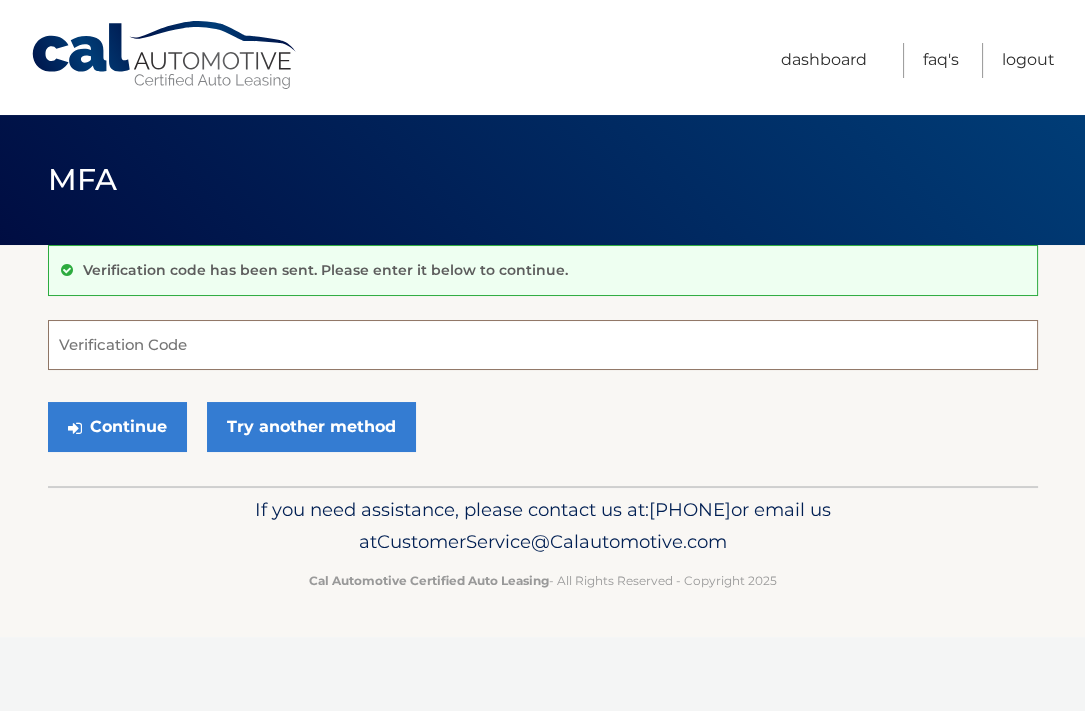 click on "Verification Code" at bounding box center (543, 345) 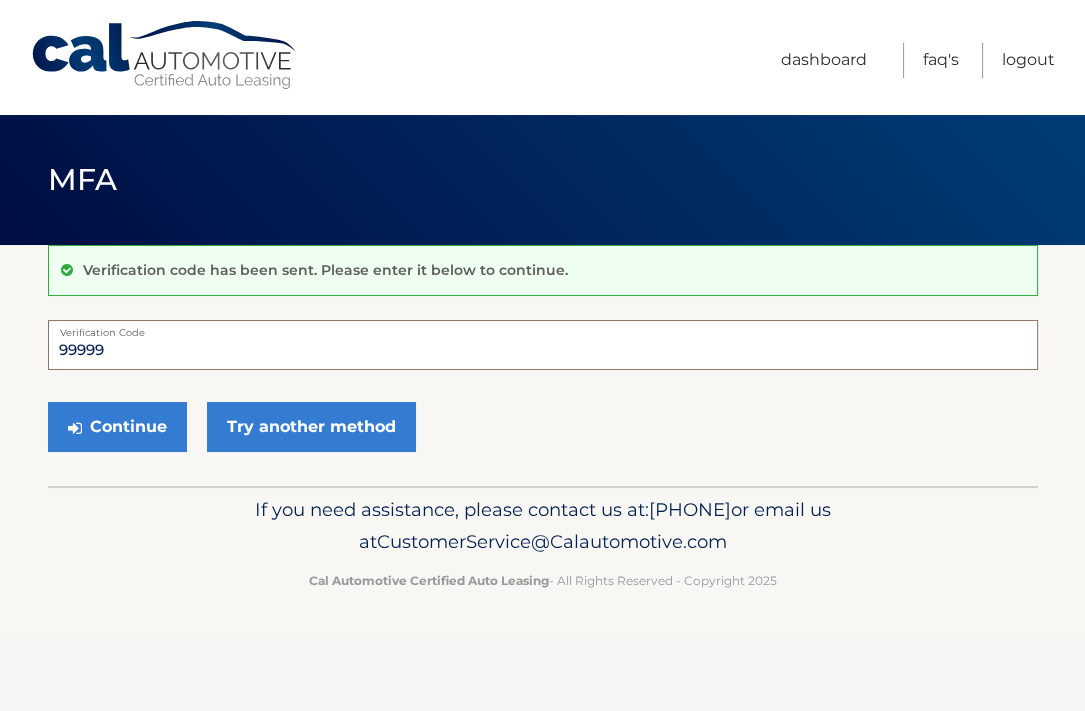 type on "99999" 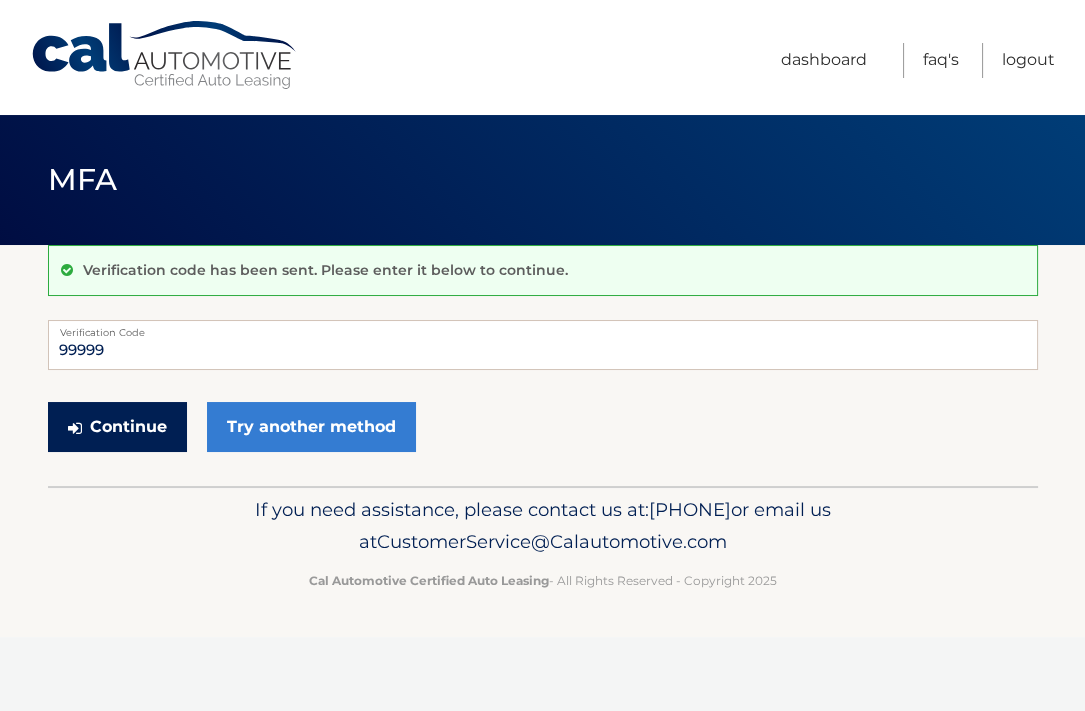 click on "Continue" at bounding box center [117, 427] 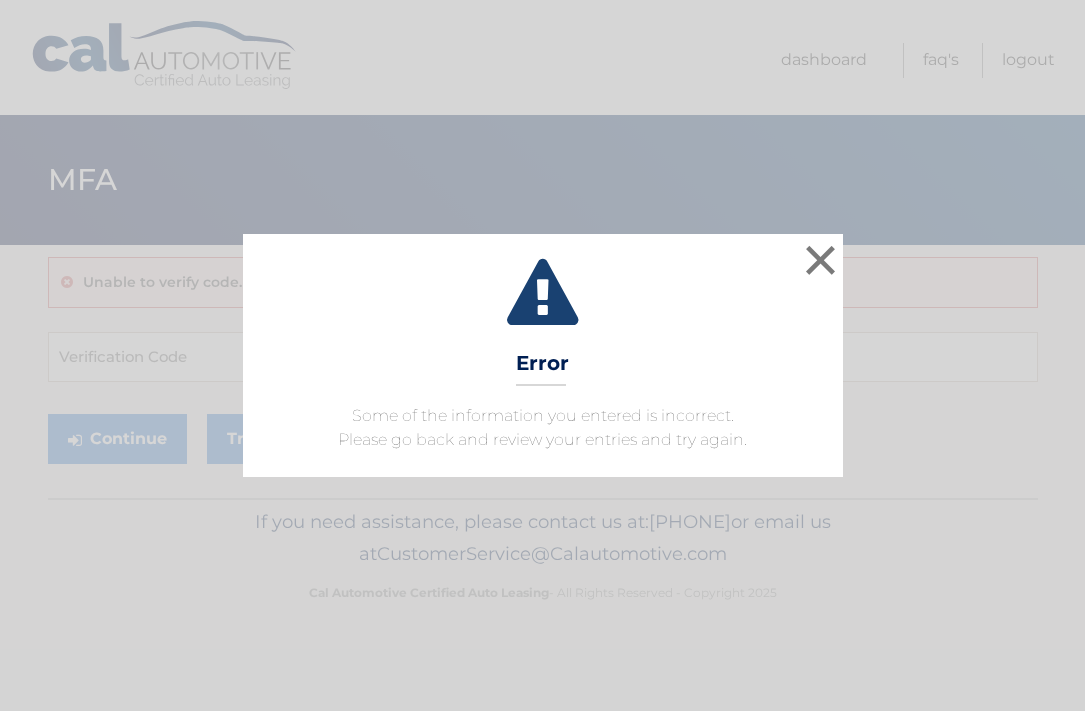 scroll, scrollTop: 0, scrollLeft: 0, axis: both 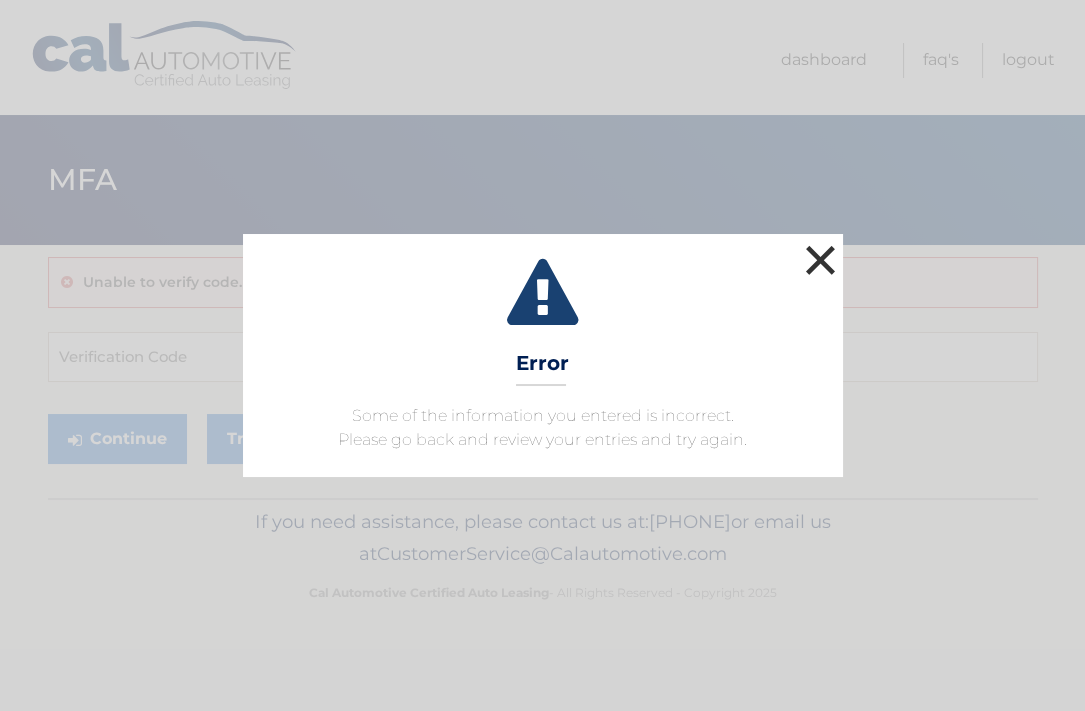 click on "×" at bounding box center (821, 260) 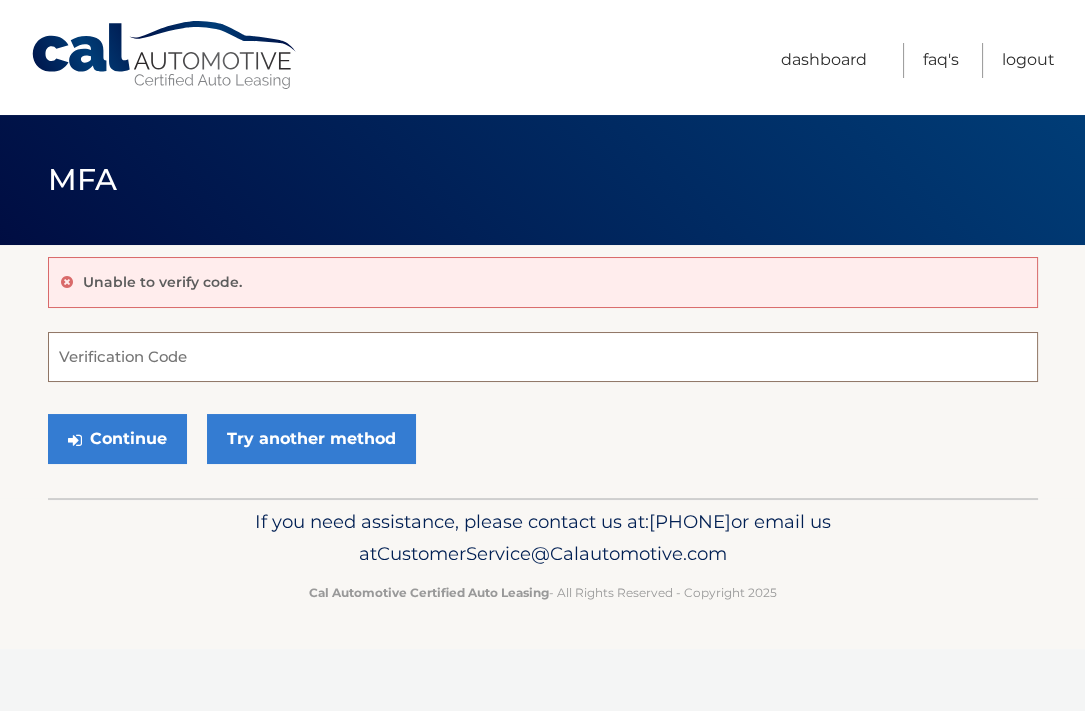 drag, startPoint x: 265, startPoint y: 361, endPoint x: 278, endPoint y: 446, distance: 85.98837 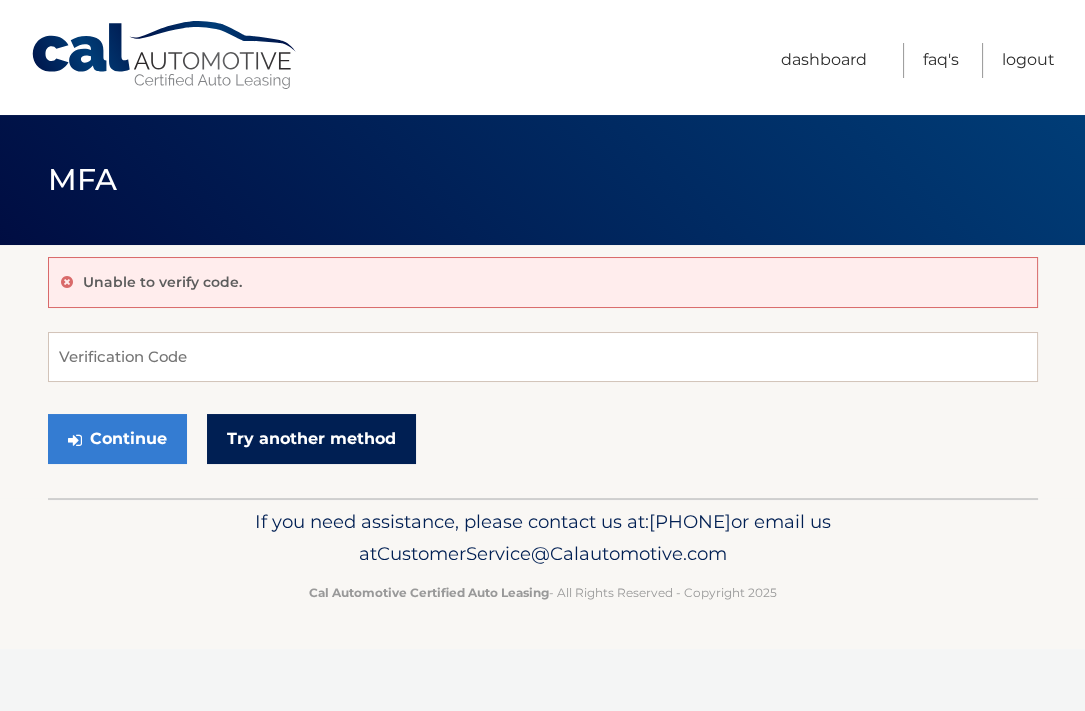 click on "Try another method" at bounding box center [311, 439] 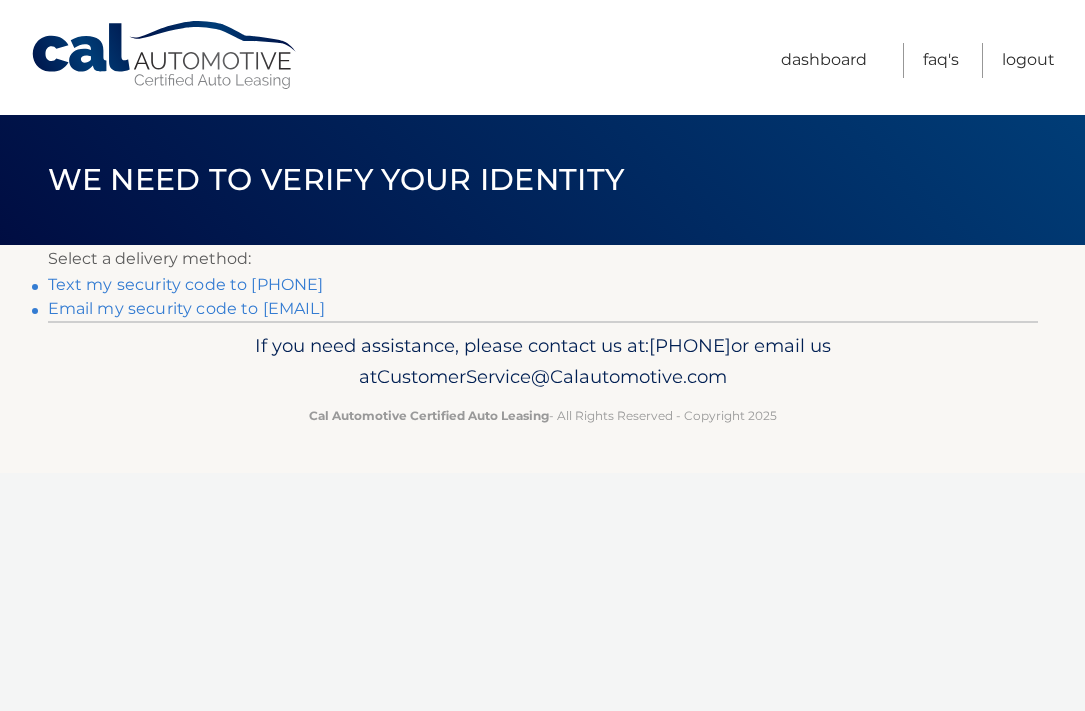 scroll, scrollTop: 0, scrollLeft: 0, axis: both 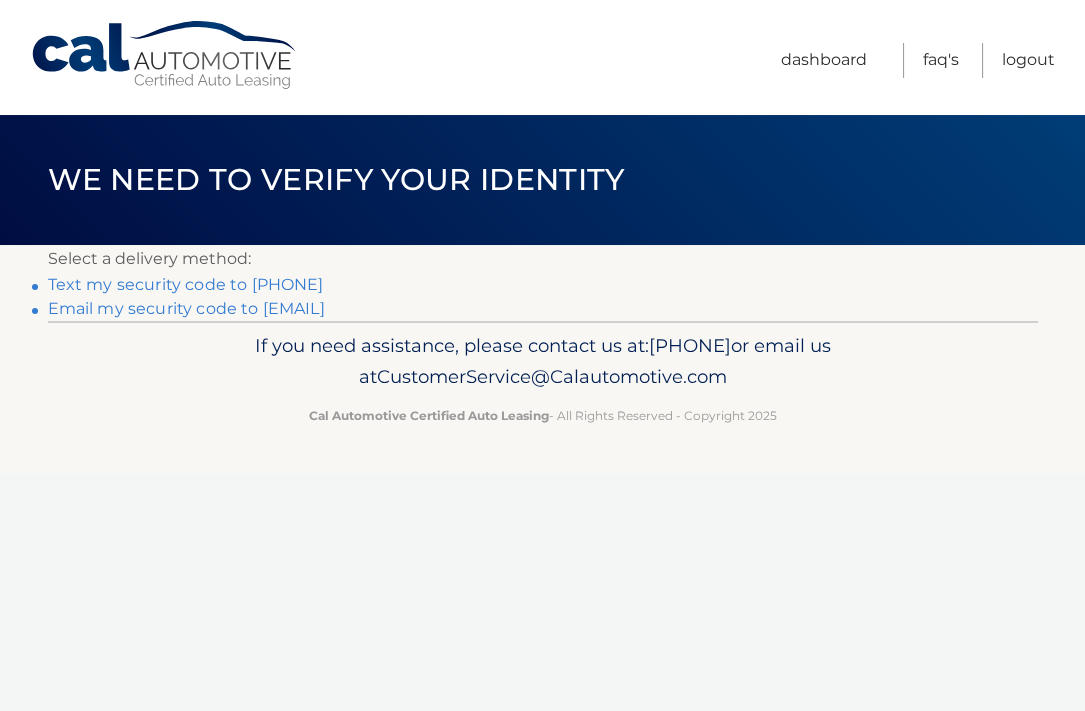 click on "Text my security code to [PHONE]" at bounding box center (186, 284) 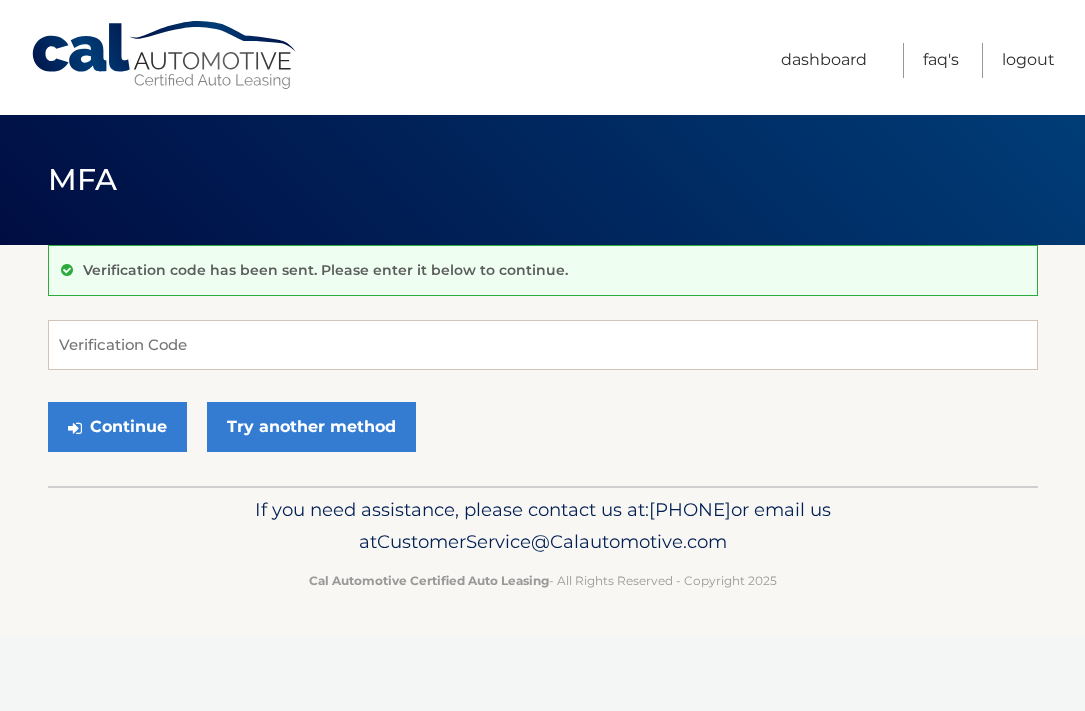 scroll, scrollTop: 0, scrollLeft: 0, axis: both 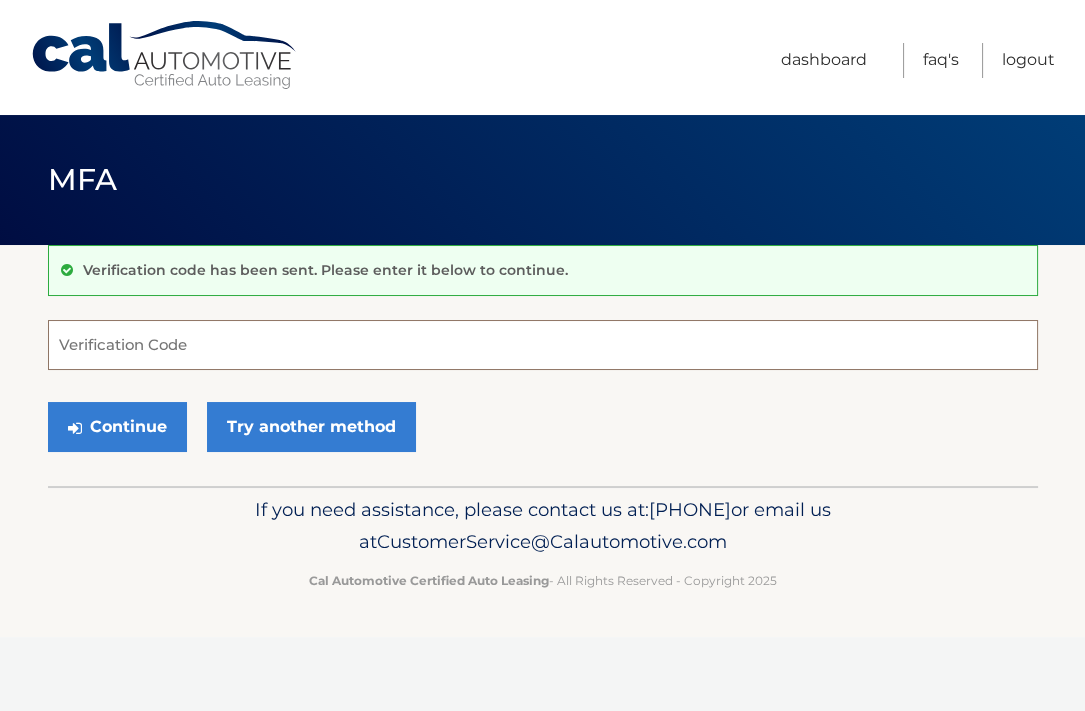click on "Verification Code" at bounding box center [543, 345] 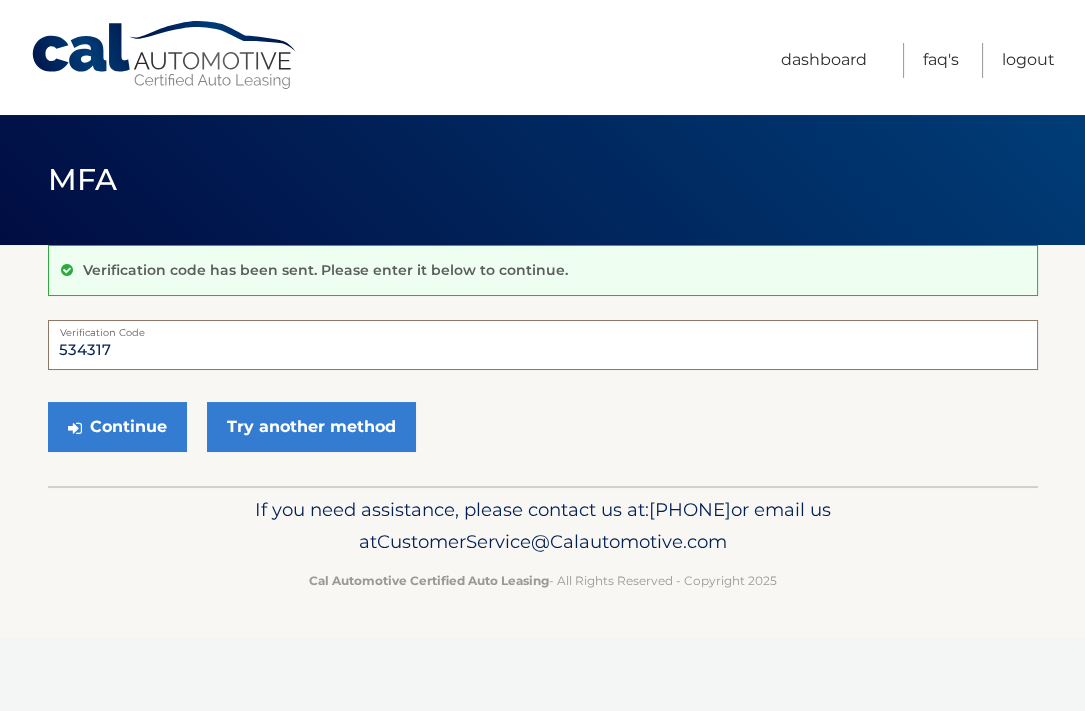type on "534317" 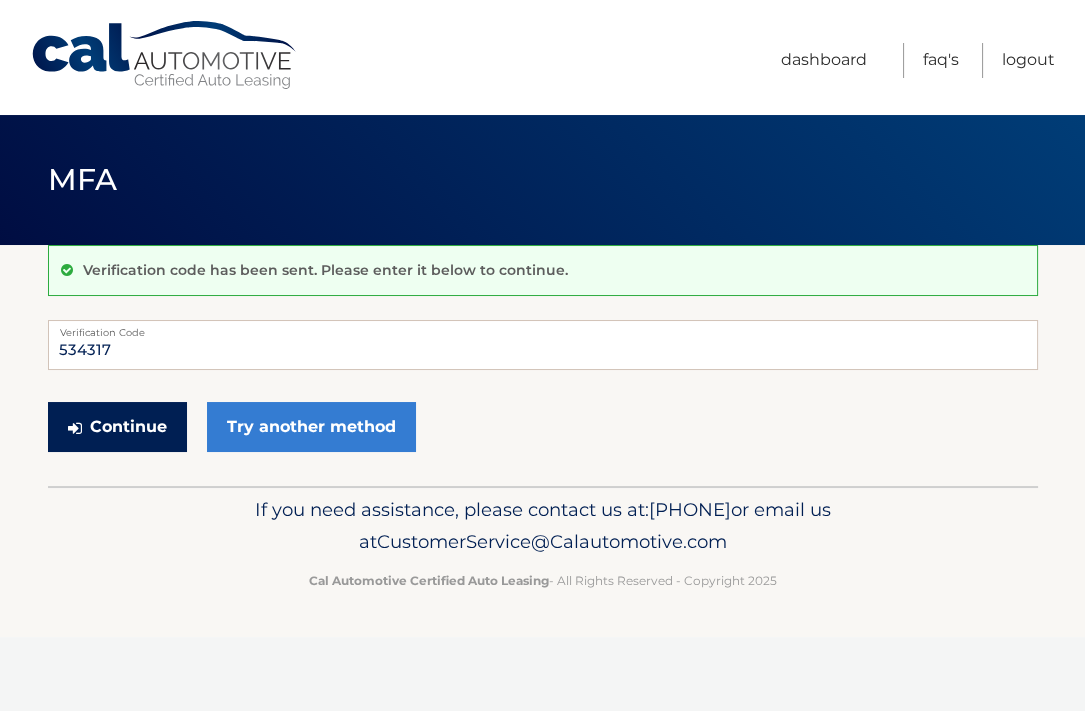 click on "Continue" at bounding box center (117, 427) 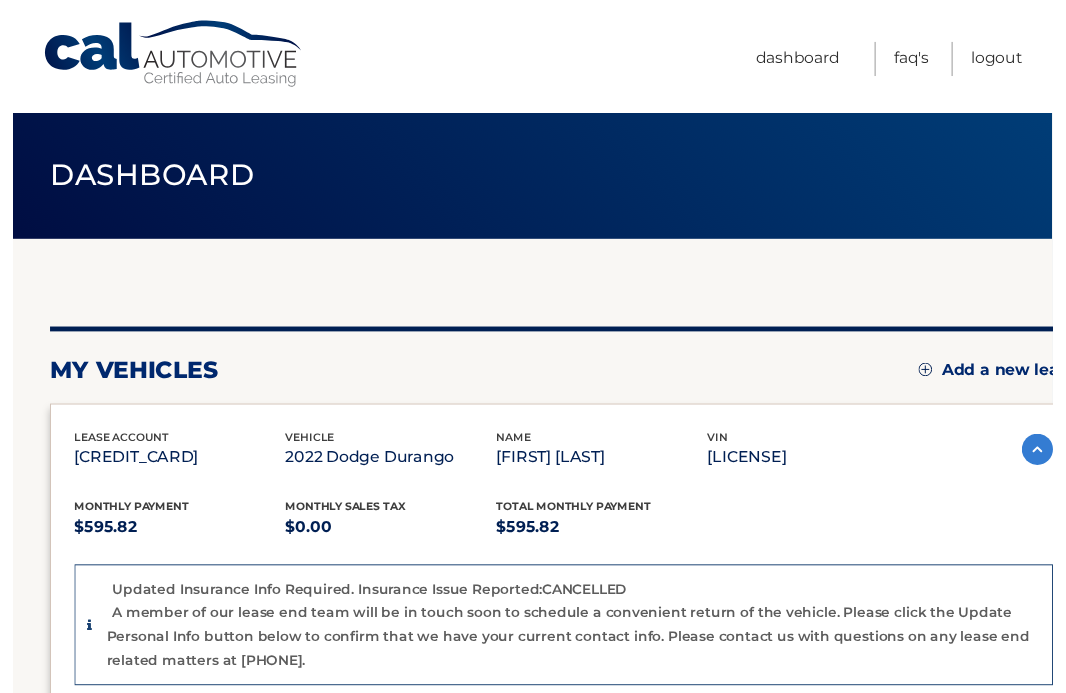scroll, scrollTop: 0, scrollLeft: 0, axis: both 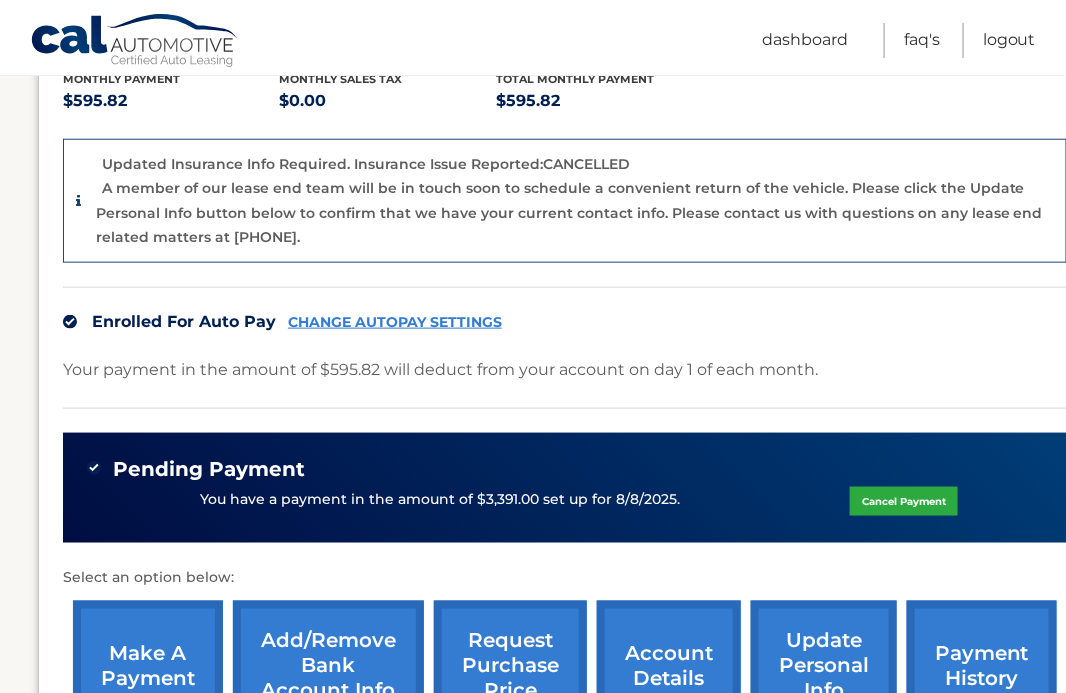 click on "Cancel Payment" 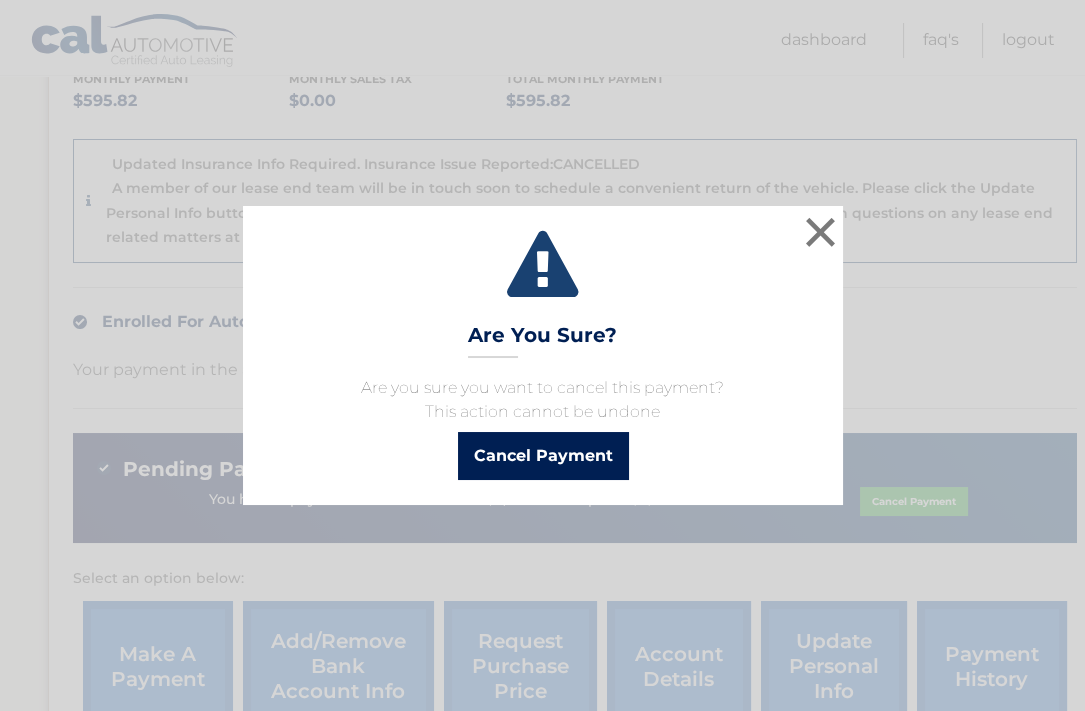click on "Cancel Payment" at bounding box center [543, 456] 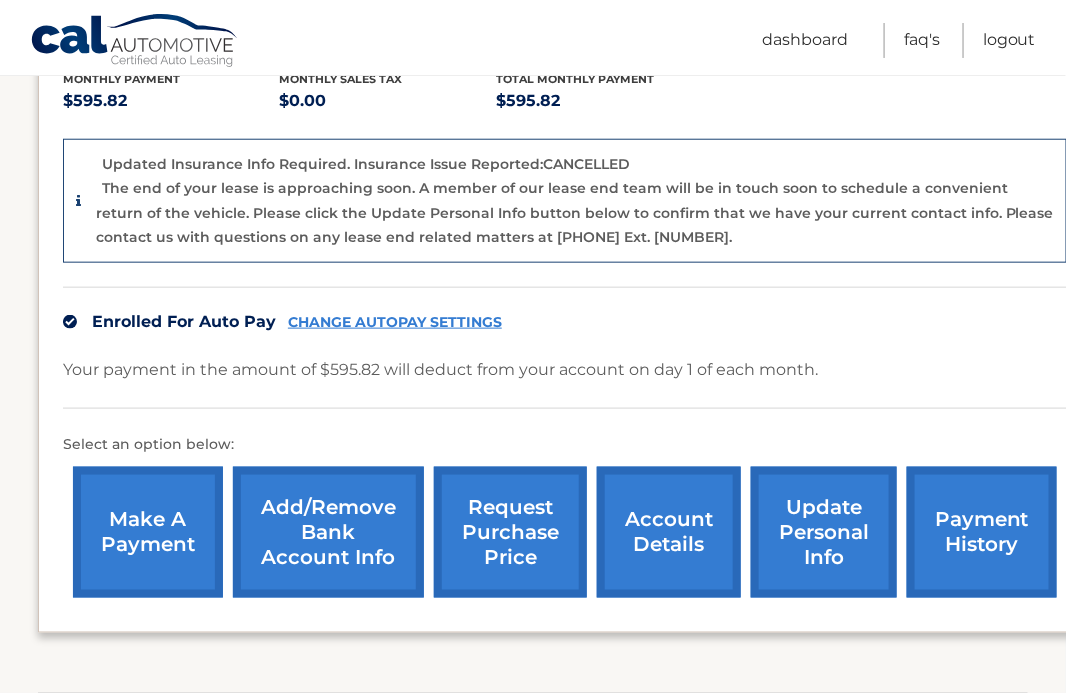 scroll, scrollTop: 466, scrollLeft: 0, axis: vertical 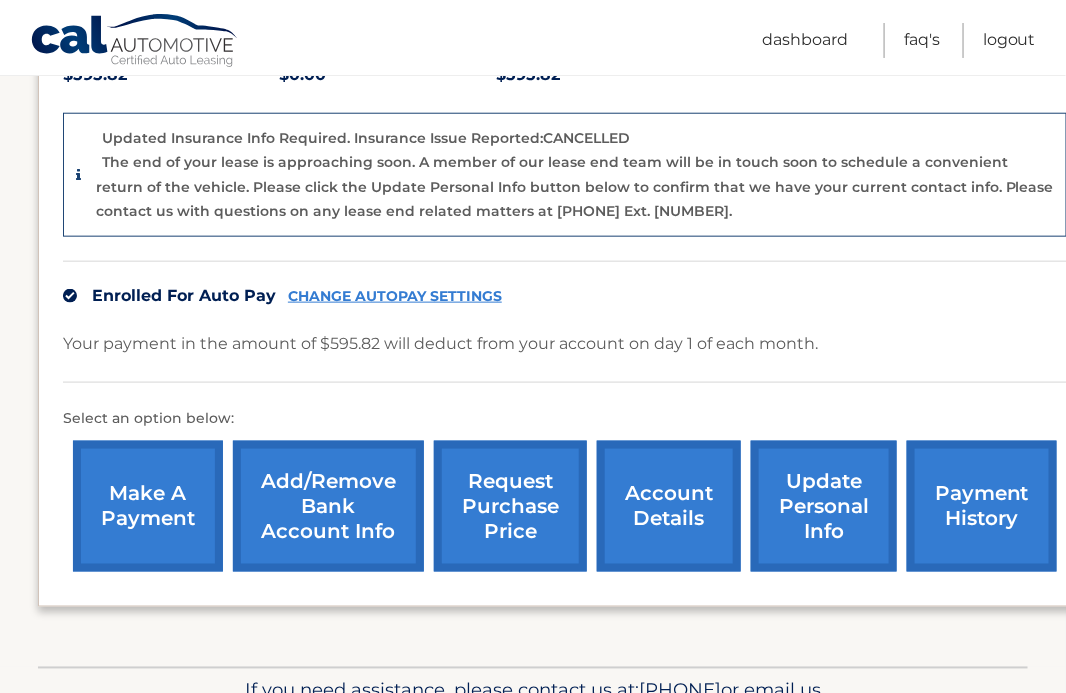 click on "make a payment" at bounding box center [148, 506] 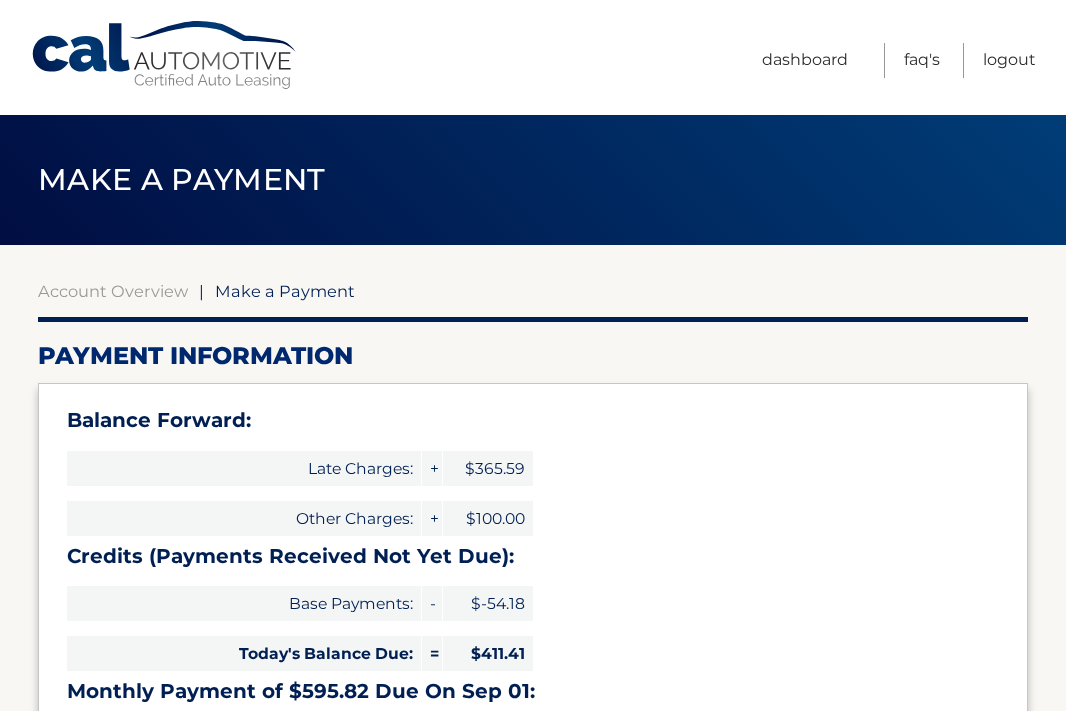 scroll, scrollTop: 0, scrollLeft: 0, axis: both 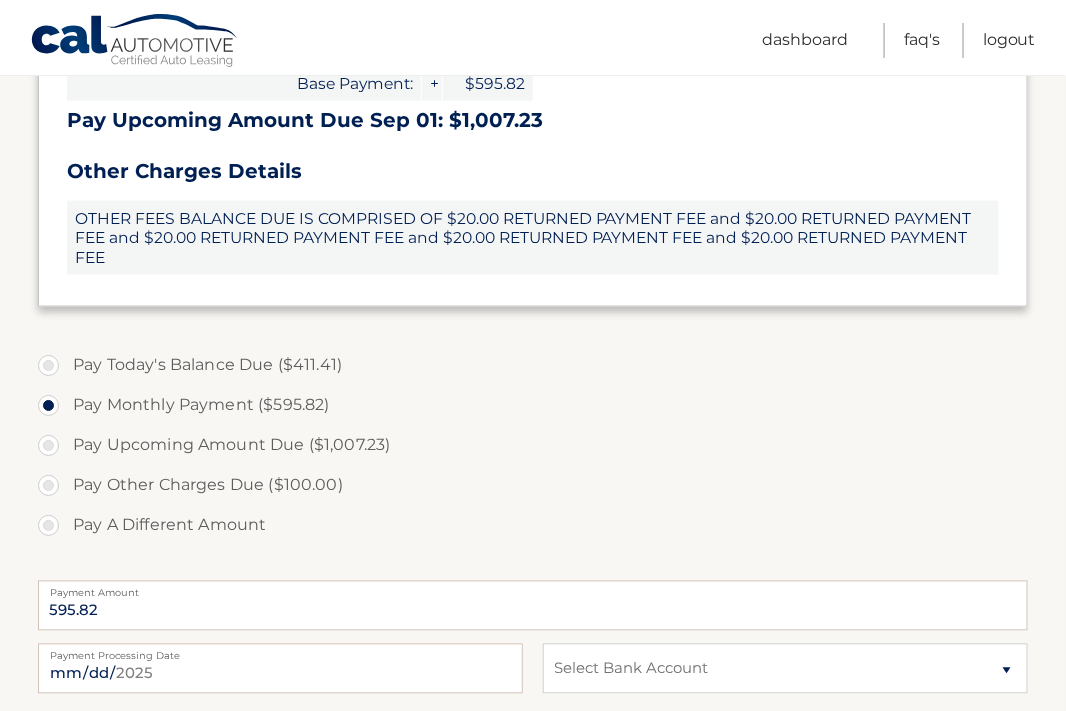 click on "Pay A Different Amount" at bounding box center [533, 526] 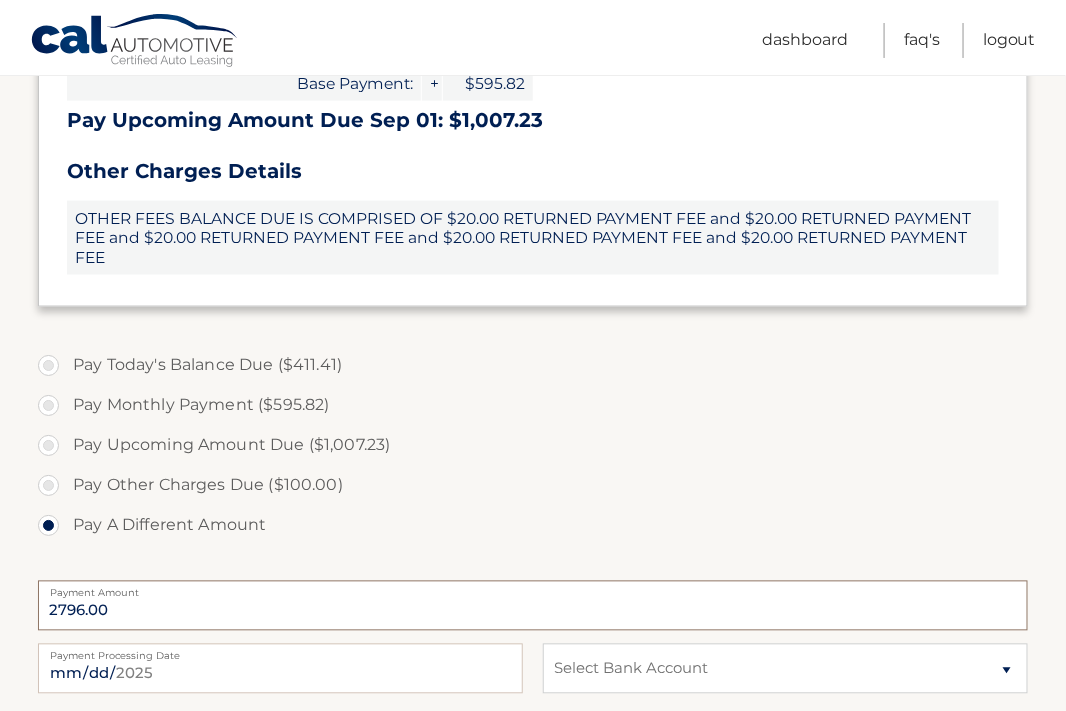type on "2796.00" 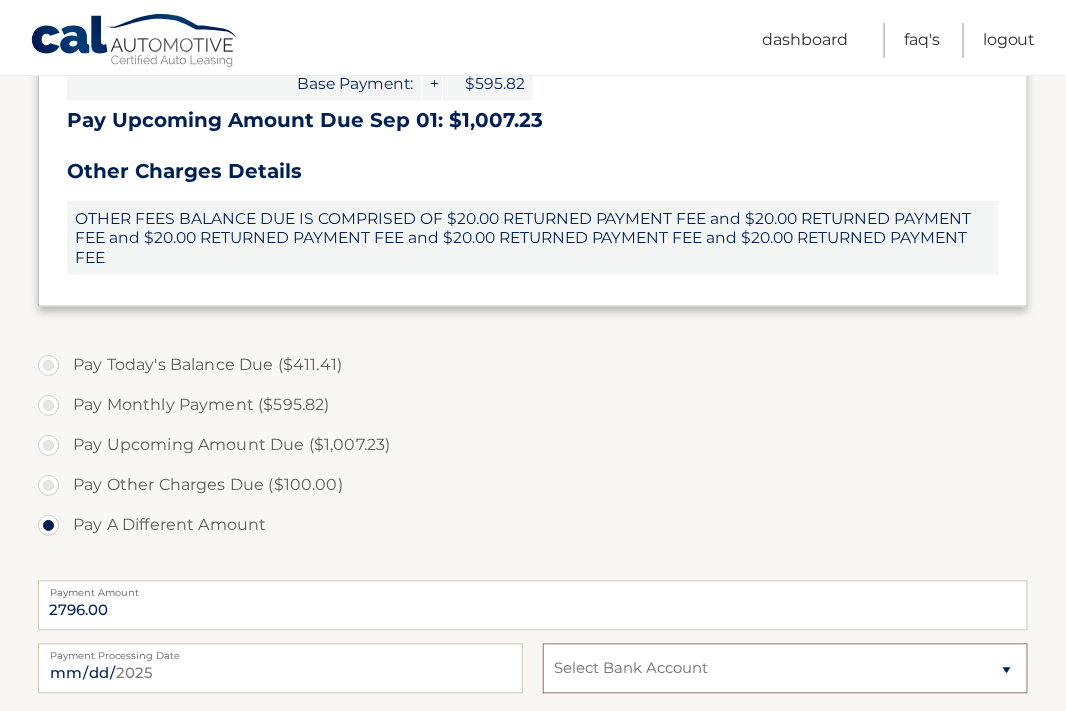 click on "Select Bank Account
Checking JPMORGAN CHASE BANK, NA *****8330 Checking TD BANK NA *****0426" at bounding box center (785, 669) 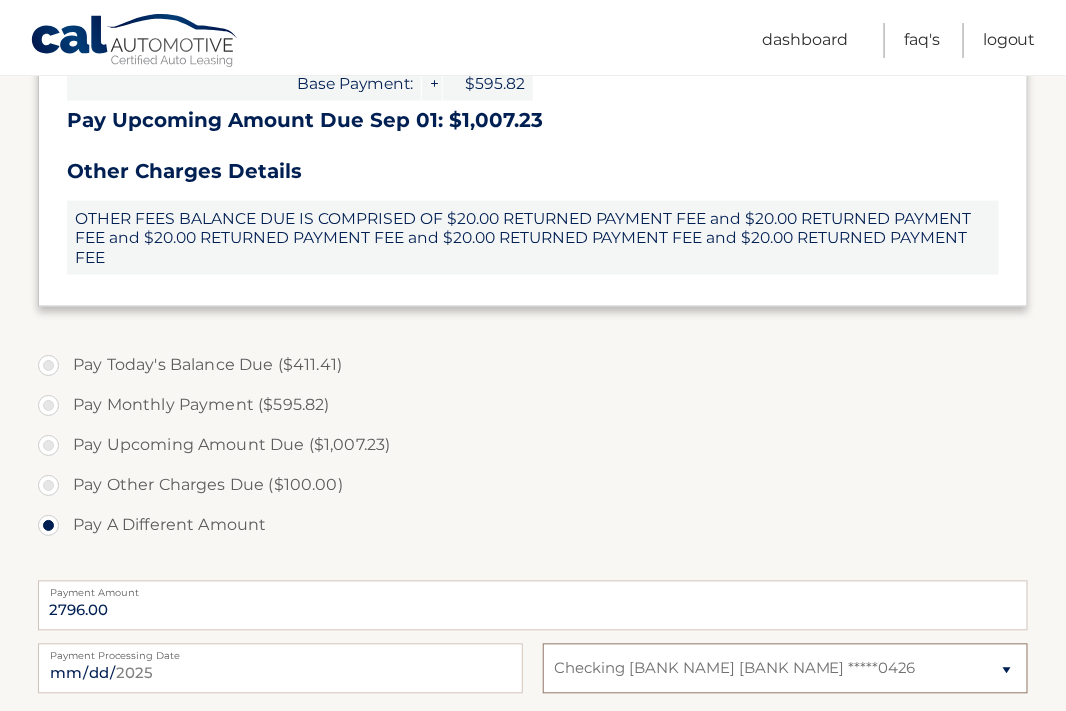 click on "Select Bank Account
Checking JPMORGAN CHASE BANK, NA *****8330 Checking TD BANK NA *****0426" at bounding box center (785, 669) 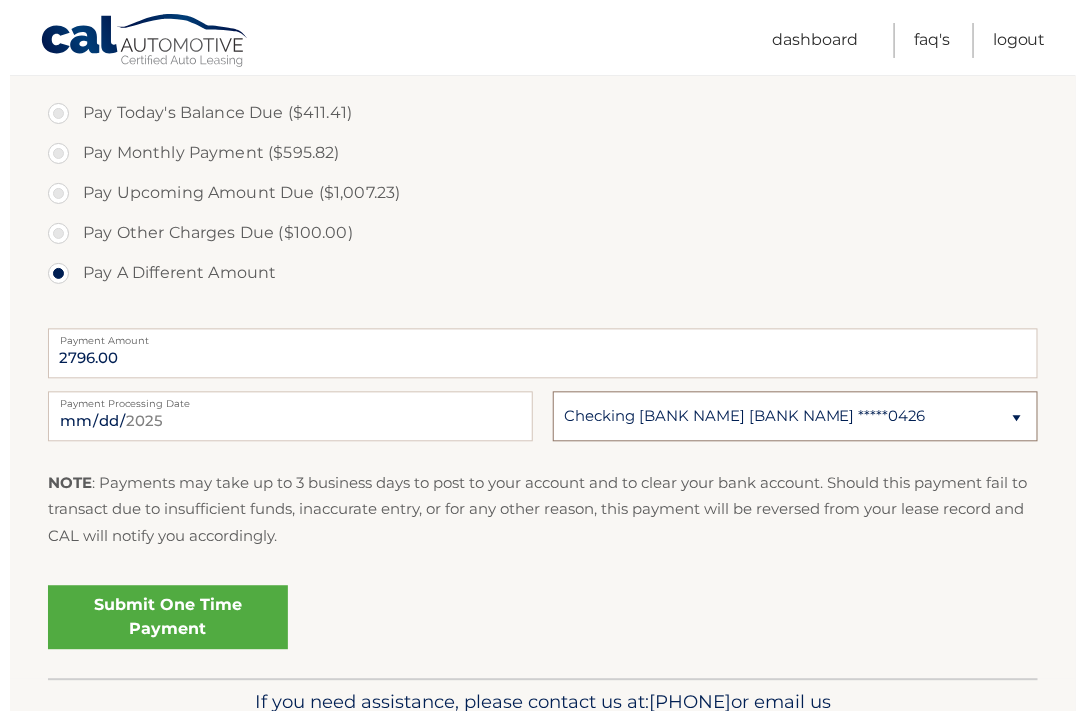 scroll, scrollTop: 959, scrollLeft: 0, axis: vertical 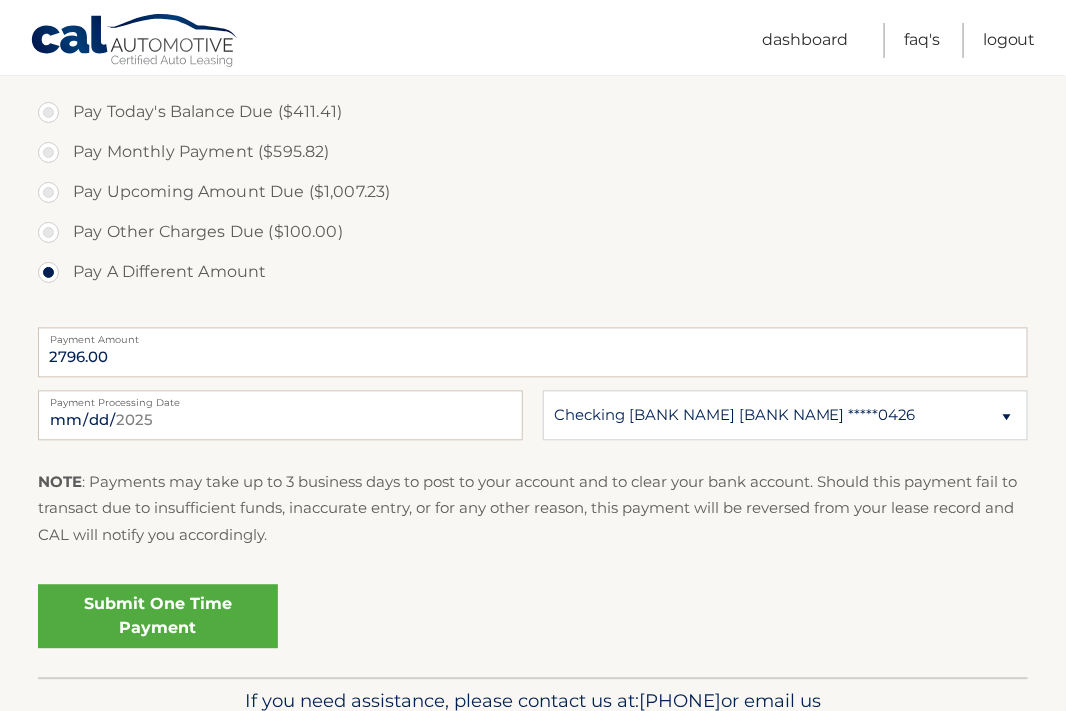 click on "Submit One Time Payment" at bounding box center (158, 617) 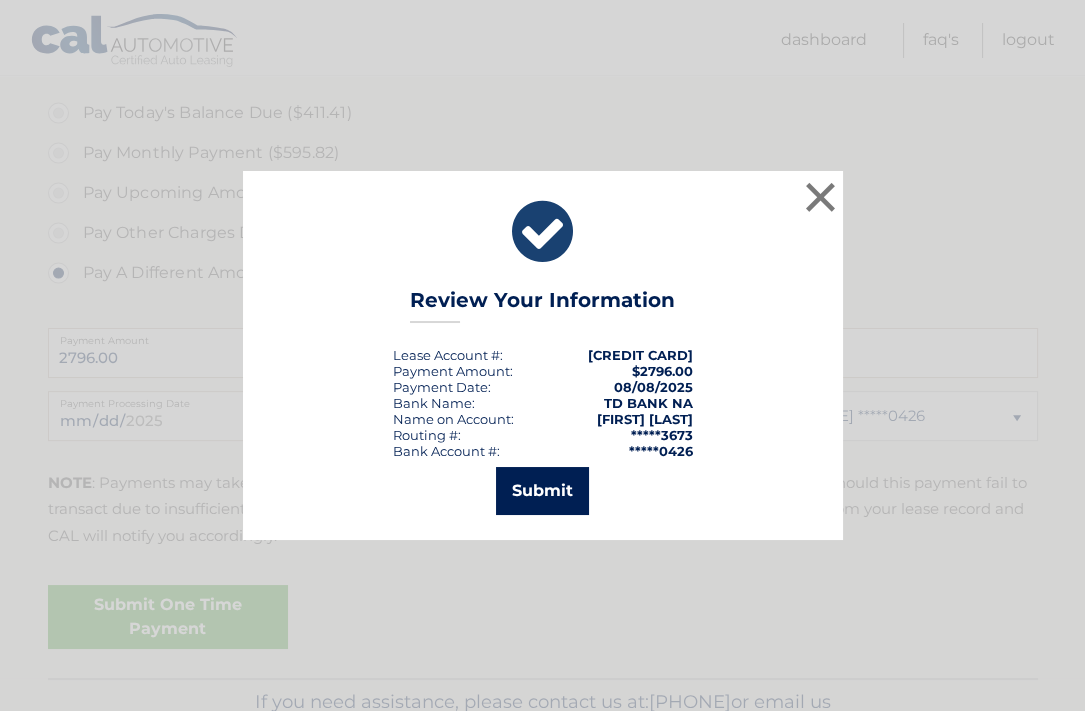 click on "Submit" at bounding box center (542, 491) 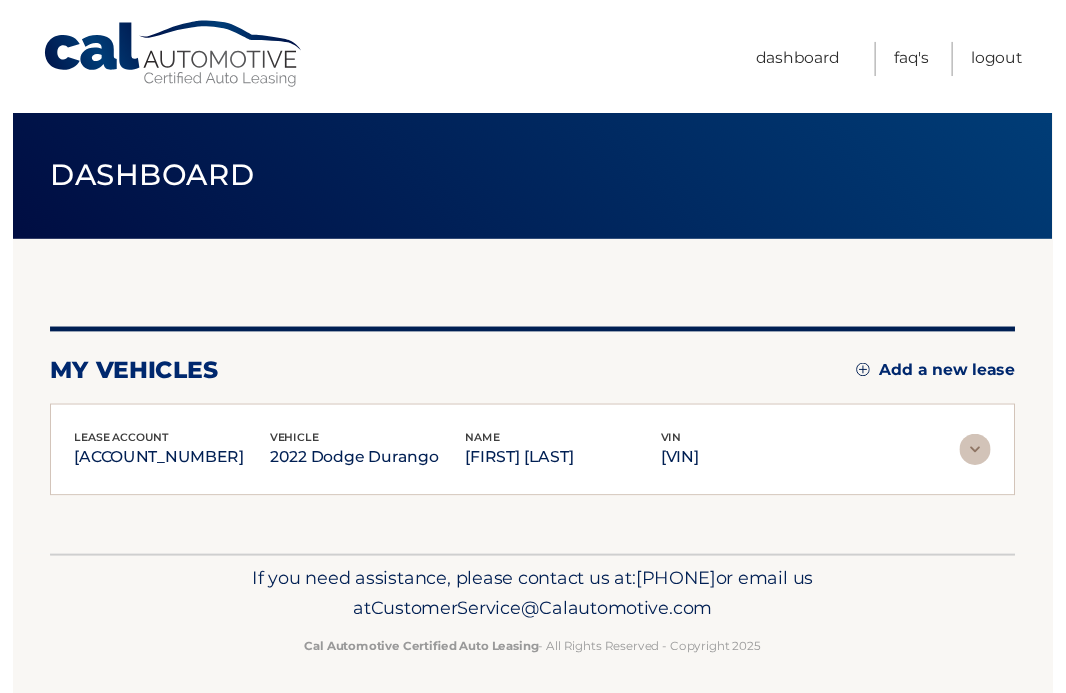 scroll, scrollTop: 0, scrollLeft: 0, axis: both 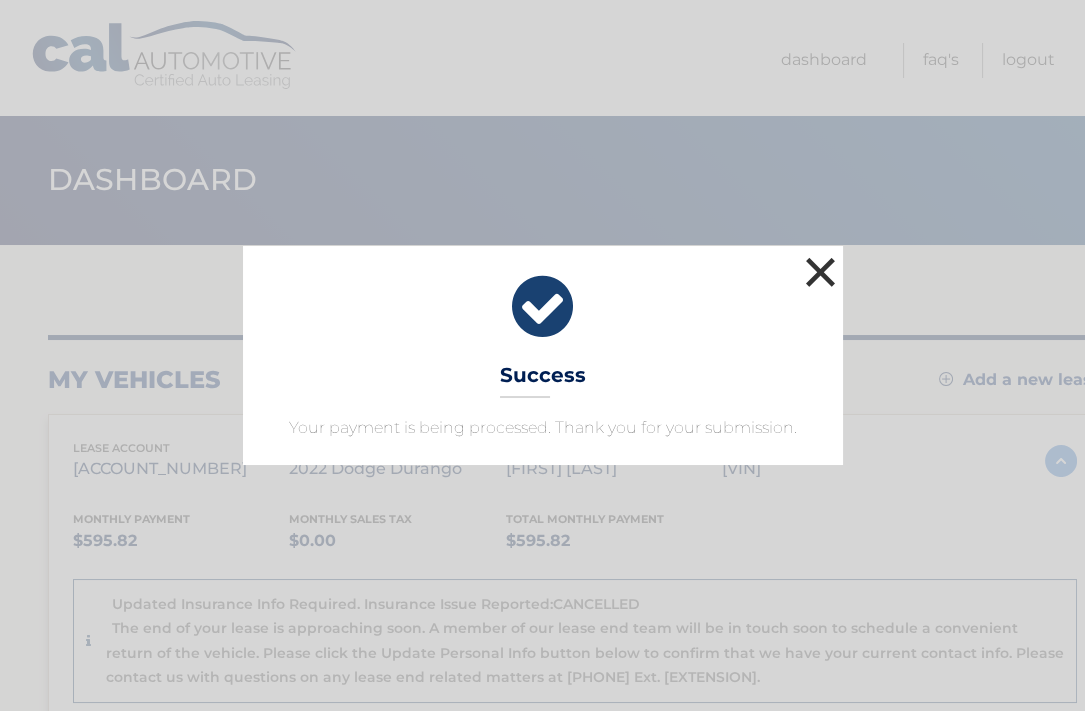 click on "×" at bounding box center [821, 272] 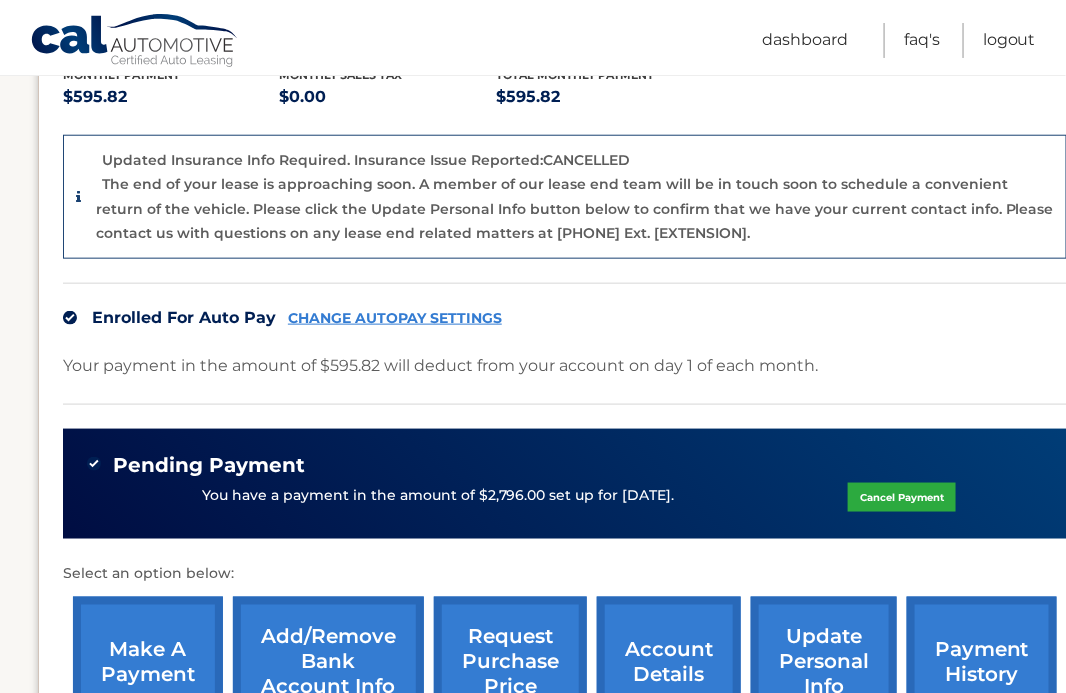 scroll, scrollTop: 447, scrollLeft: 0, axis: vertical 